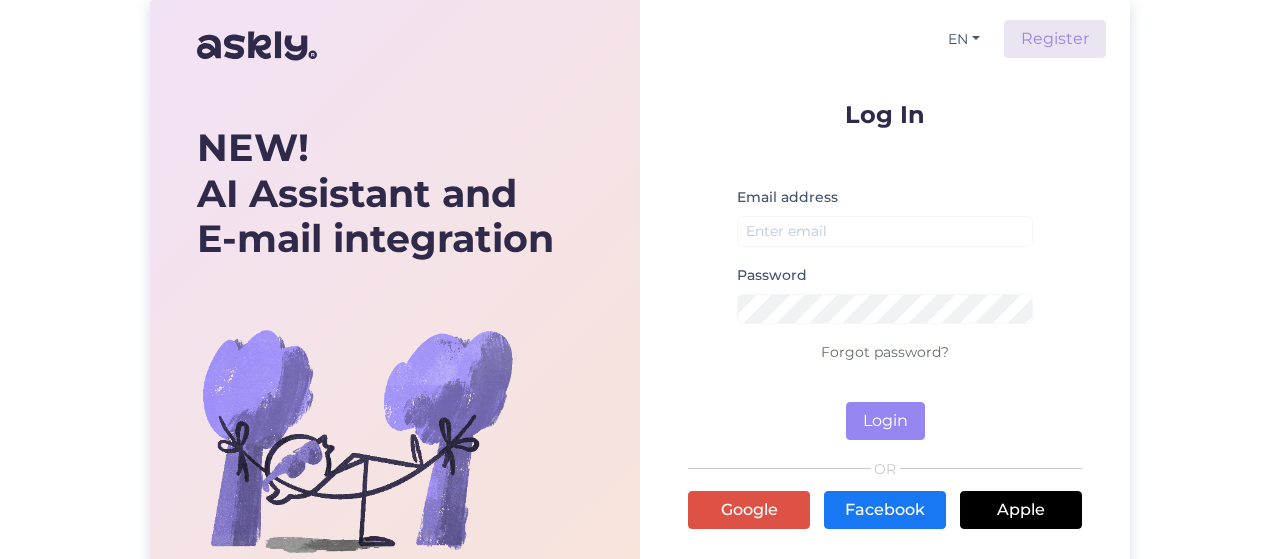 scroll, scrollTop: 0, scrollLeft: 0, axis: both 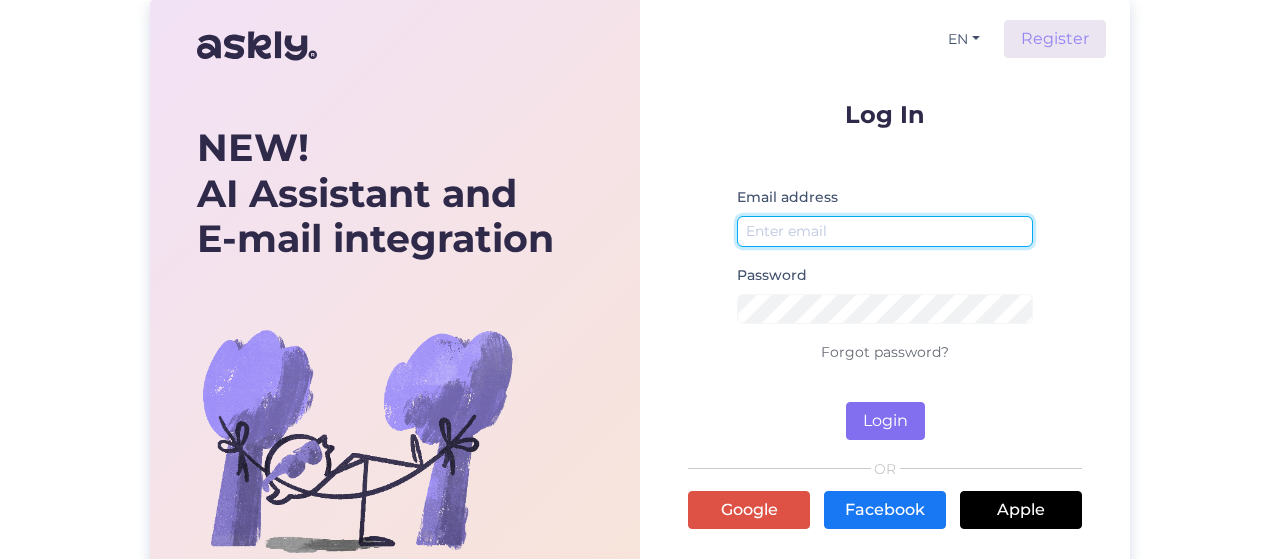 type on "[PERSON_NAME][EMAIL_ADDRESS][DOMAIN_NAME]" 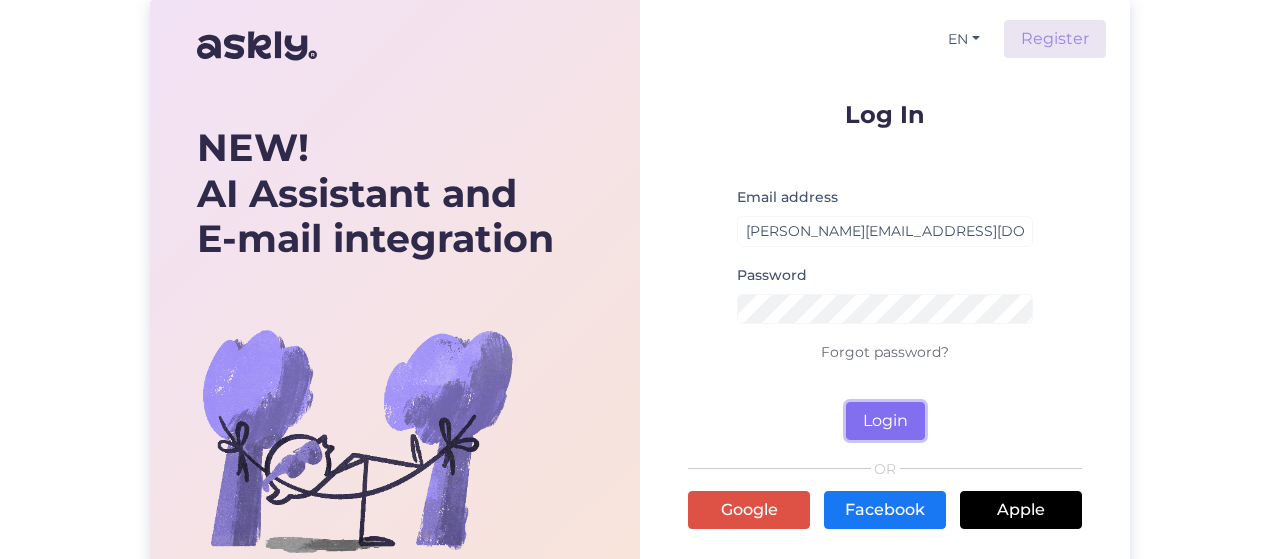 click on "Login" at bounding box center (885, 421) 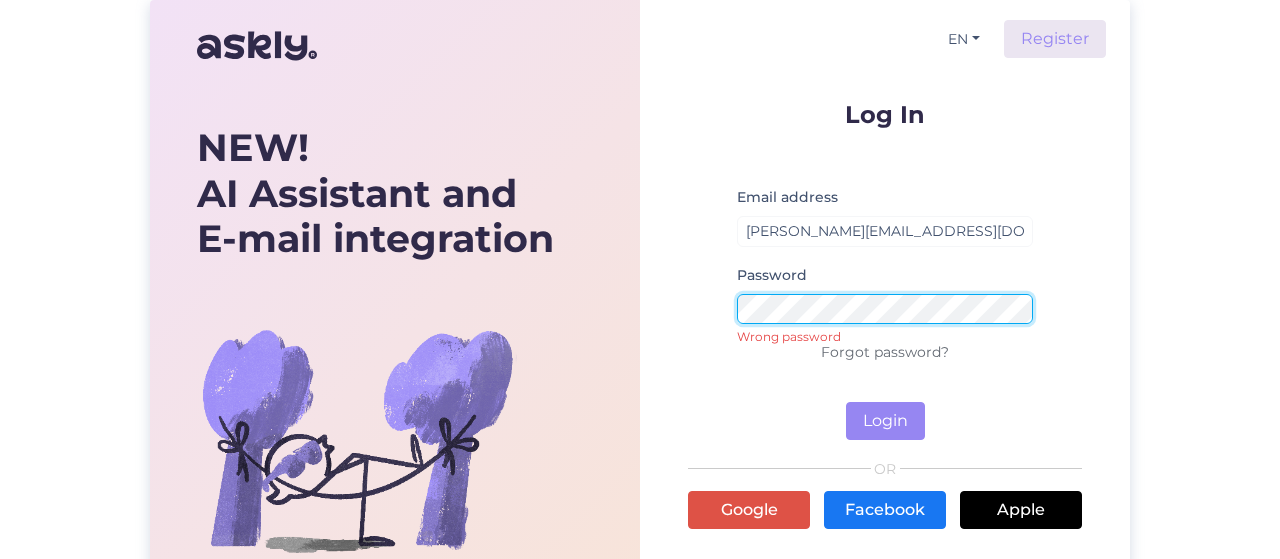 click on "EN Register Log In Email address [PERSON_NAME][EMAIL_ADDRESS][DOMAIN_NAME] Password Wrong password Forgot password? Login OR Google Facebook Apple By clicking Log In, I confirm that I have read and agree to the  Askly Terms of Service ,  Privacy Policy , and to receive emails and updates." at bounding box center (885, 355) 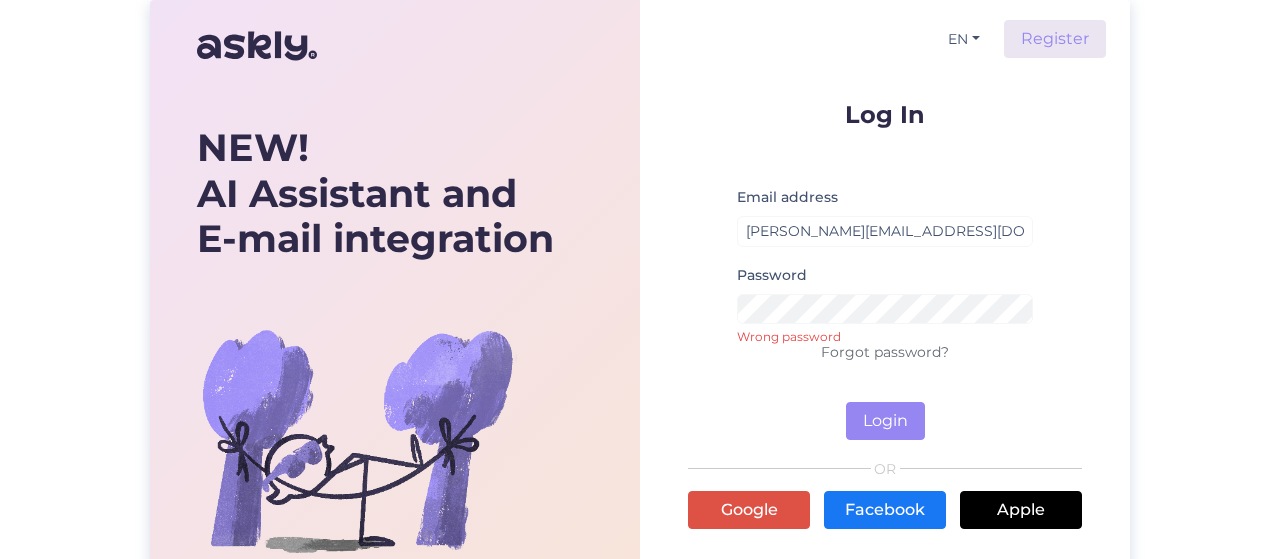 click on "EN Register Log In Email address [PERSON_NAME][EMAIL_ADDRESS][DOMAIN_NAME] Password Wrong password Forgot password? Login OR Google Facebook Apple By clicking Log In, I confirm that I have read and agree to the  Askly Terms of Service ,  Privacy Policy , and to receive emails and updates." at bounding box center (885, 355) 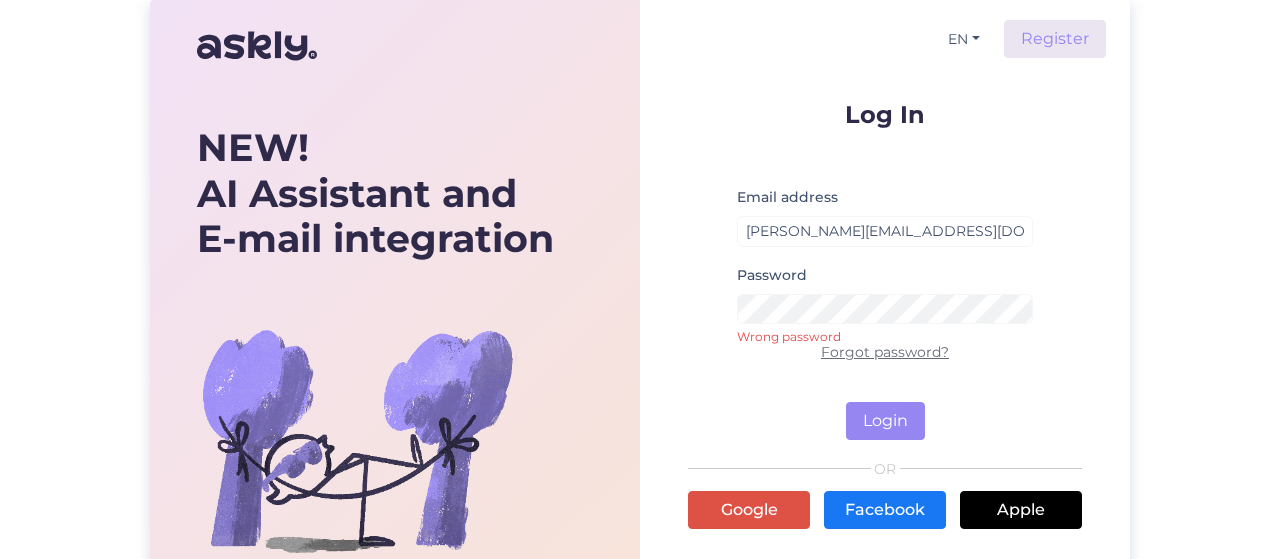 click on "Forgot password?" at bounding box center [885, 352] 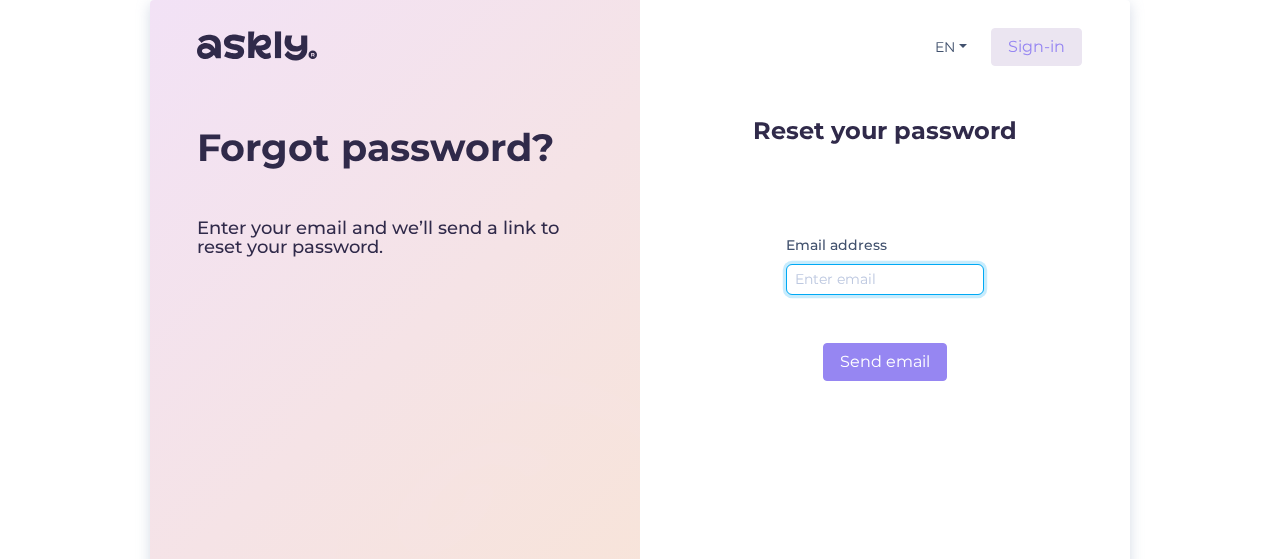 click at bounding box center [885, 279] 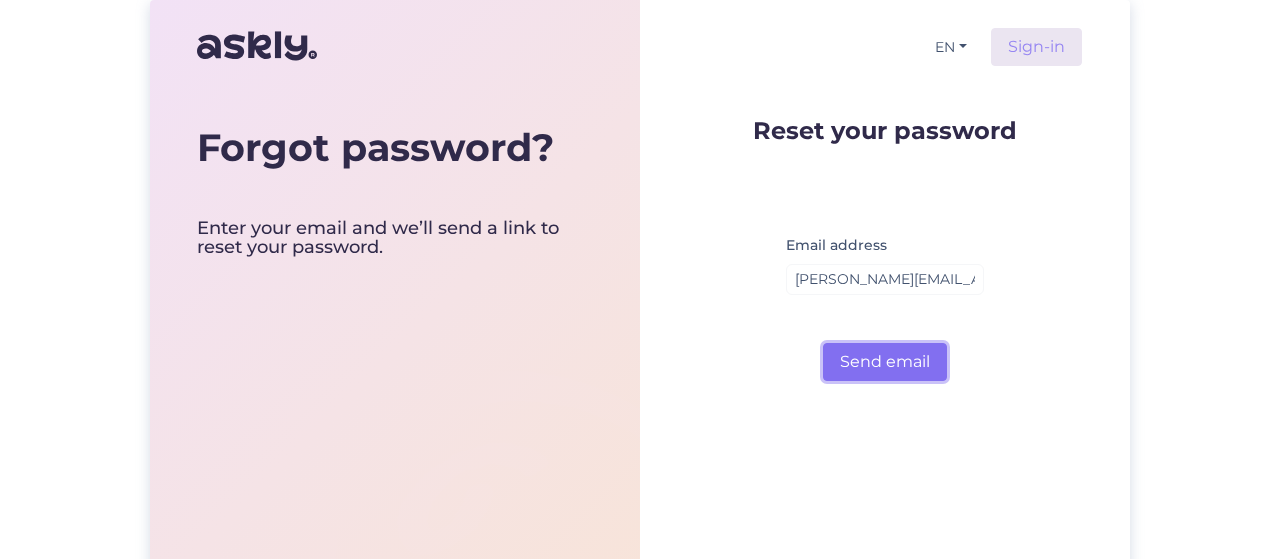 click on "Send email" at bounding box center [885, 362] 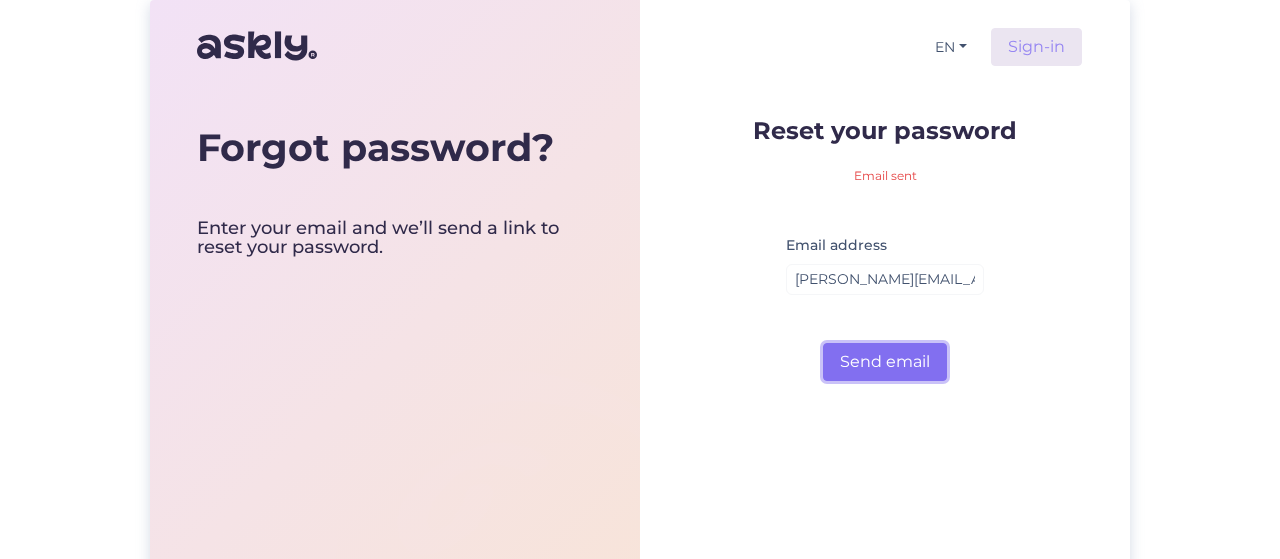 click on "Send email" at bounding box center (885, 362) 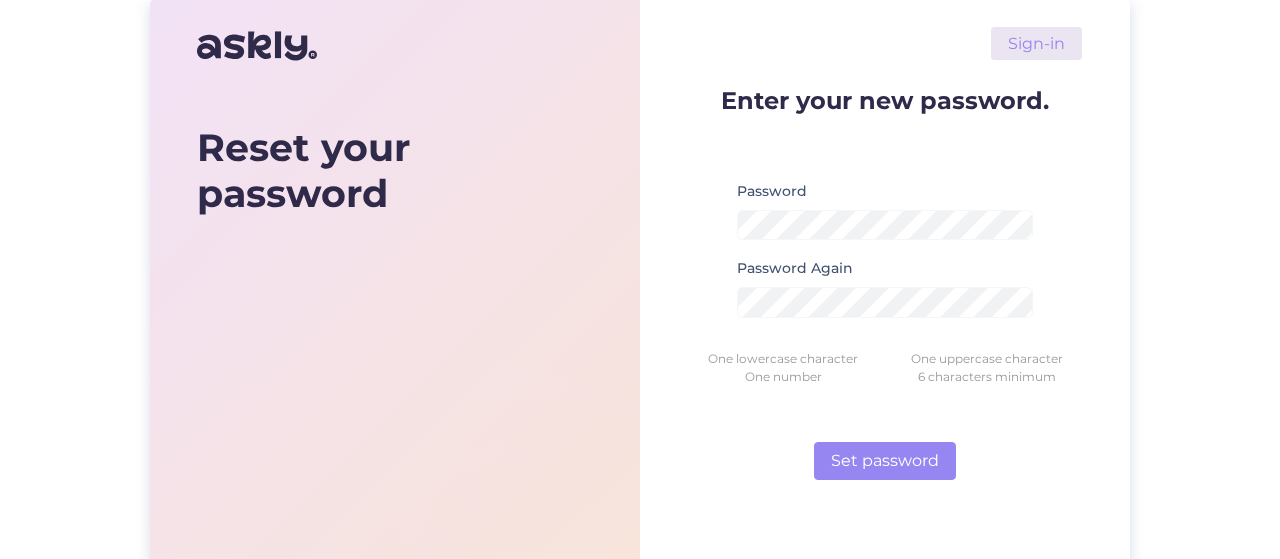 scroll, scrollTop: 0, scrollLeft: 0, axis: both 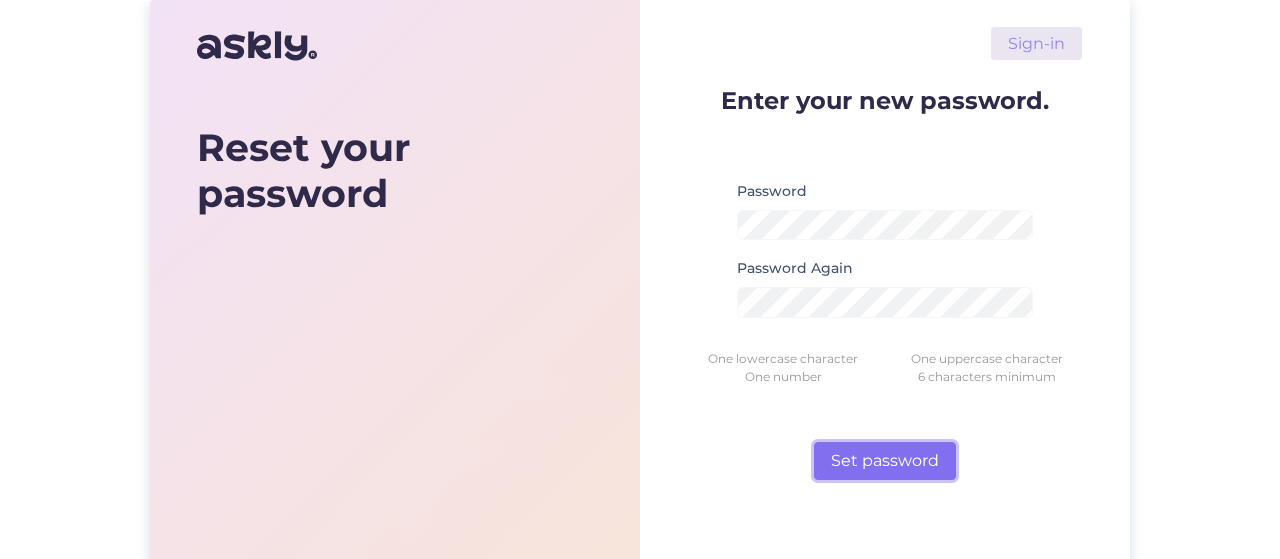 click on "Set password" at bounding box center (885, 461) 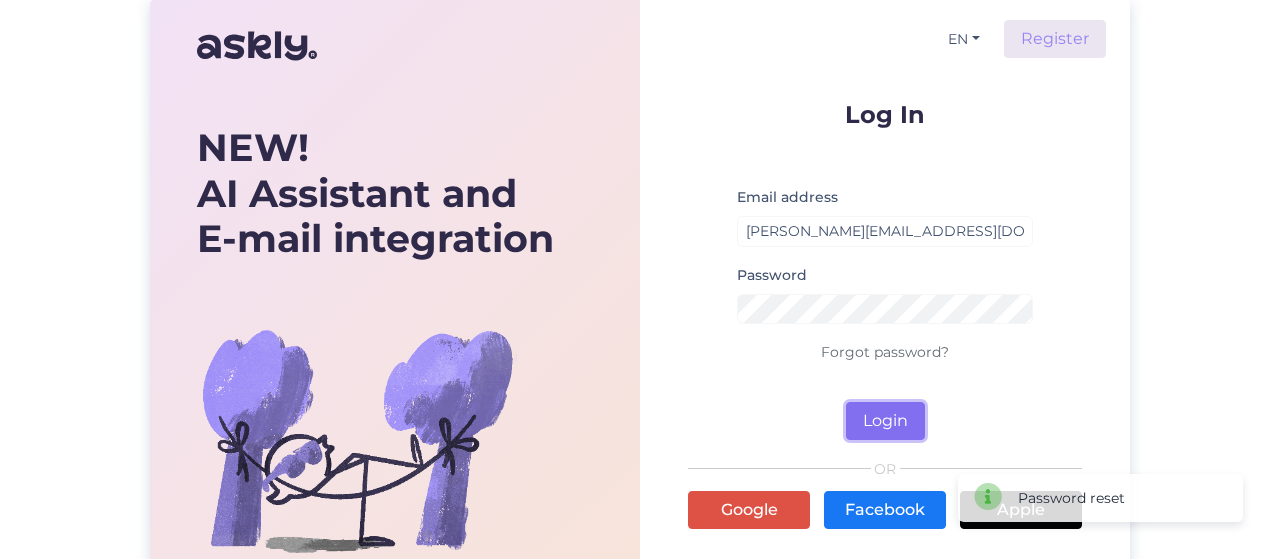 click on "Login" at bounding box center (885, 421) 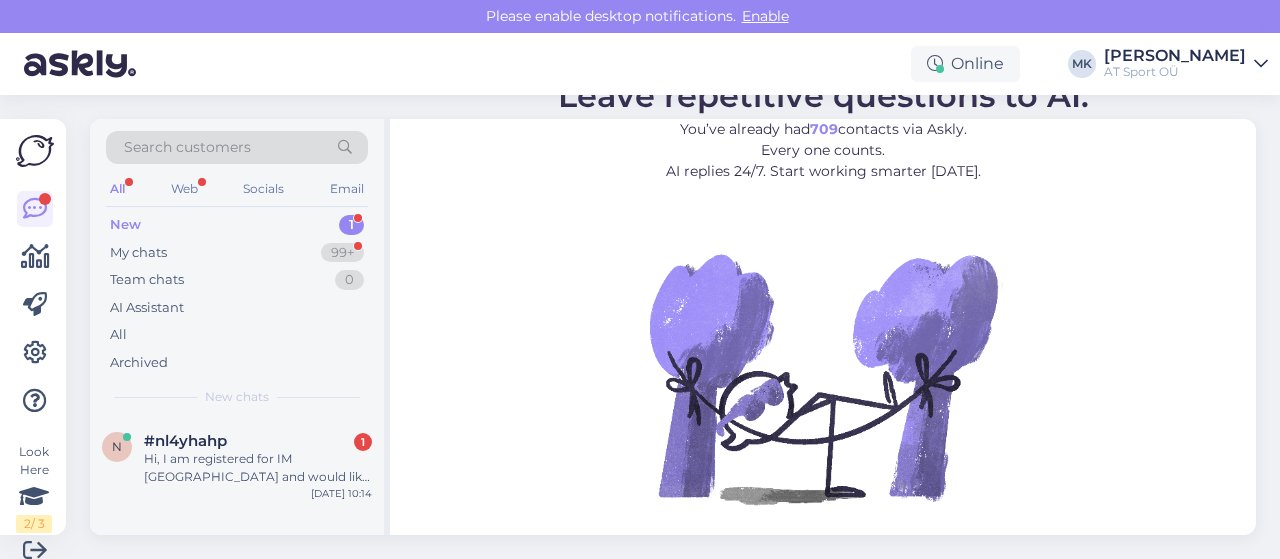 click on "New" at bounding box center [125, 225] 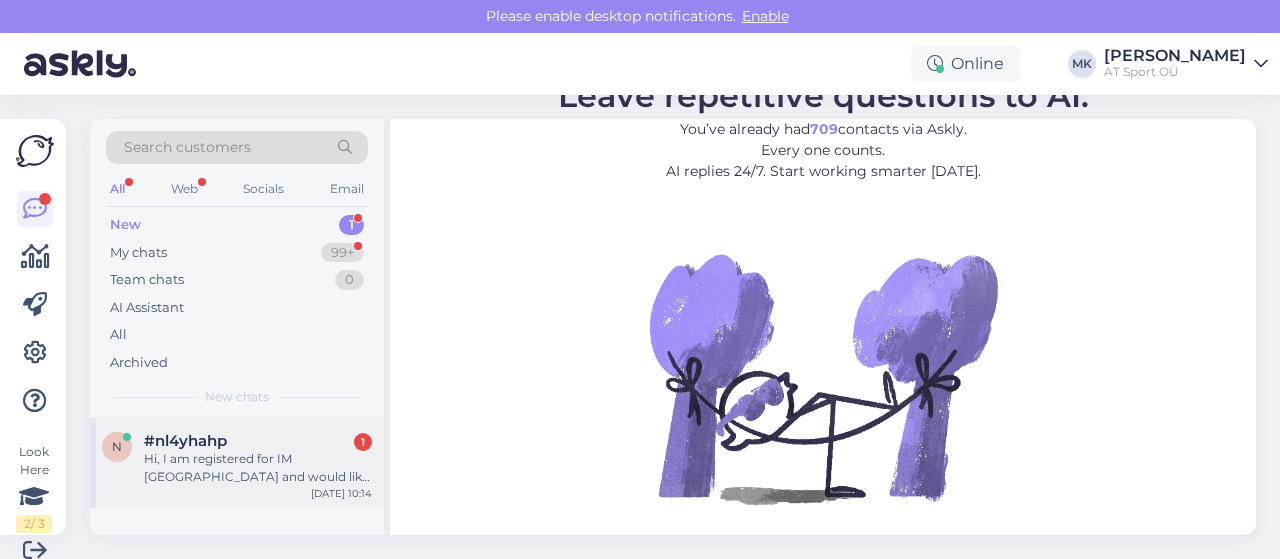click on "#nl4yhahp 1" at bounding box center (258, 441) 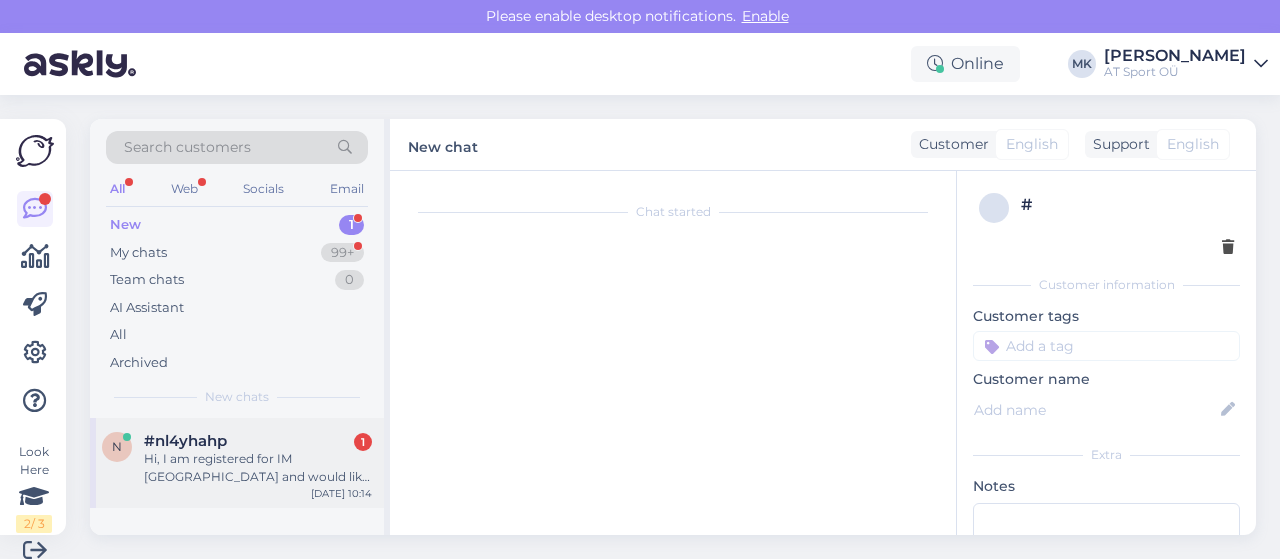 scroll, scrollTop: 22, scrollLeft: 0, axis: vertical 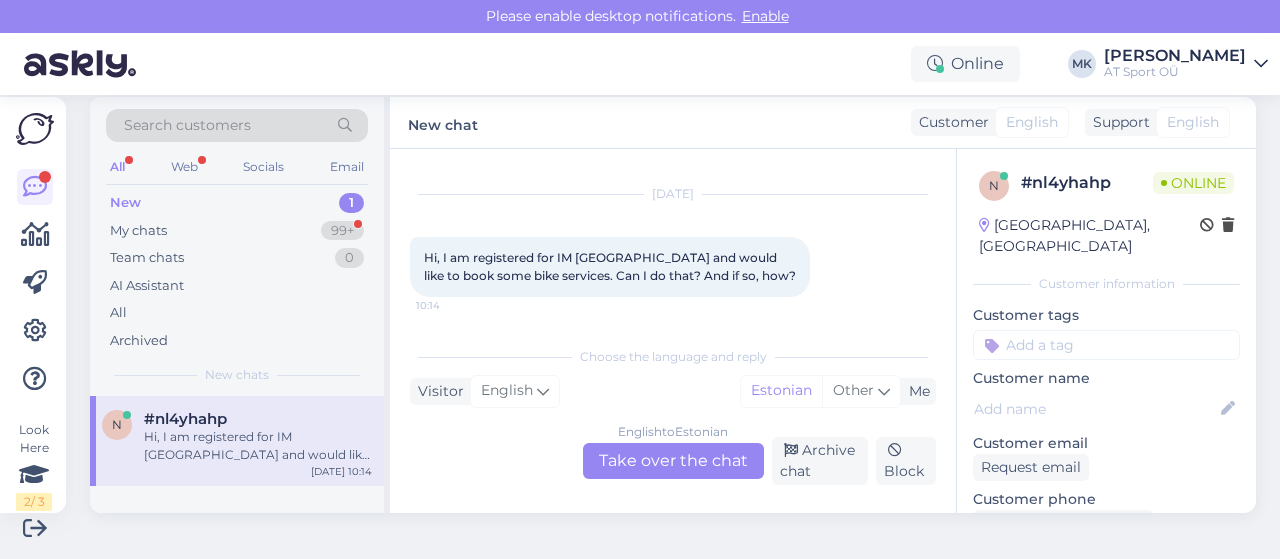 click on "English  to  Estonian Take over the chat" at bounding box center [673, 461] 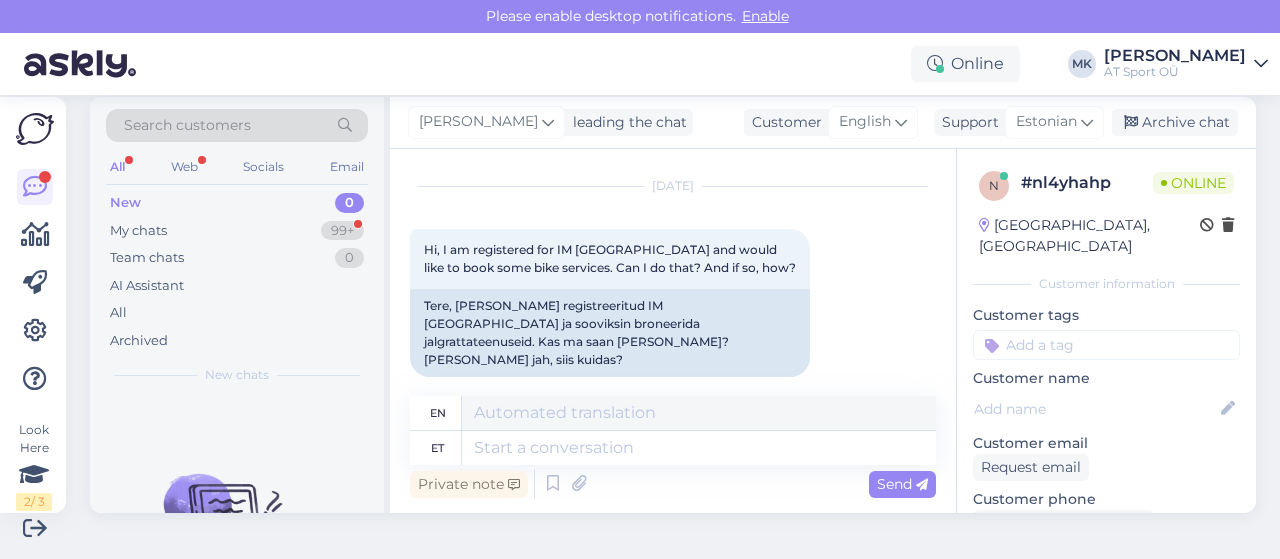 scroll, scrollTop: 48, scrollLeft: 0, axis: vertical 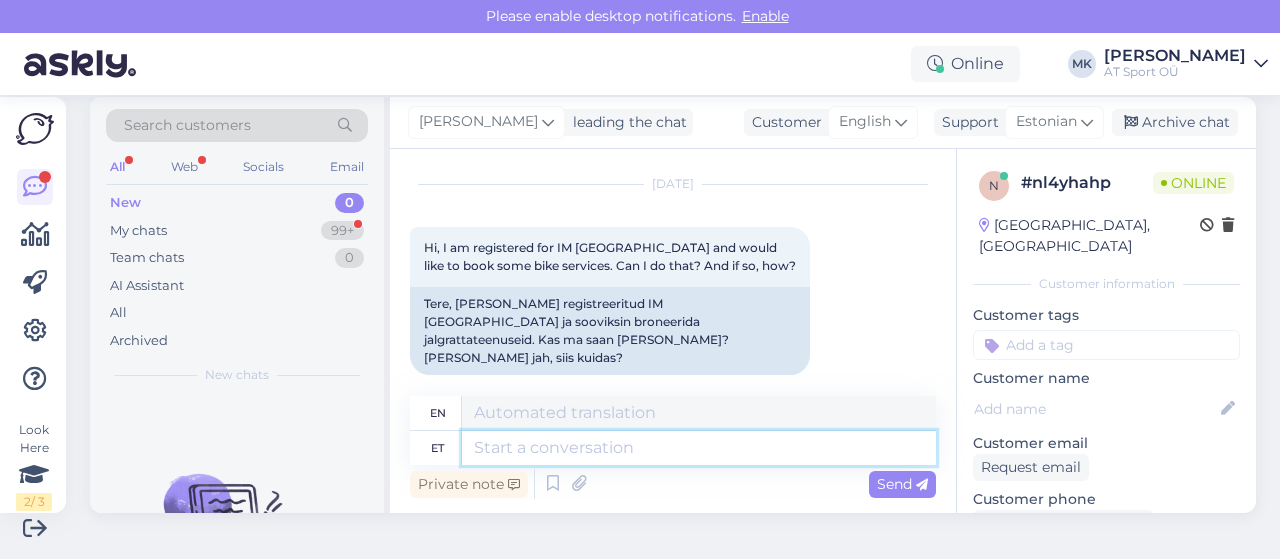 click at bounding box center [699, 448] 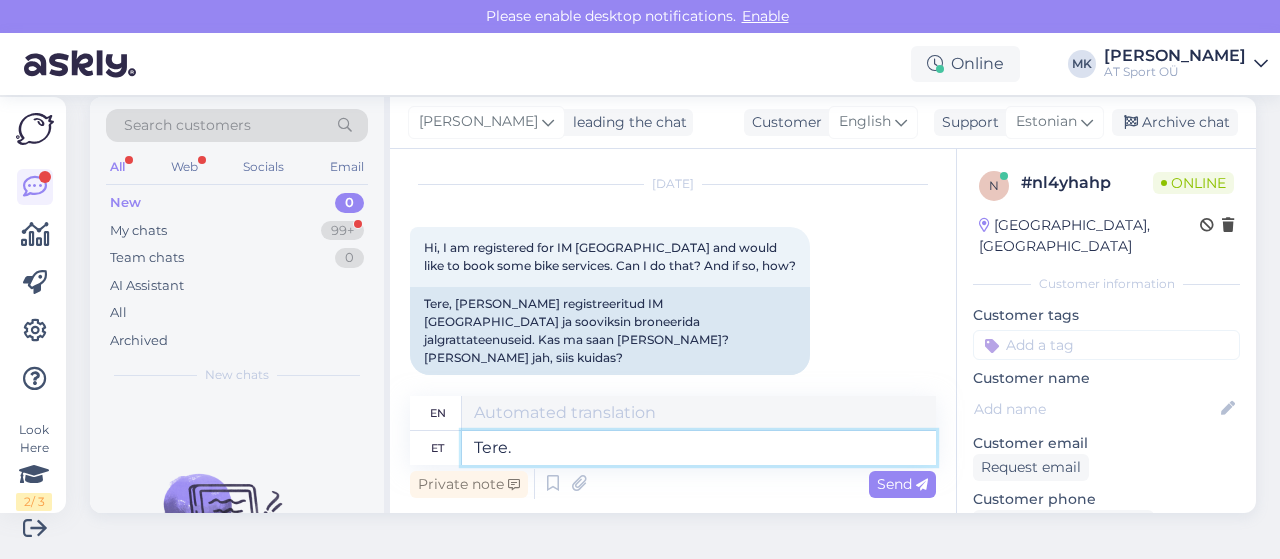 type on "Tere." 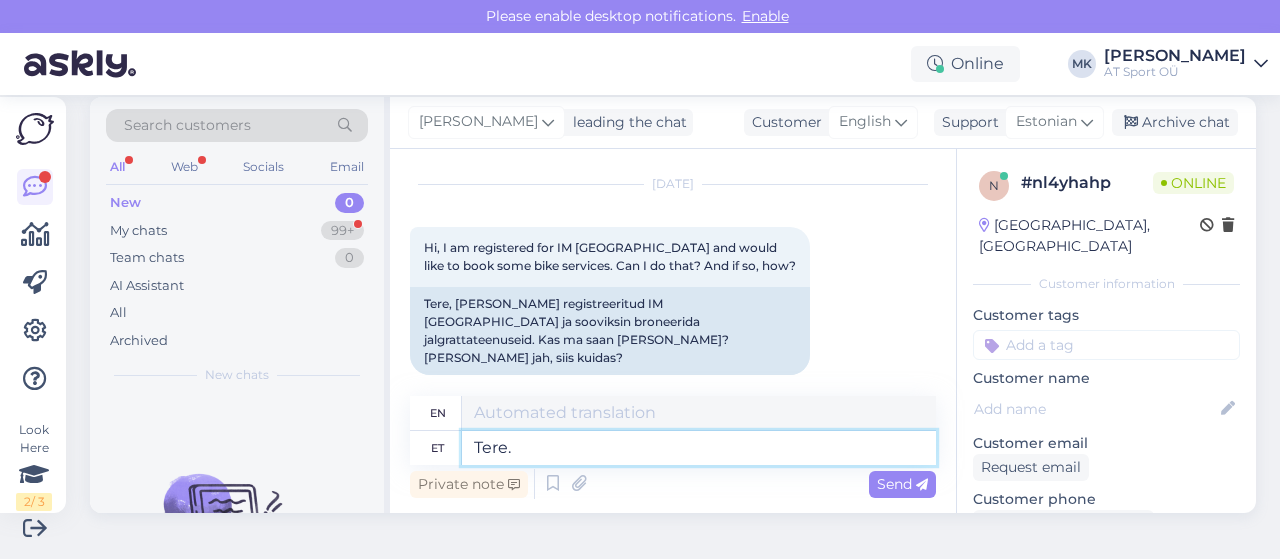 type on "Hello." 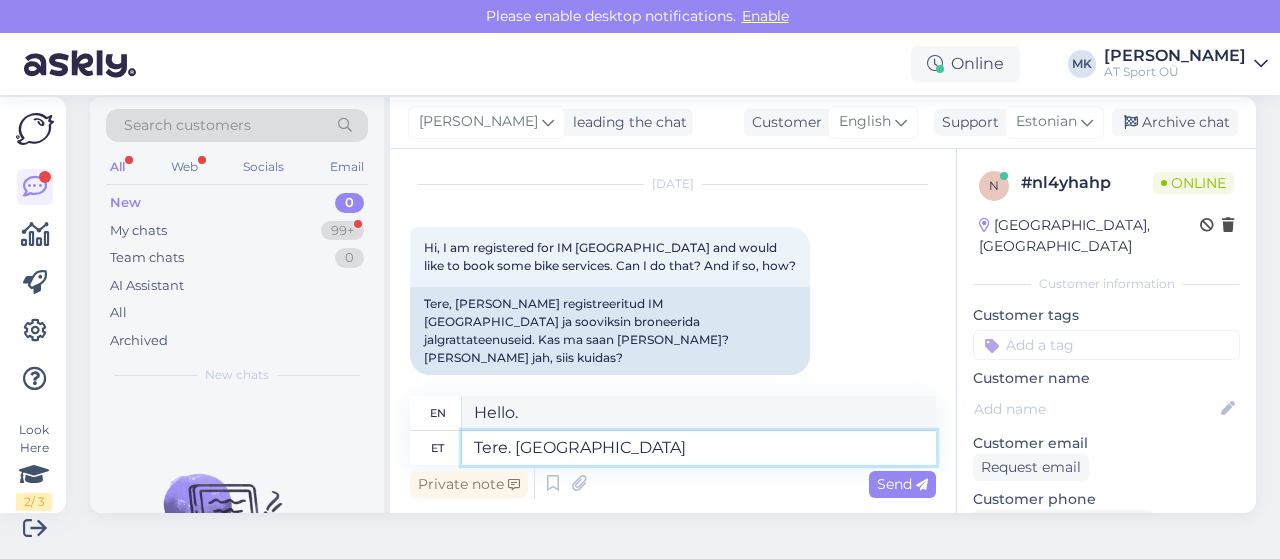type on "Tere. Jah" 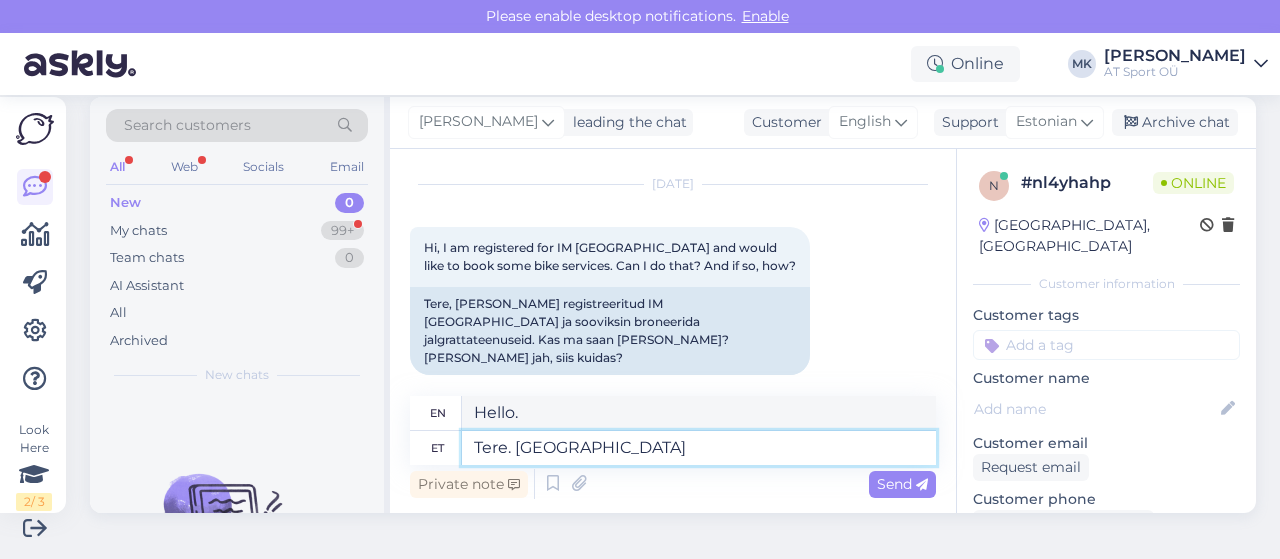 type on "Hello. Yes" 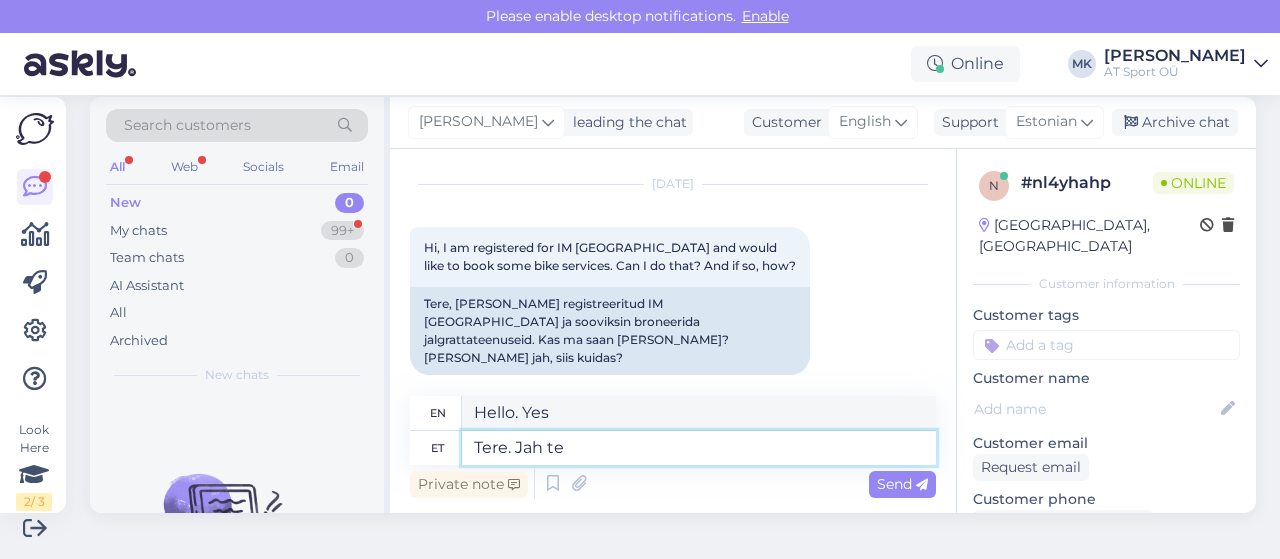type on "Tere. Jah te" 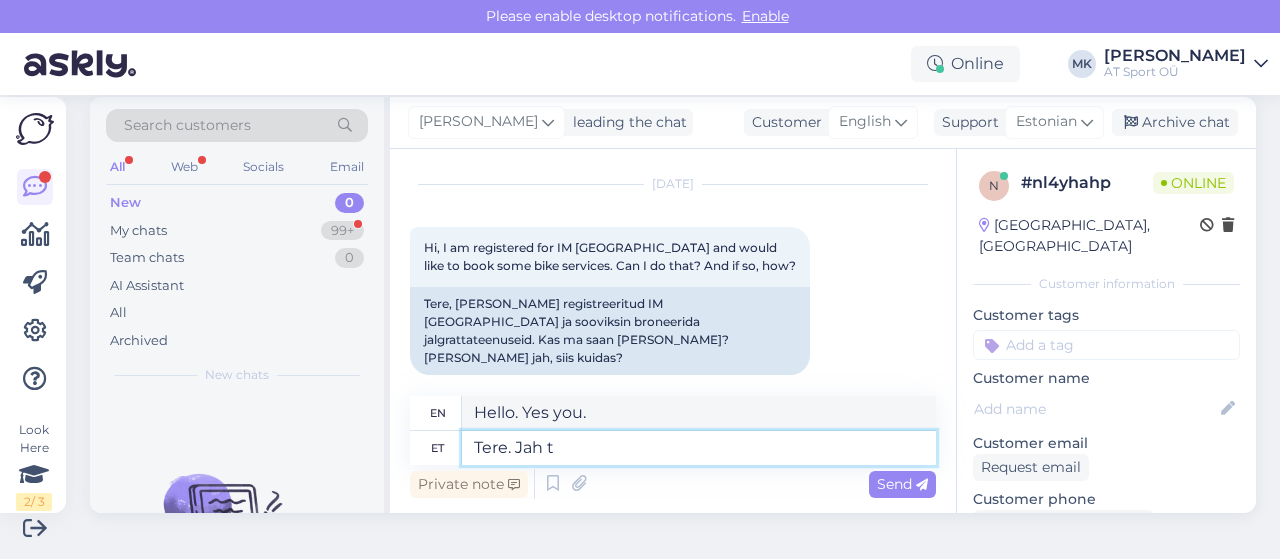 type on "Tere. Jah" 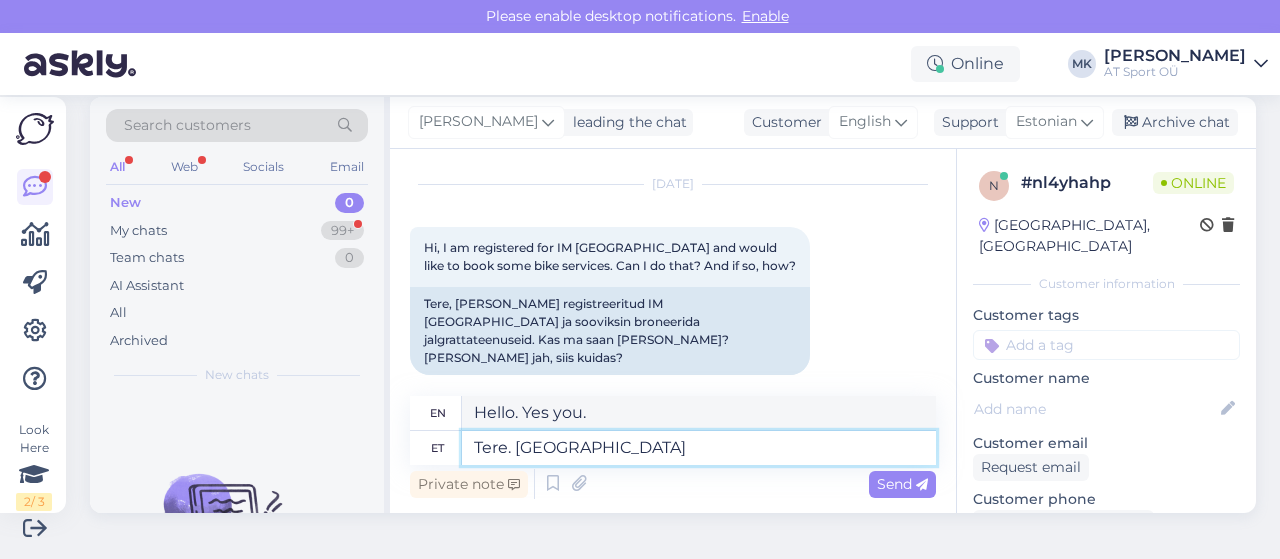 type on "Hello. Yes" 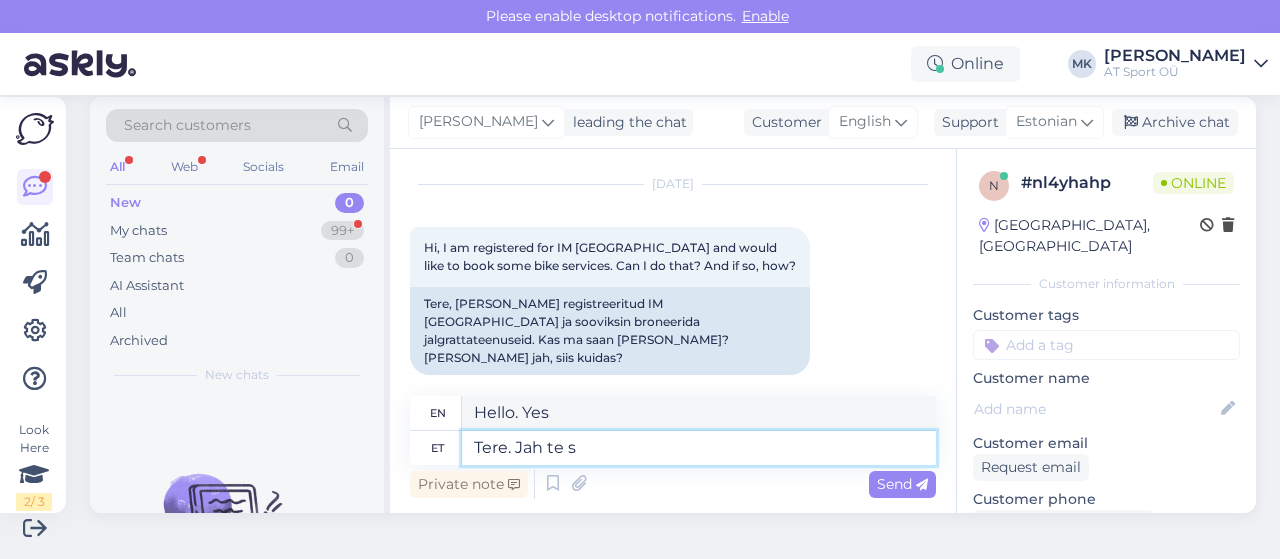 type on "Tere. Jah te sa" 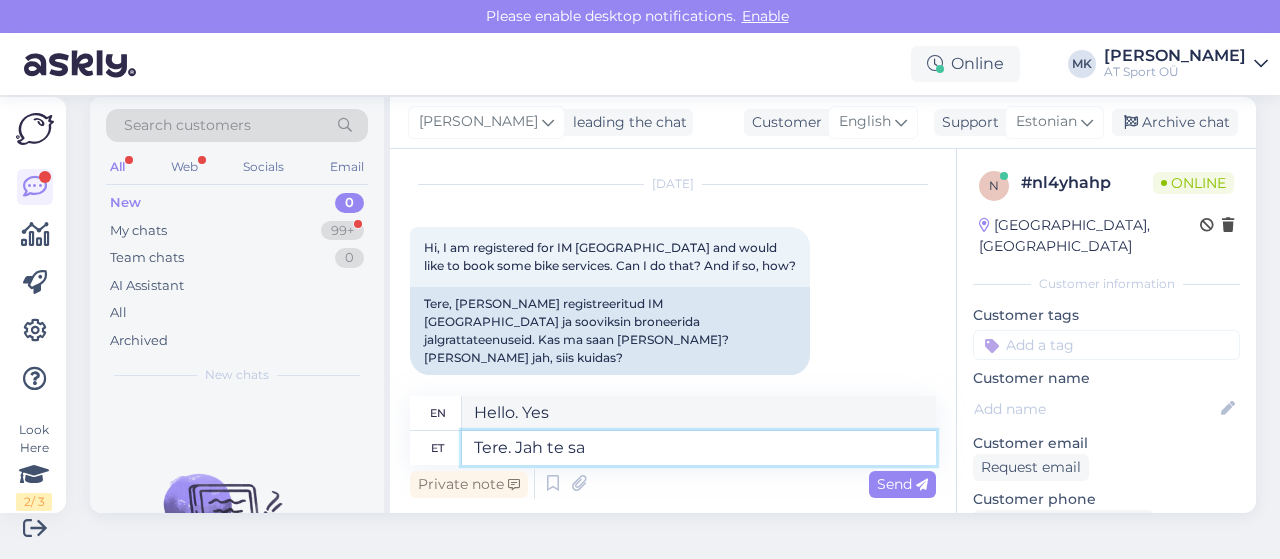 type on "Hello. Yes you." 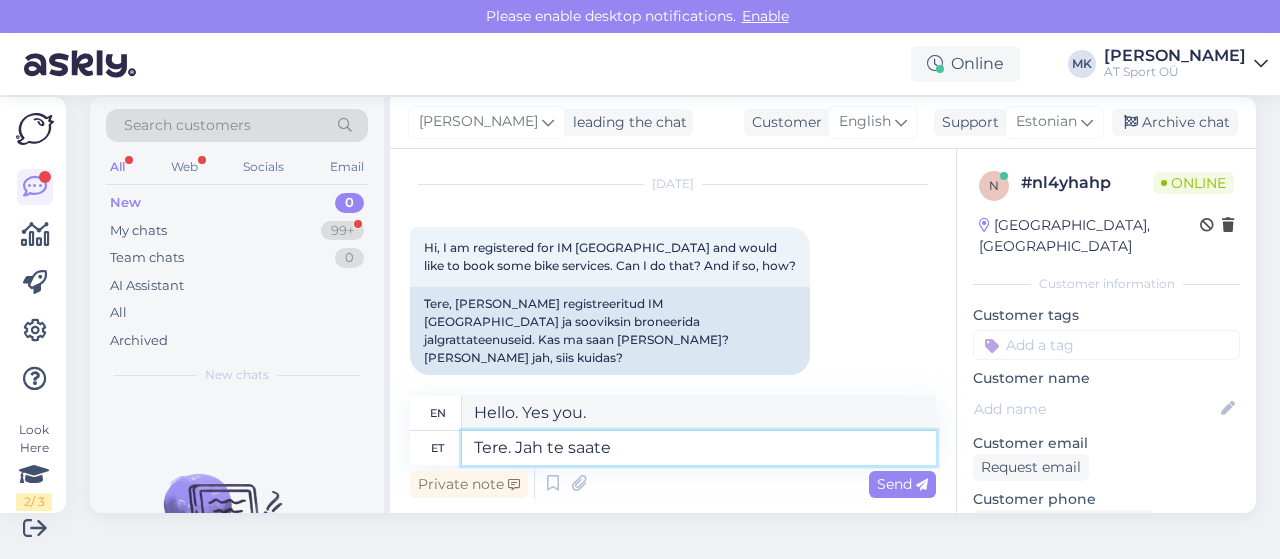 type on "Tere. Jah te saate s" 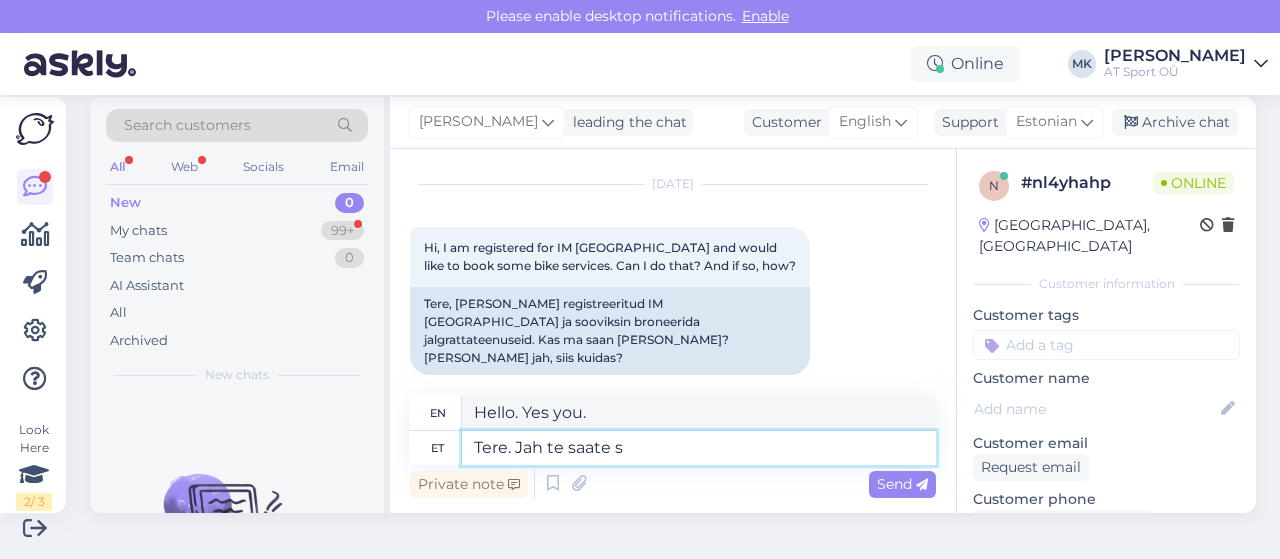 type on "Hello. Yes you can." 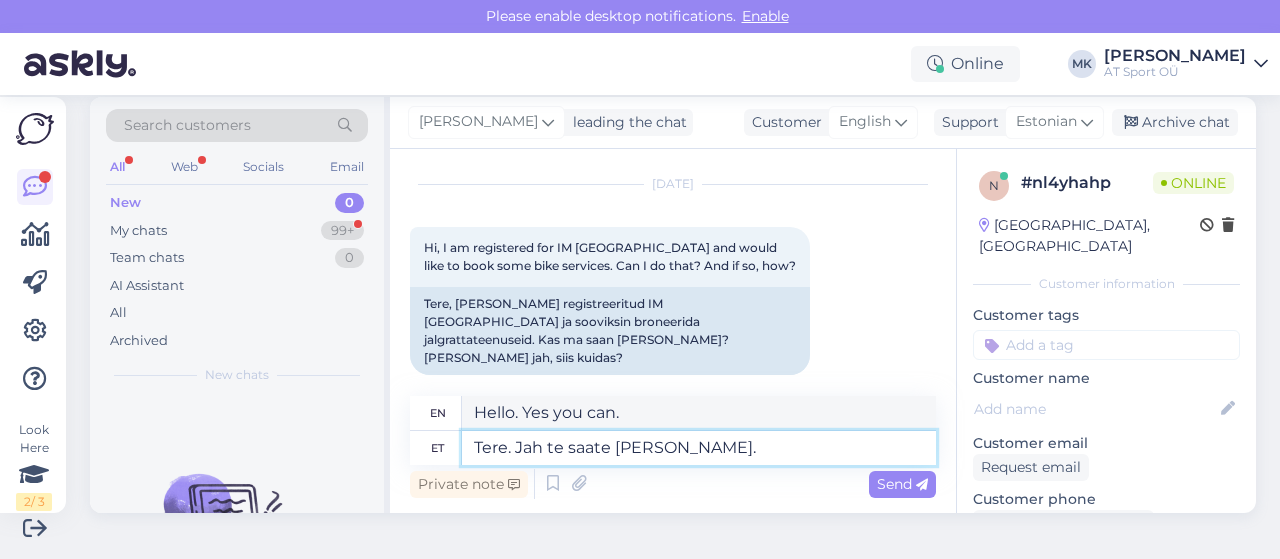 type on "Tere. Jah te saate seda teha." 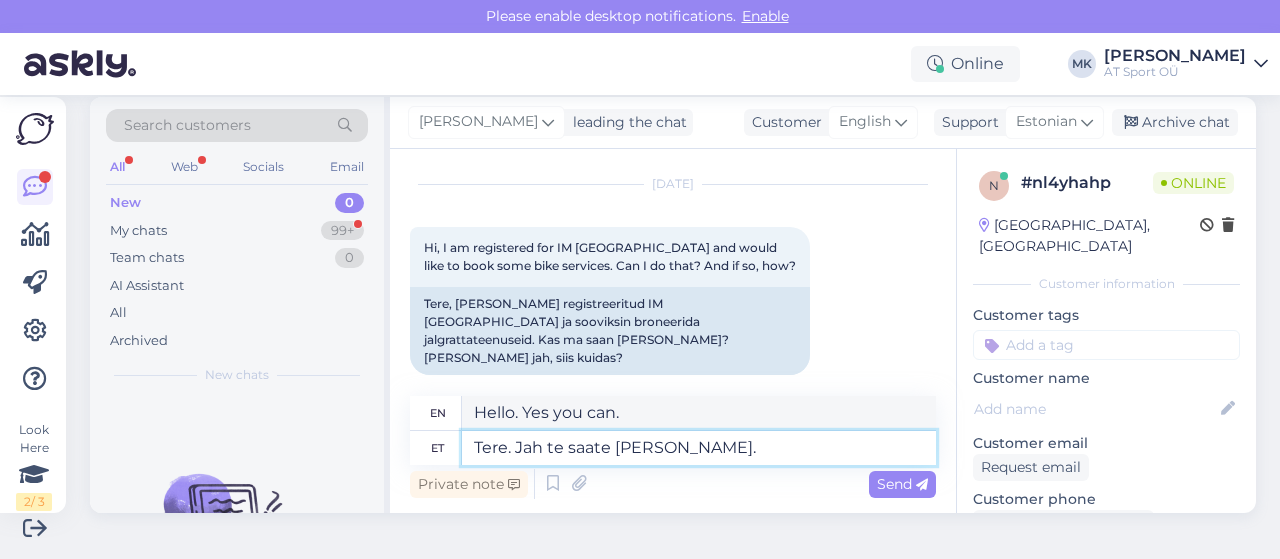 type on "Hello. Yes you can do that." 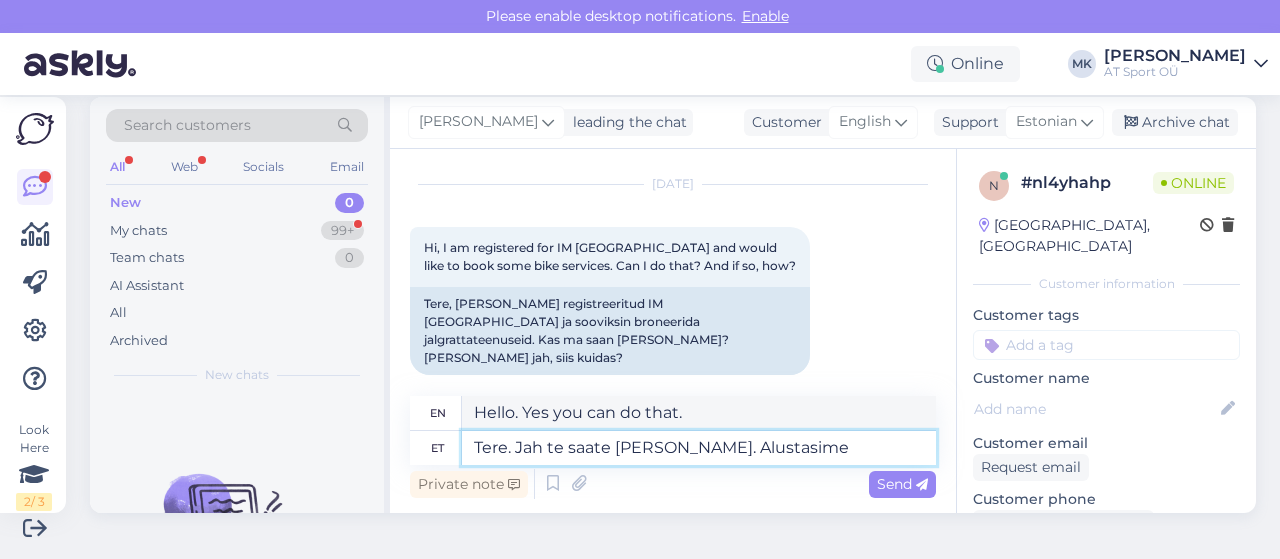 type on "Tere. Jah te saate seda teha. Alustasime" 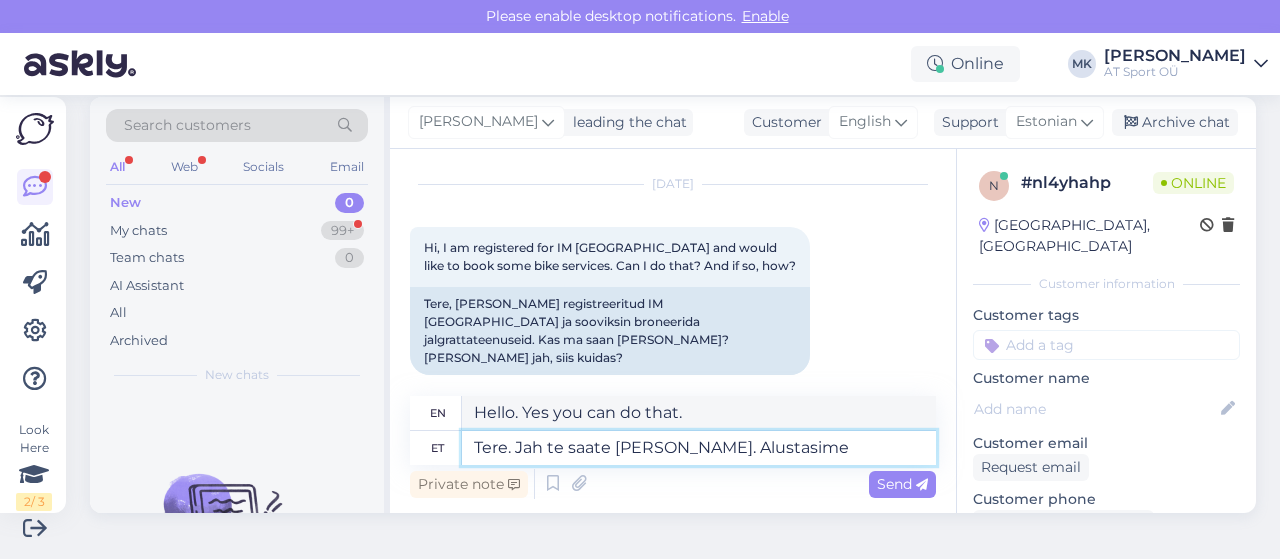 type on "Hello. Yes you can do it. We started" 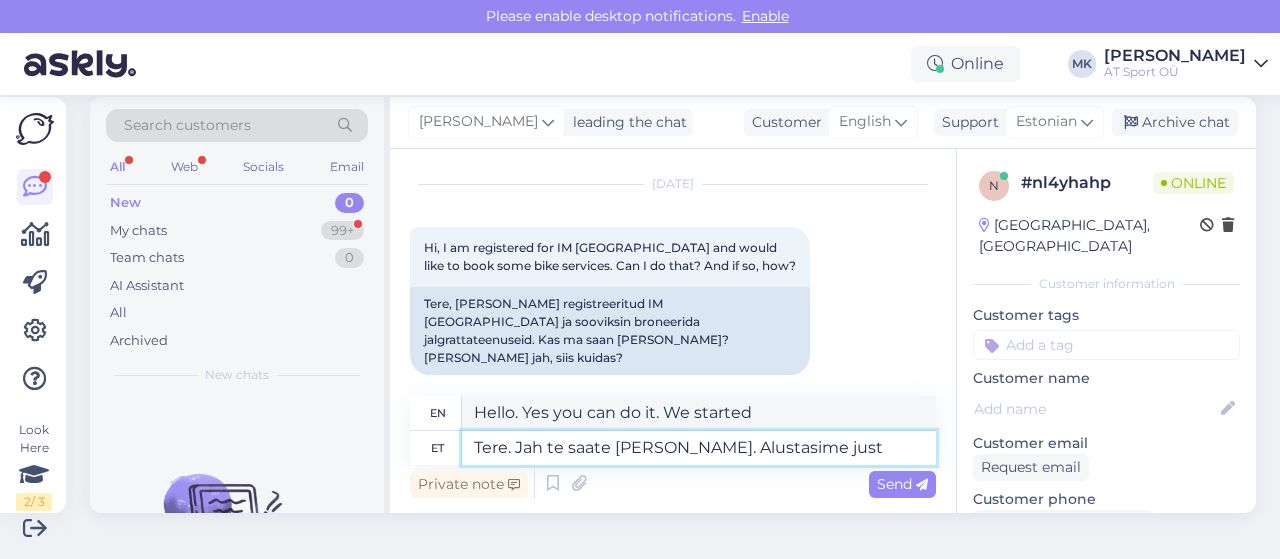 type on "Tere. Jah te saate seda teha. Alustasime just" 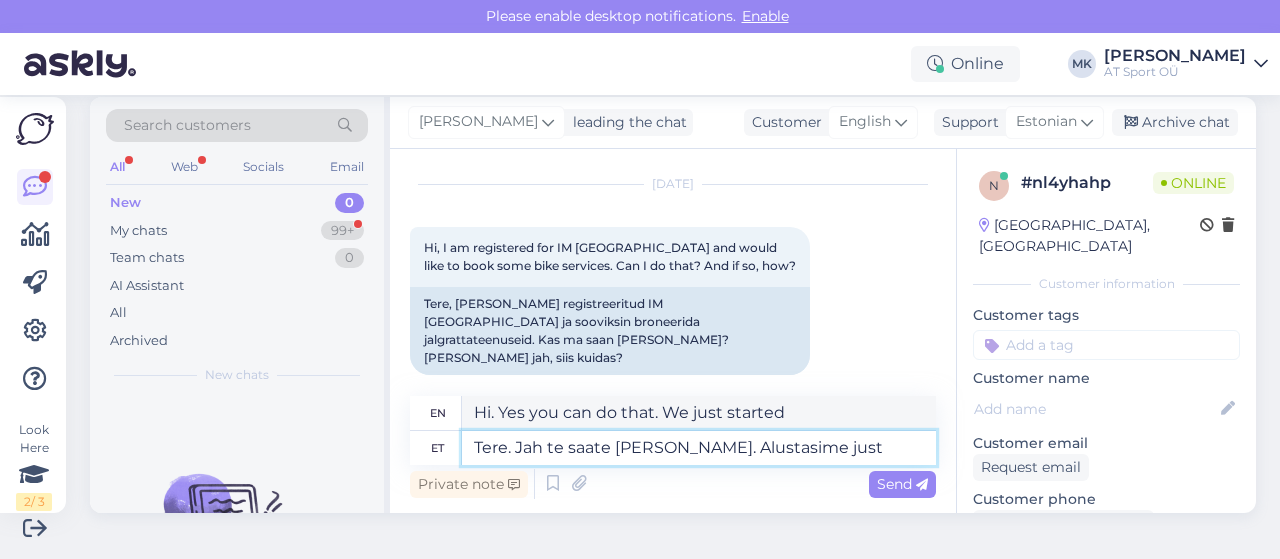 type on "Hi. Yes you can do that. We just started." 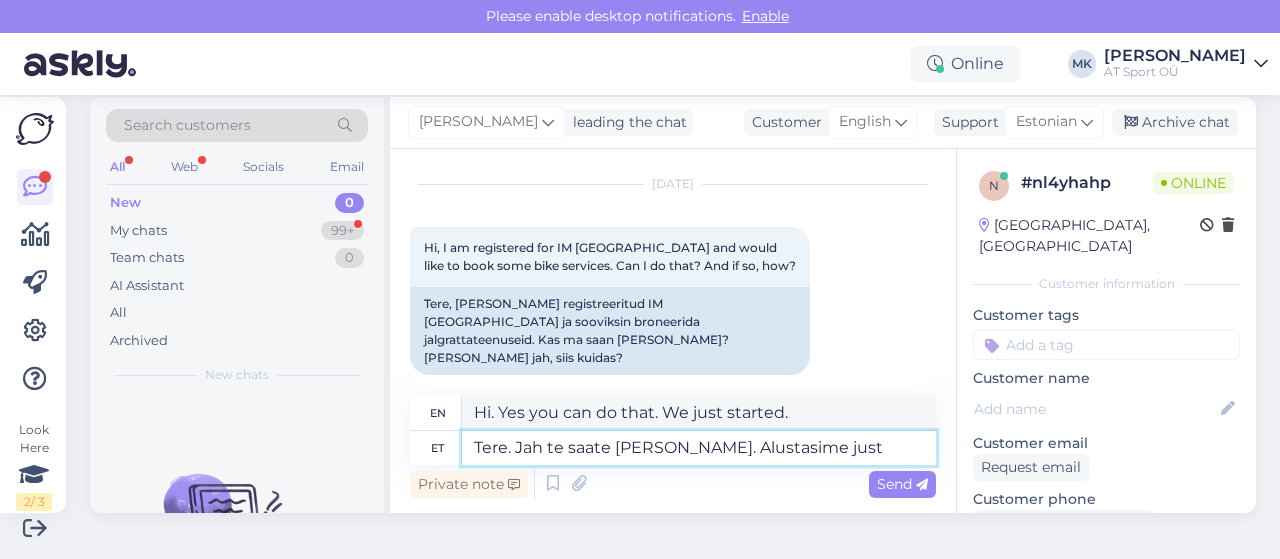 type on "Tere. Jah te saate seda teha. Alustasime just" 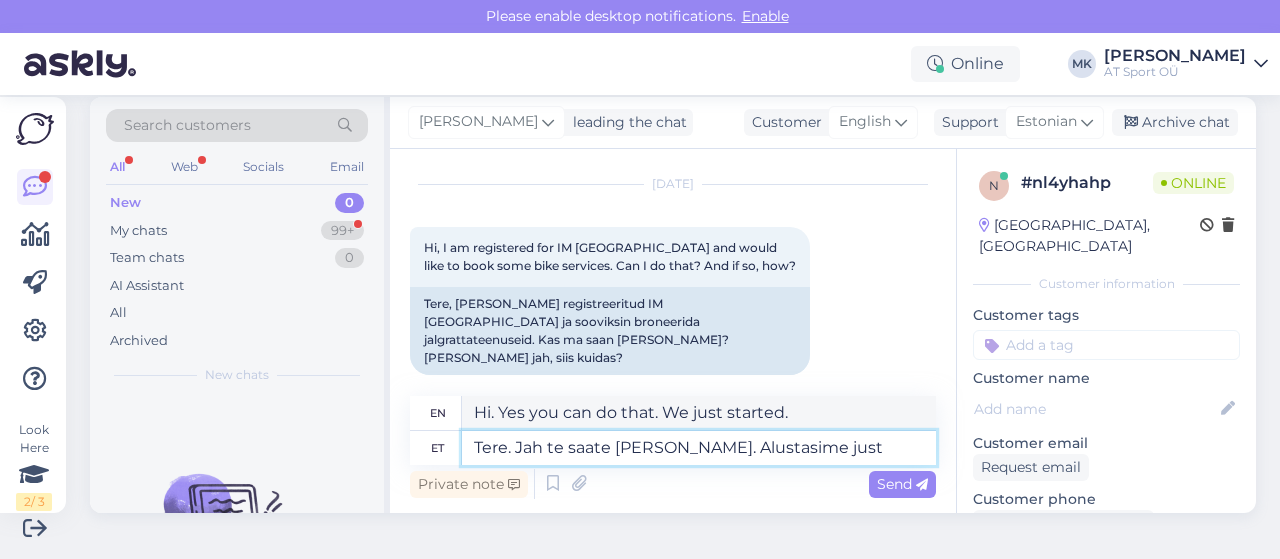 type on "Hi. Yes you can do that. We just started" 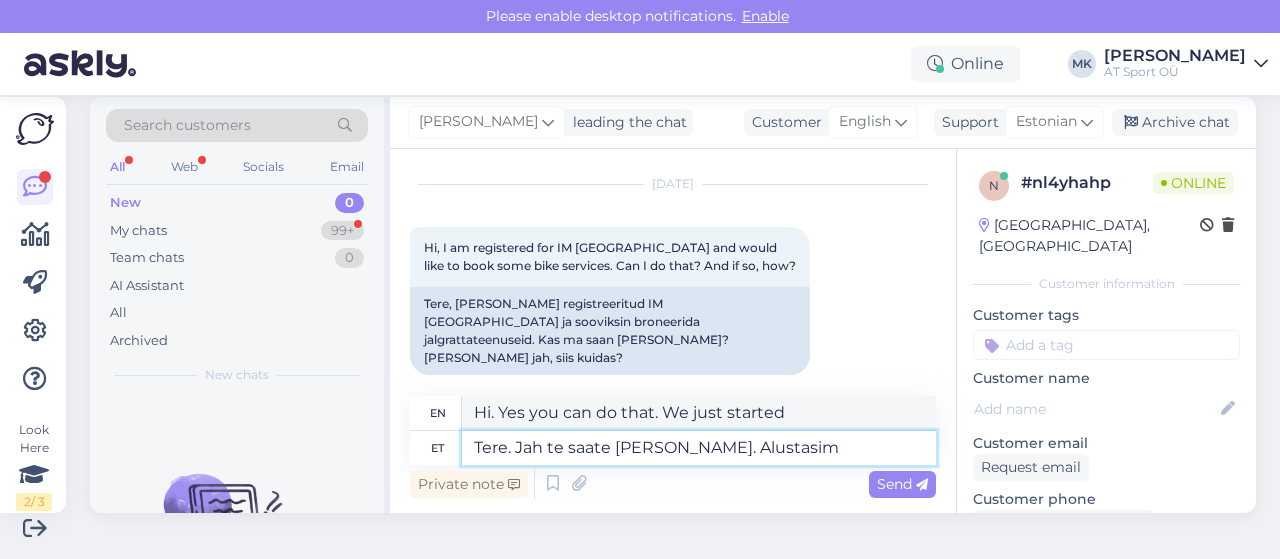 type on "Tere. Jah te saate seda teha. Alustasi" 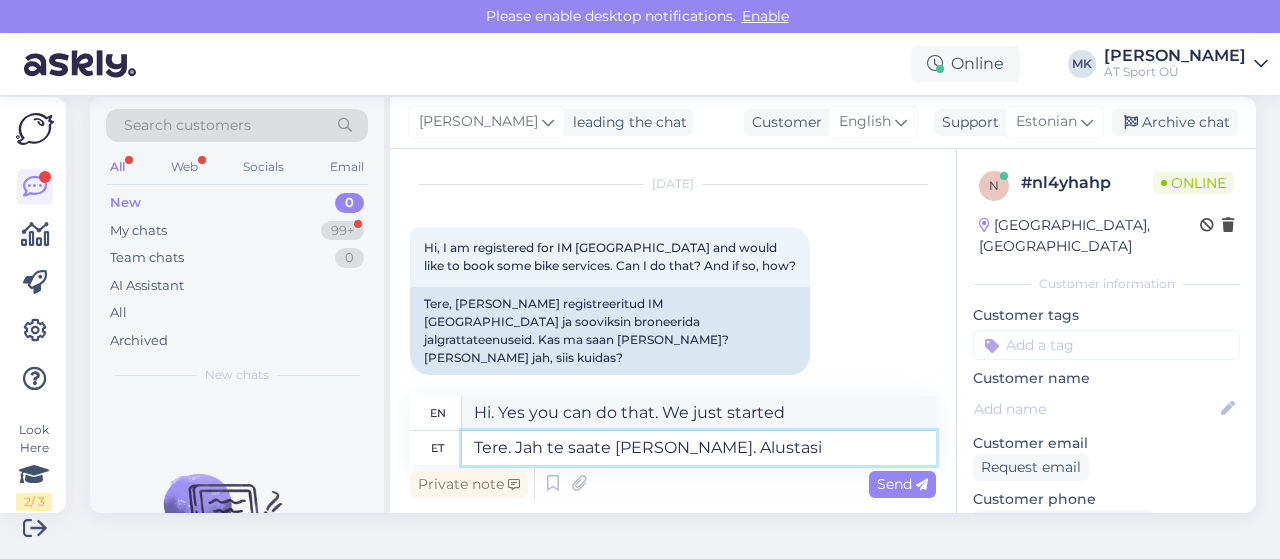 type on "Hello. Yes you can do it. We started" 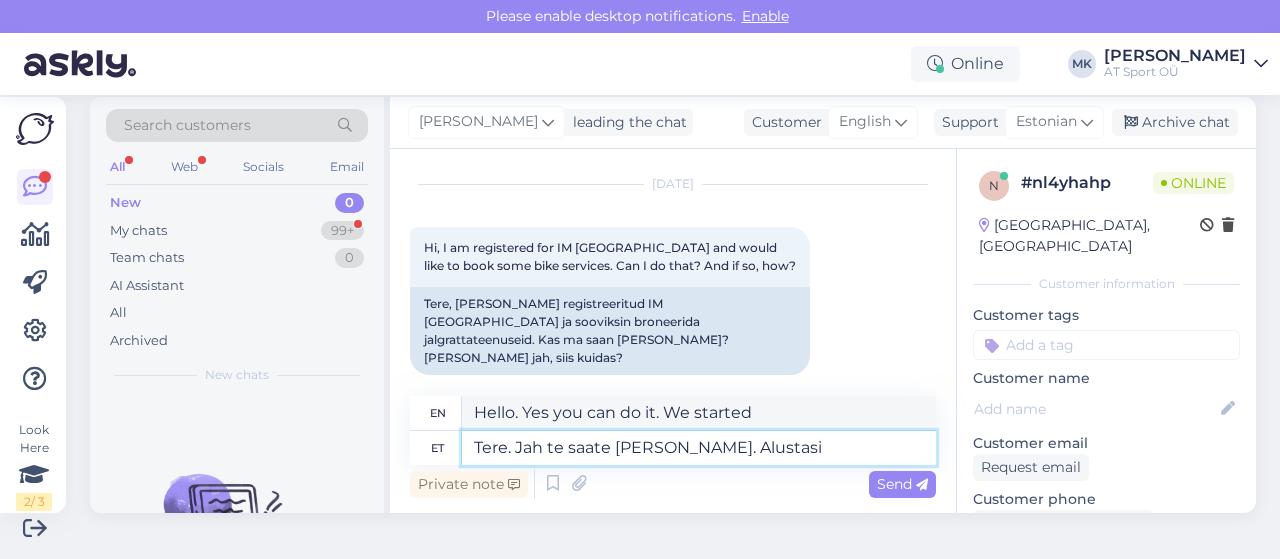type on "Tere. Jah te saate seda teha. Alustas" 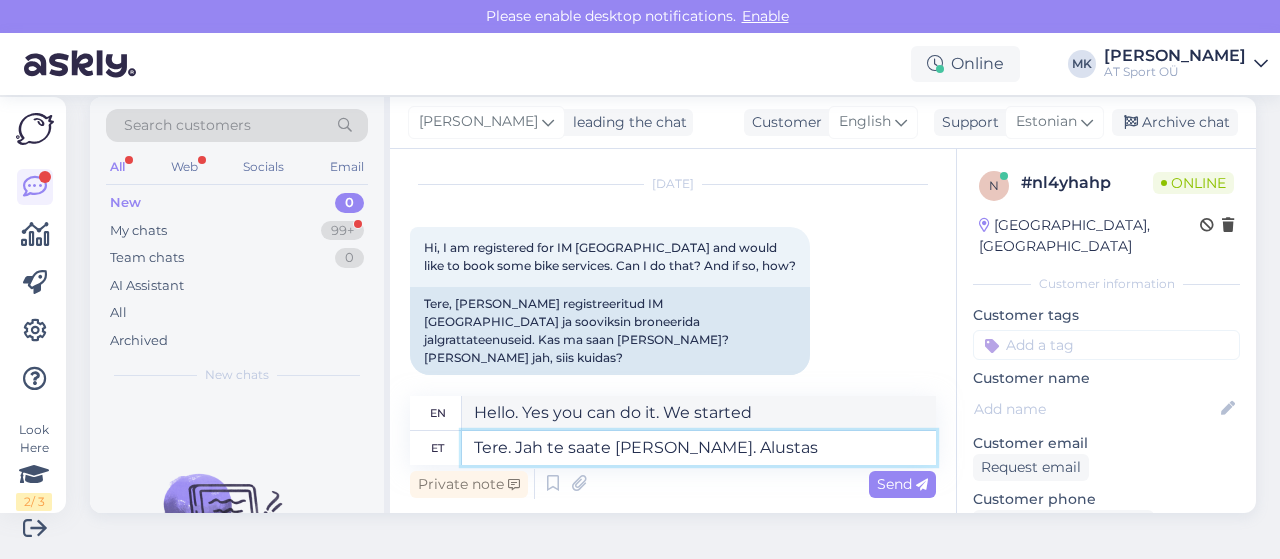type on "Hello. Yes you can do that. Started" 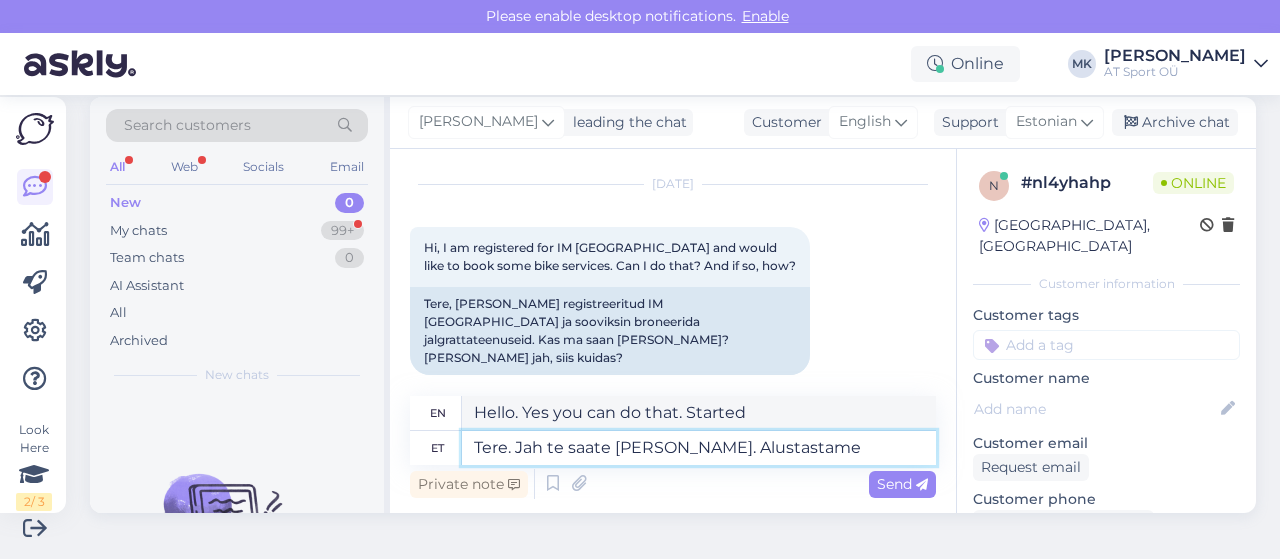 type on "Tere. Jah te saate seda teha. Alustastame" 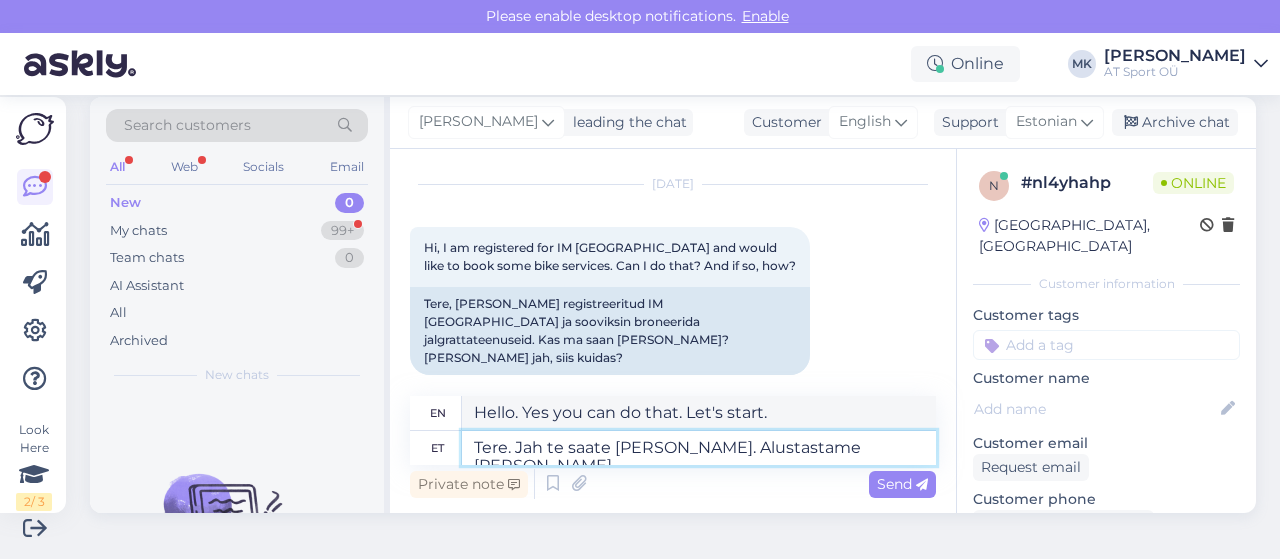 type on "Tere. Jah te saate seda teha. Alustastame täna a" 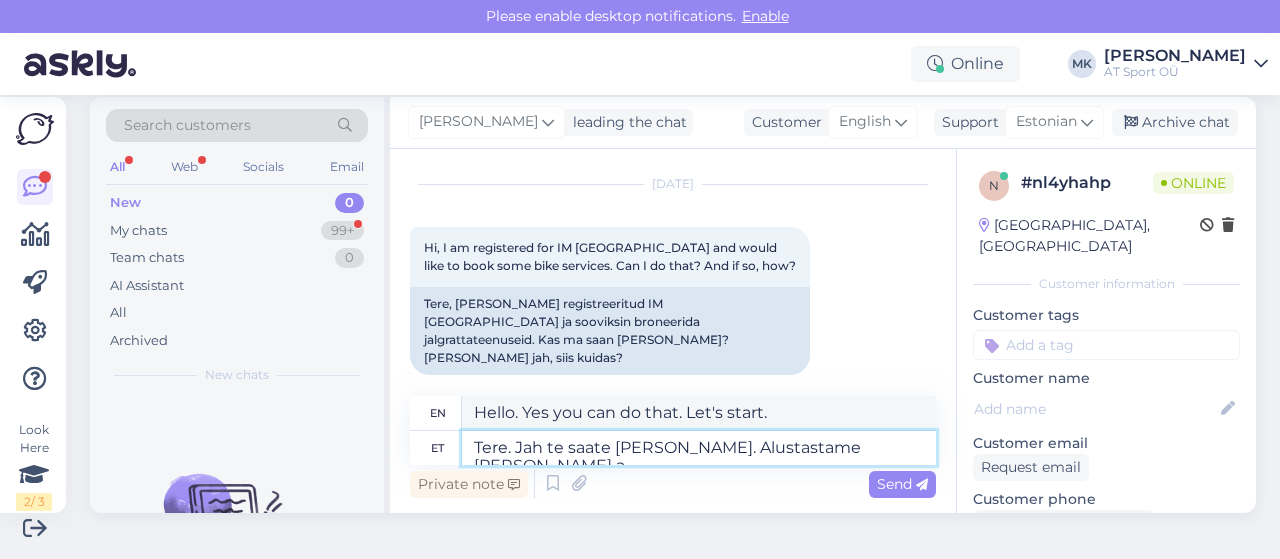 type on "Hi. Yes you can do it. Let's start today" 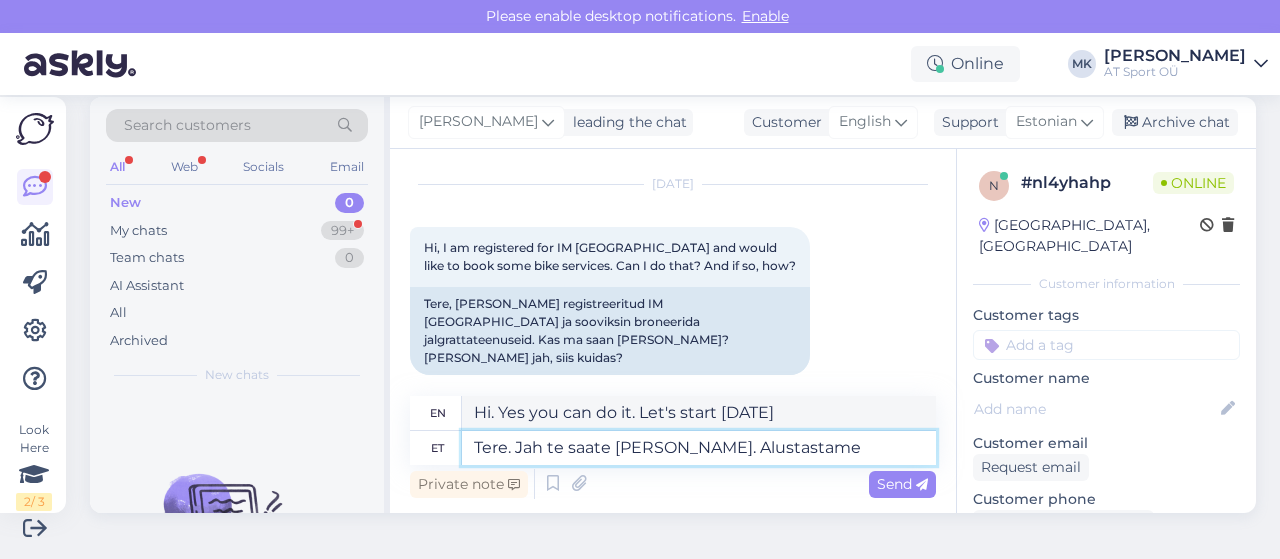 type on "Tere. Jah te saate seda teha. Alustastam" 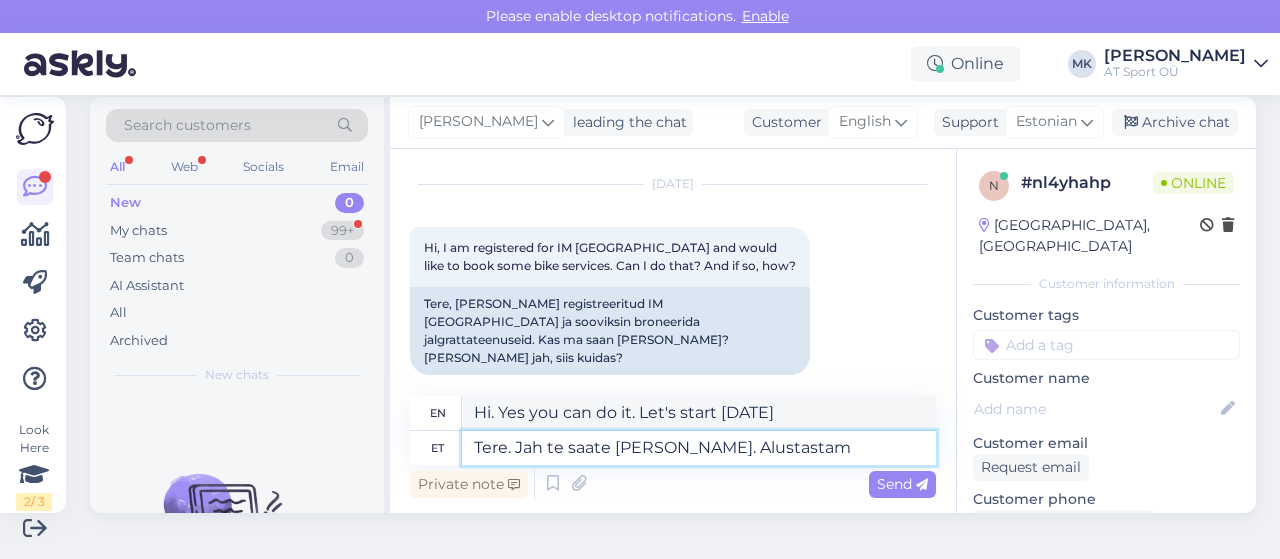 type on "Hello. Yes you can do that. Let's start." 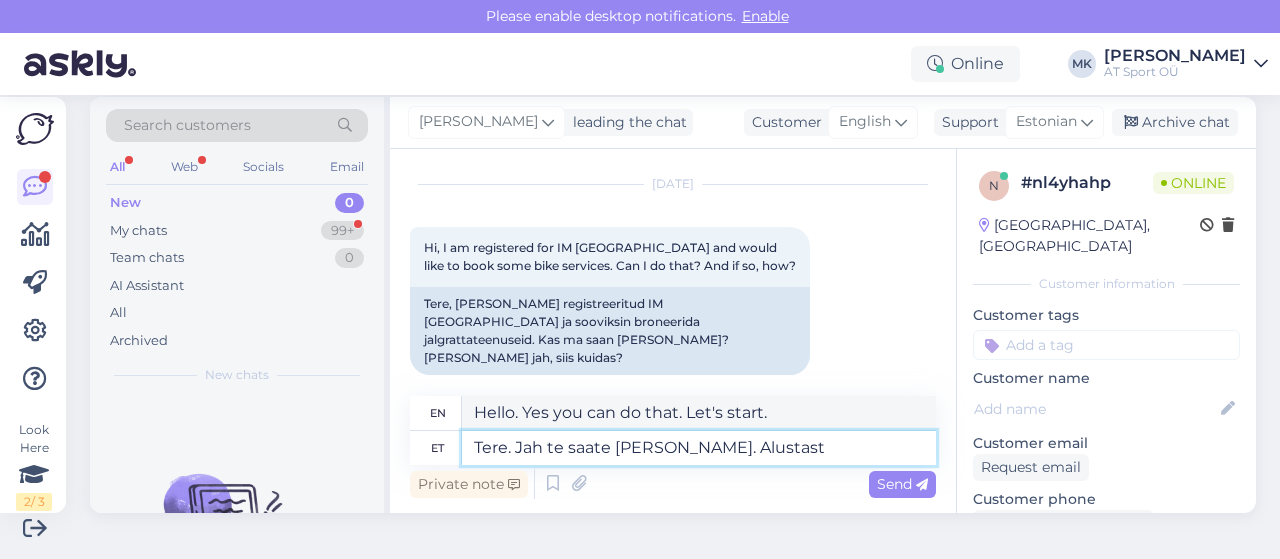 type on "Tere. Jah te saate seda teha. Alustas" 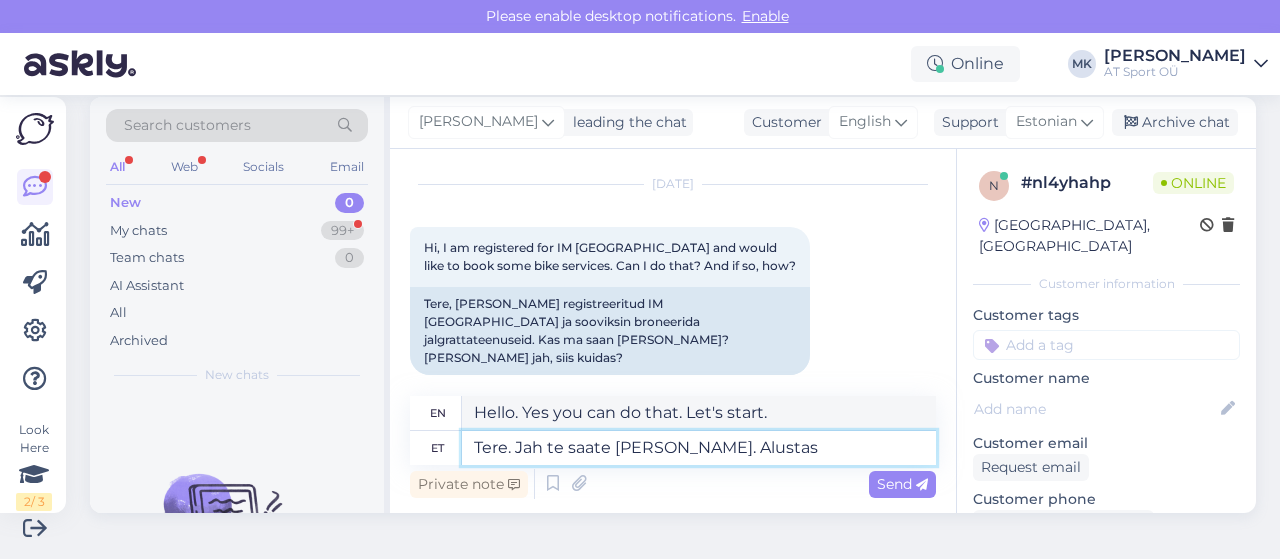 type on "Hello. Yes you can do that. Started" 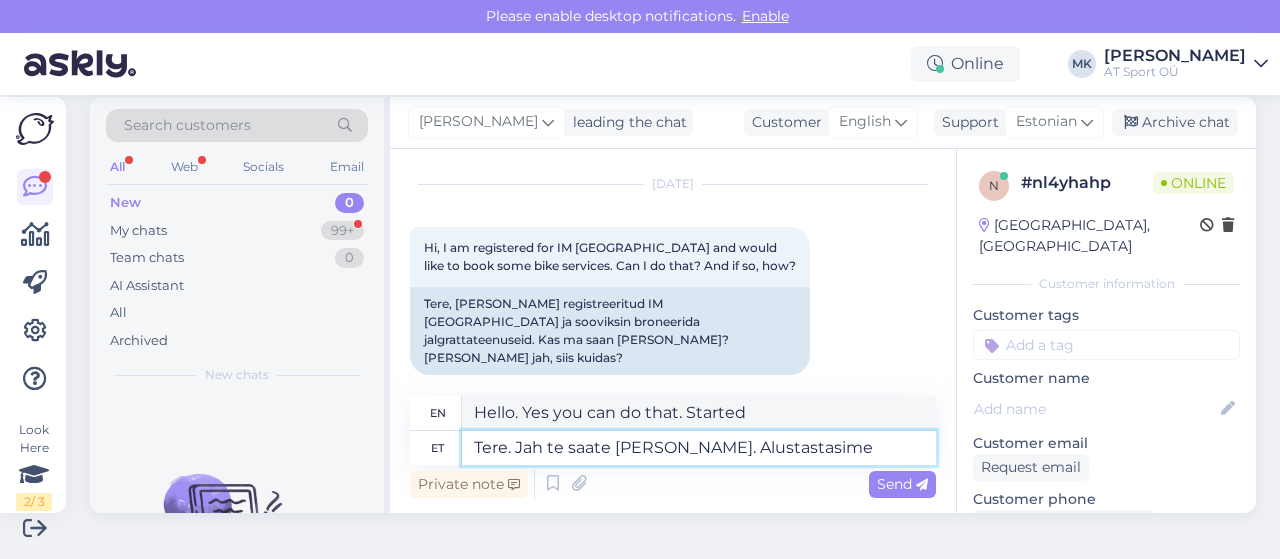 type on "Tere. Jah te saate seda teha. Alustastasime j" 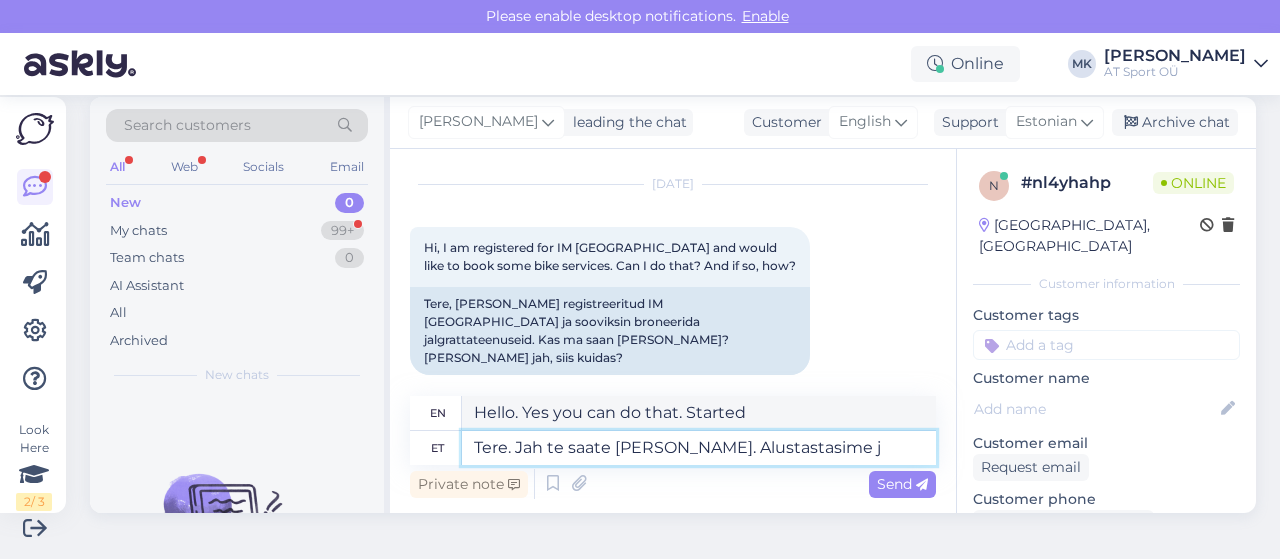type on "Hello. Yes you can do that. We have started" 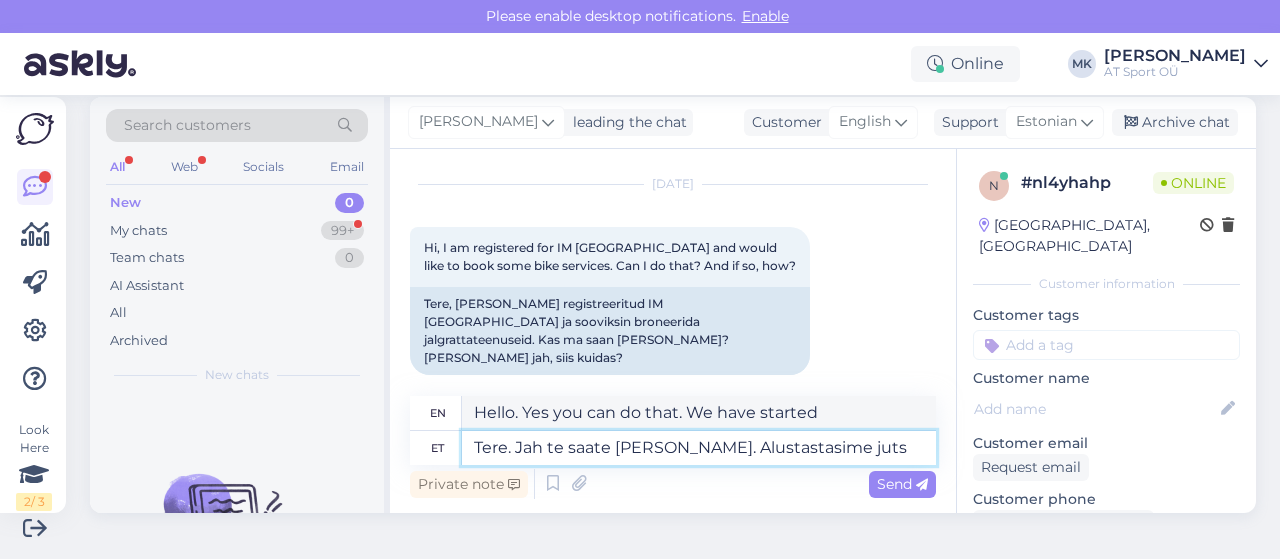 type on "Tere. Jah te saate seda teha. Alustastasime juts" 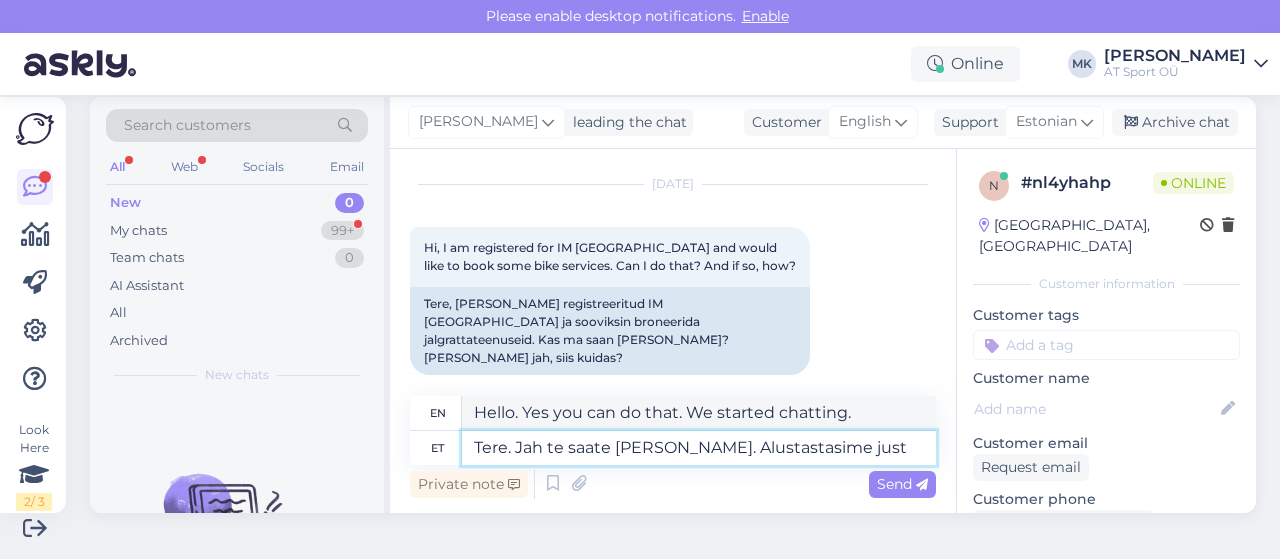 type on "Tere. Jah te saate seda teha. Alustastasime just" 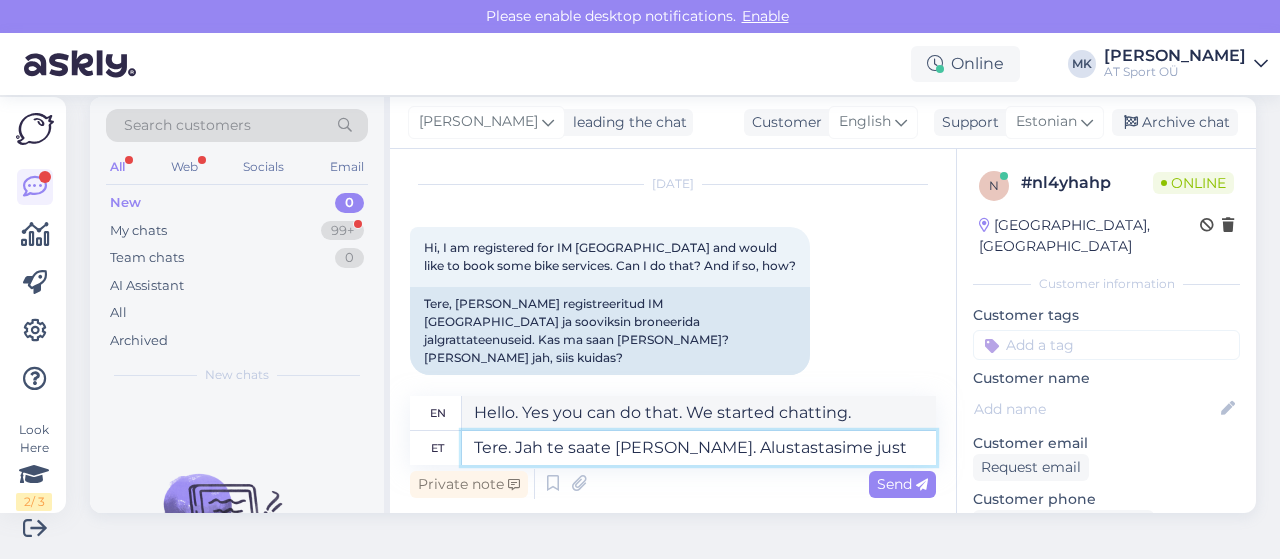 type on "Hi. Yes you can do that. We just started" 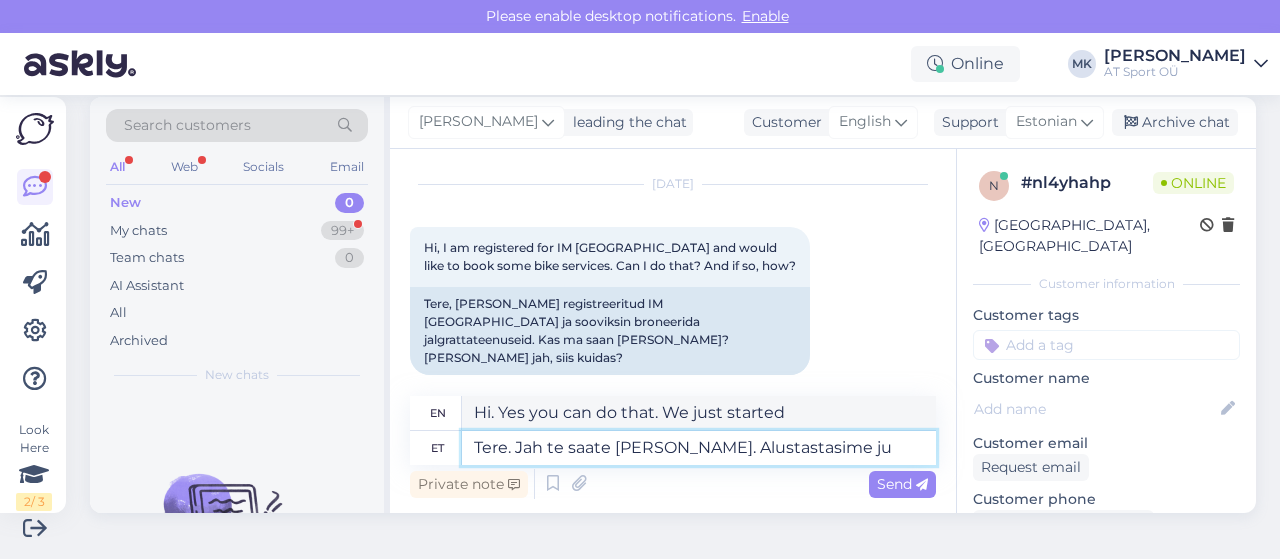 type on "Tere. Jah te saate seda teha. Alustastasime j" 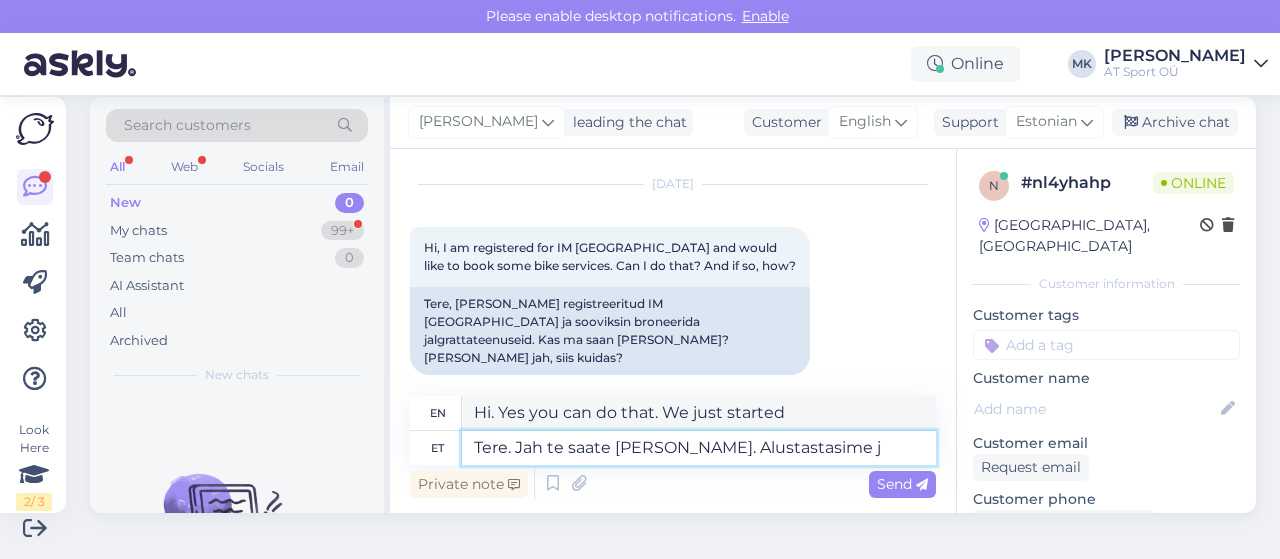 type on "Hello. Yes you can do that. We started it." 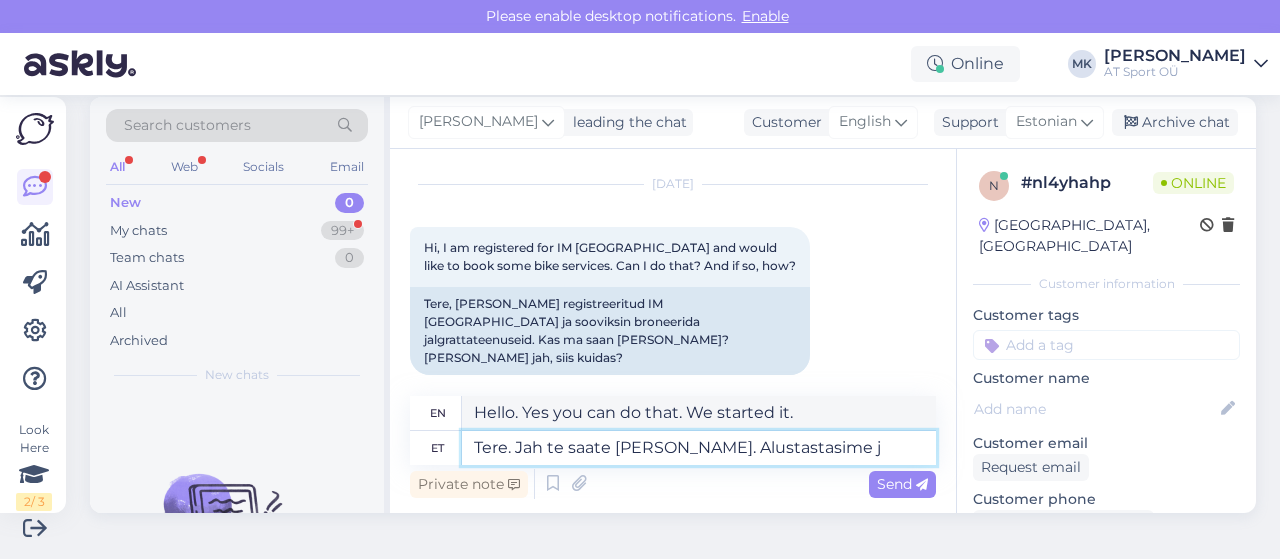 type on "Tere. Jah te saate seda teha. Alustastasime" 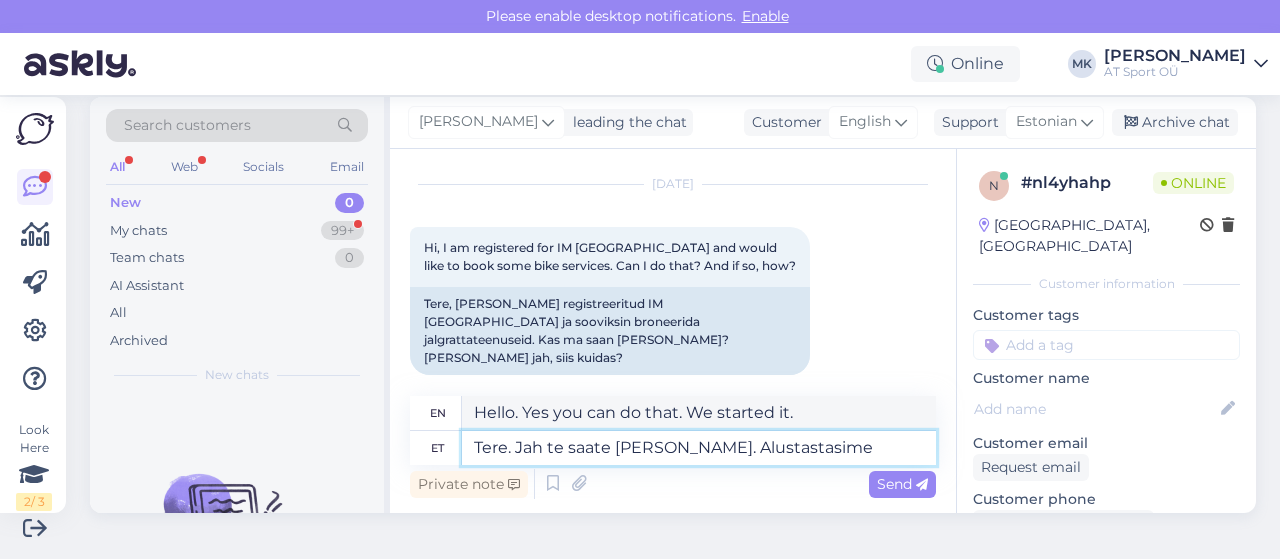 type on "Hello. Yes you can do that. We have started" 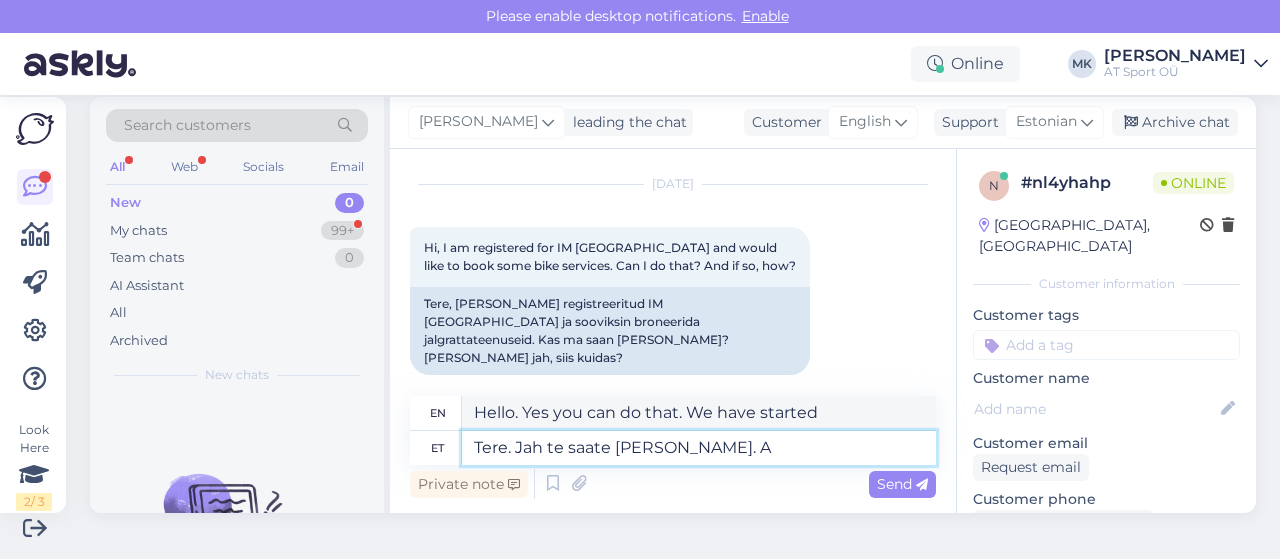 type on "Tere. Jah te saate seda teha." 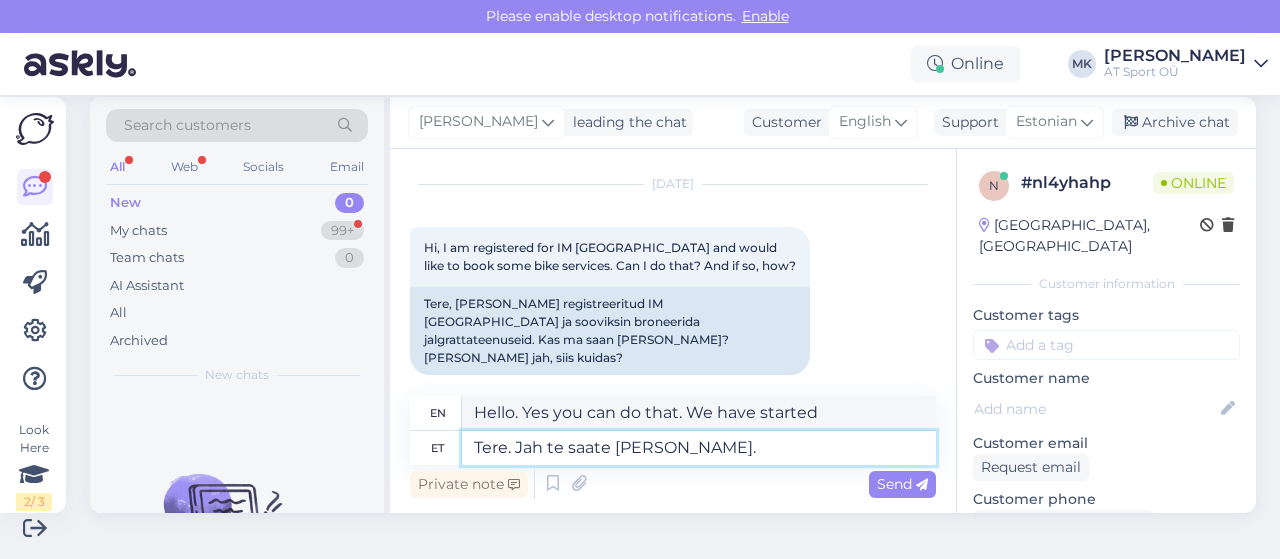 type on "Hello. Yes you can do that." 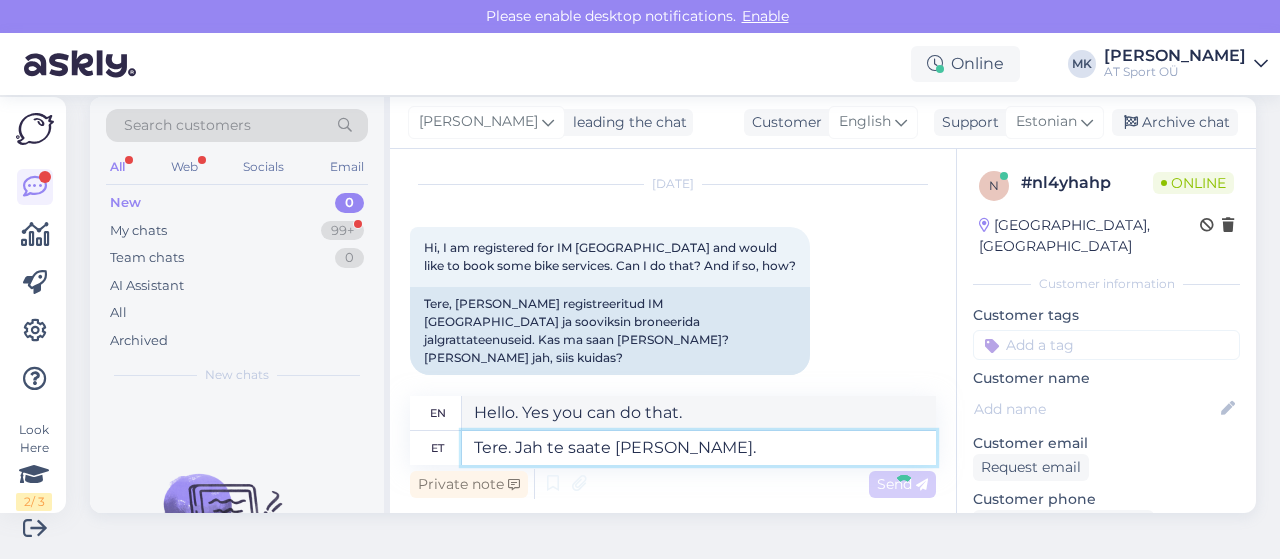 type 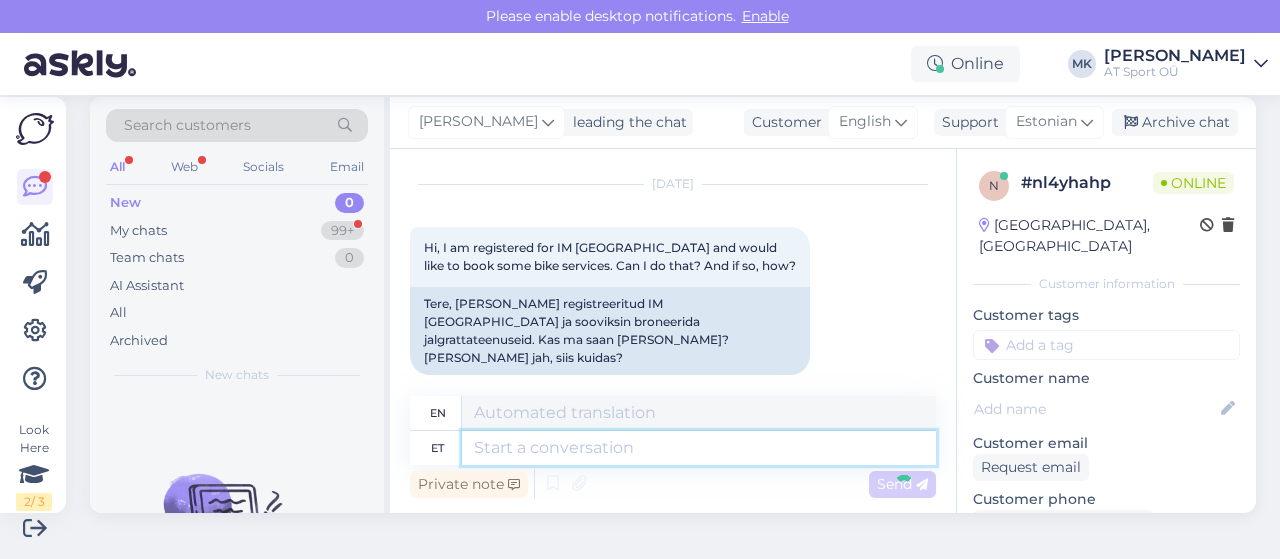 scroll, scrollTop: 168, scrollLeft: 0, axis: vertical 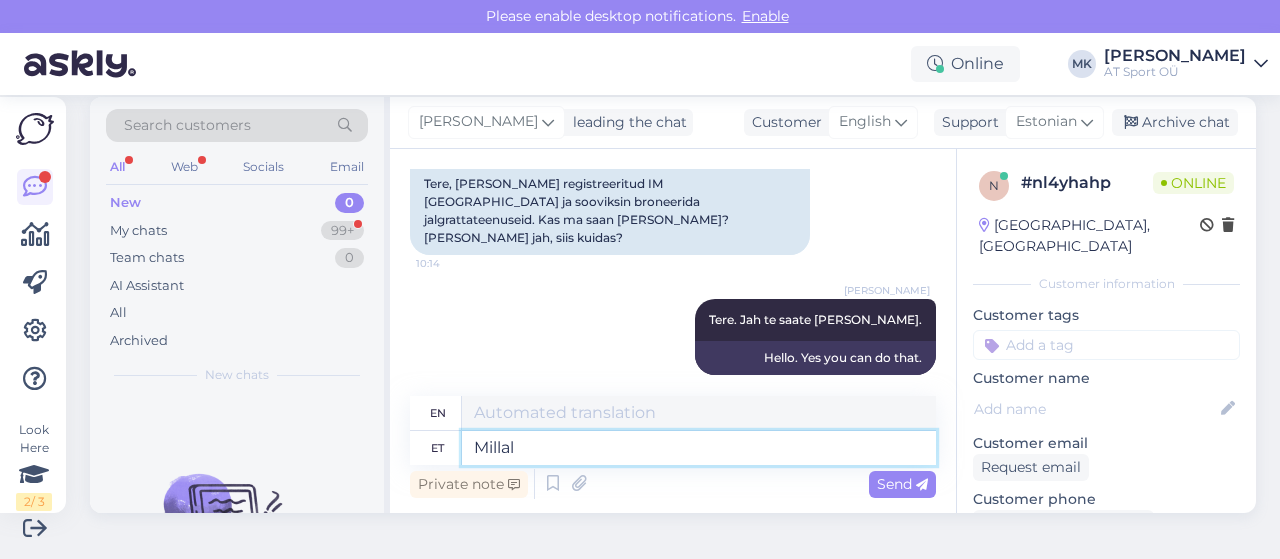 type on "Millal" 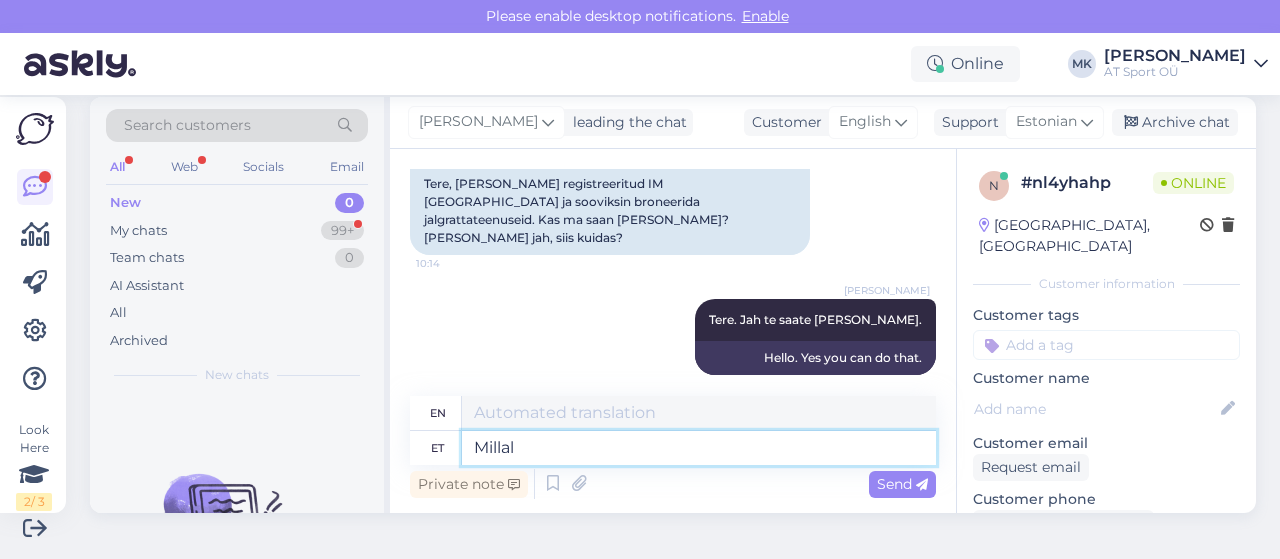 type on "When" 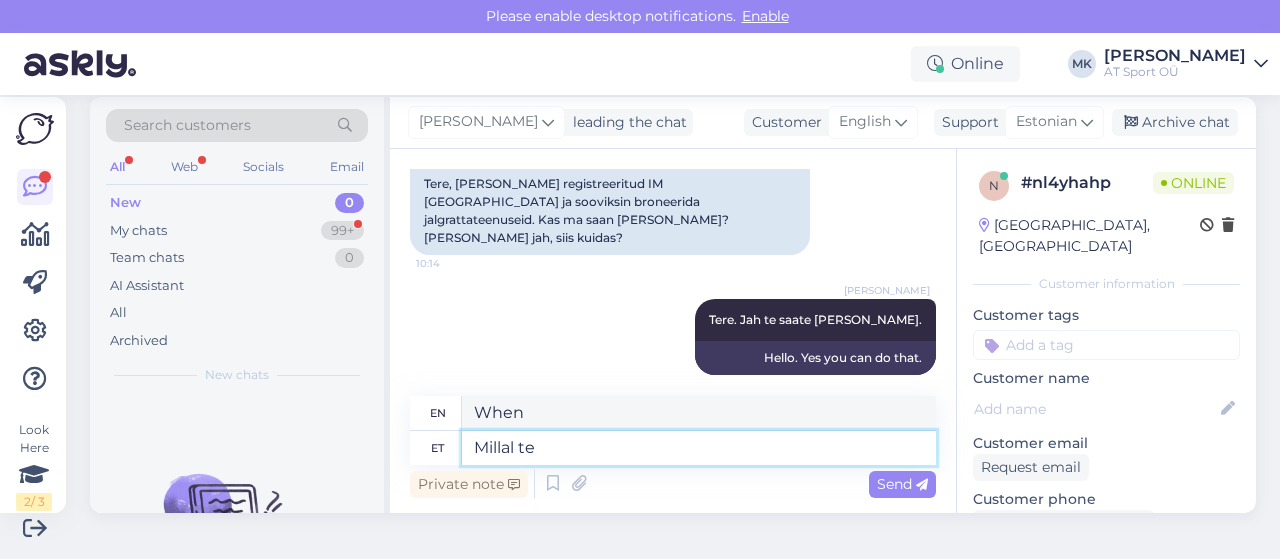 type on "Millal te" 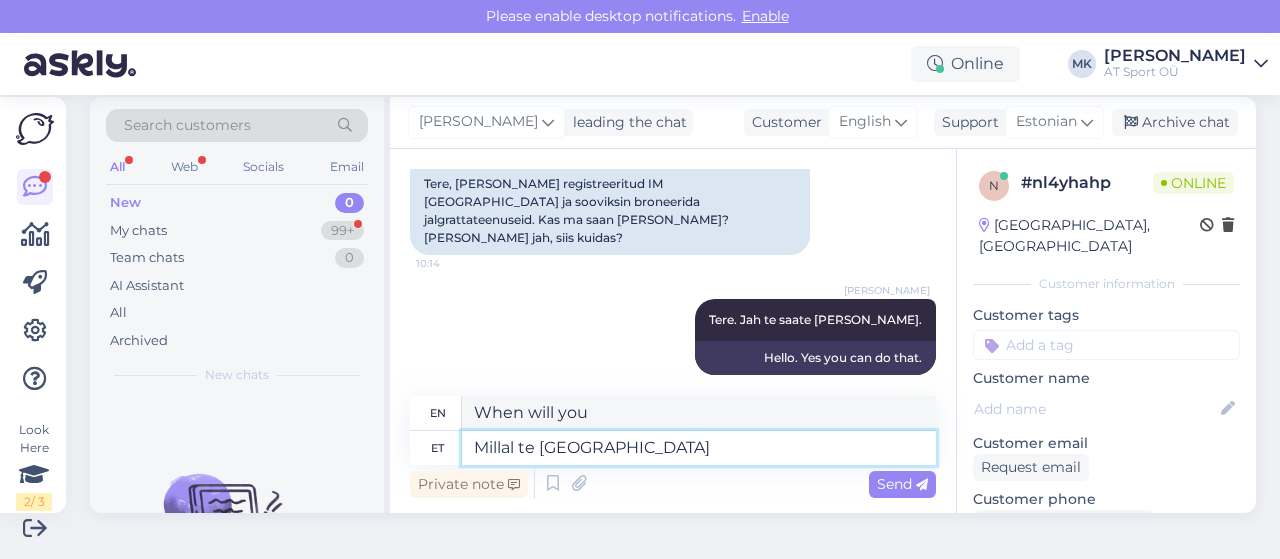 type on "Millal te Eestis" 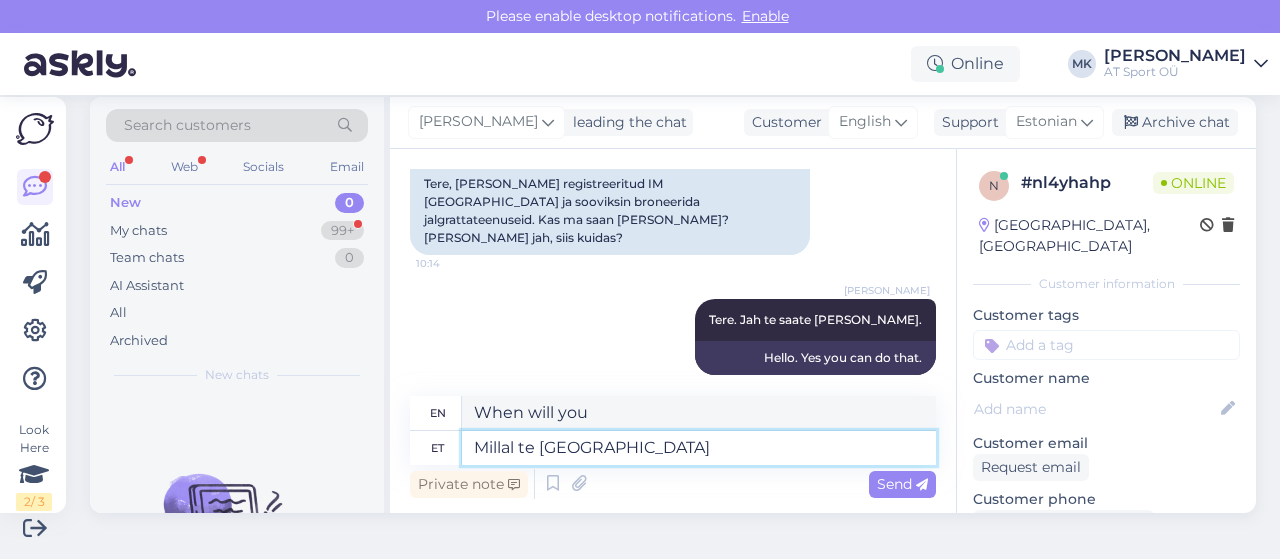 type on "When will you come?" 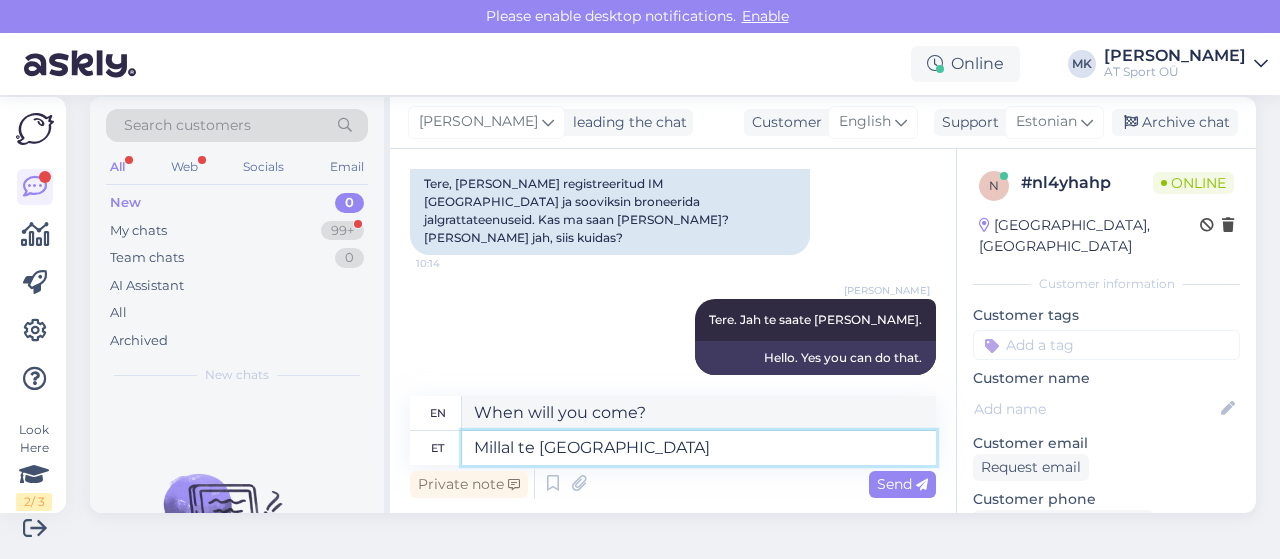 type on "Millal te Eestisse" 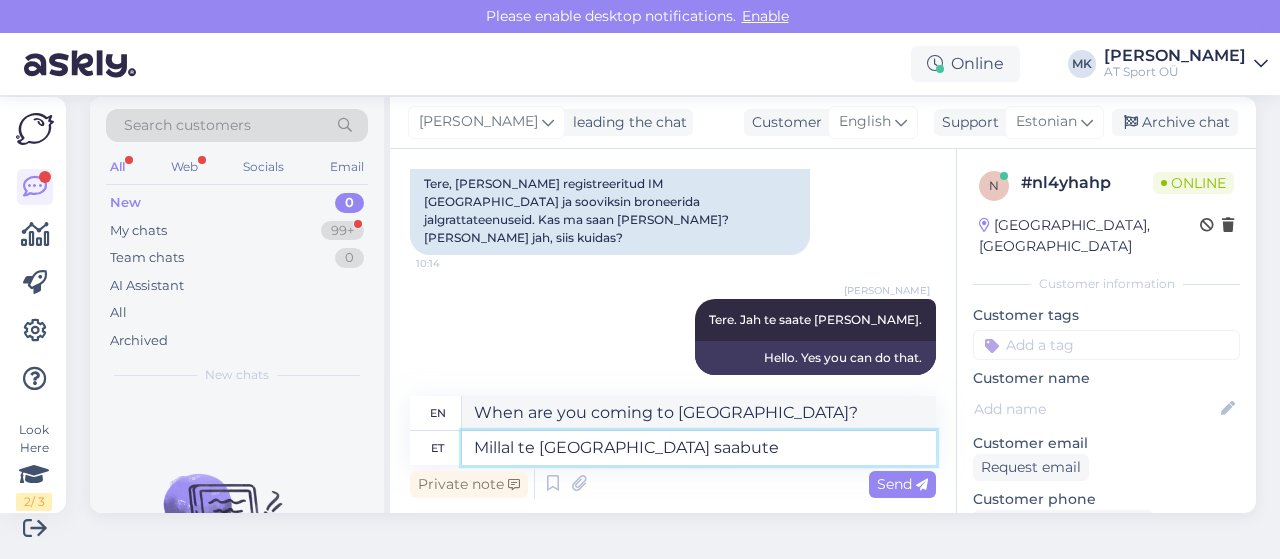 type on "Millal te Eestisse saabute" 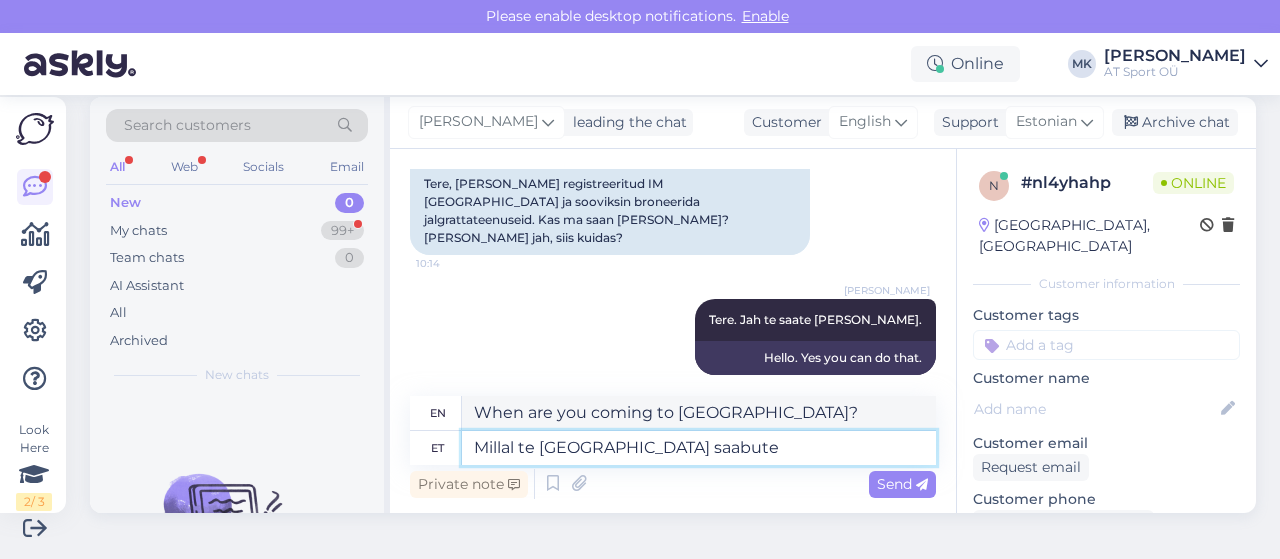 type on "When will you arrive in Estonia?" 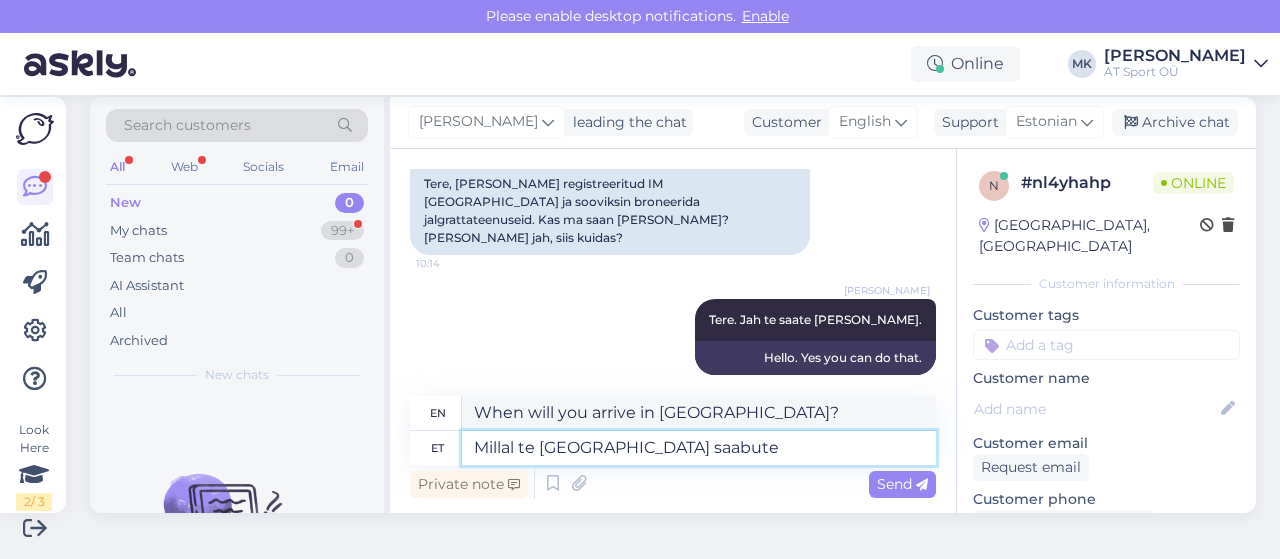 type on "Millal te Eestisse saabute?" 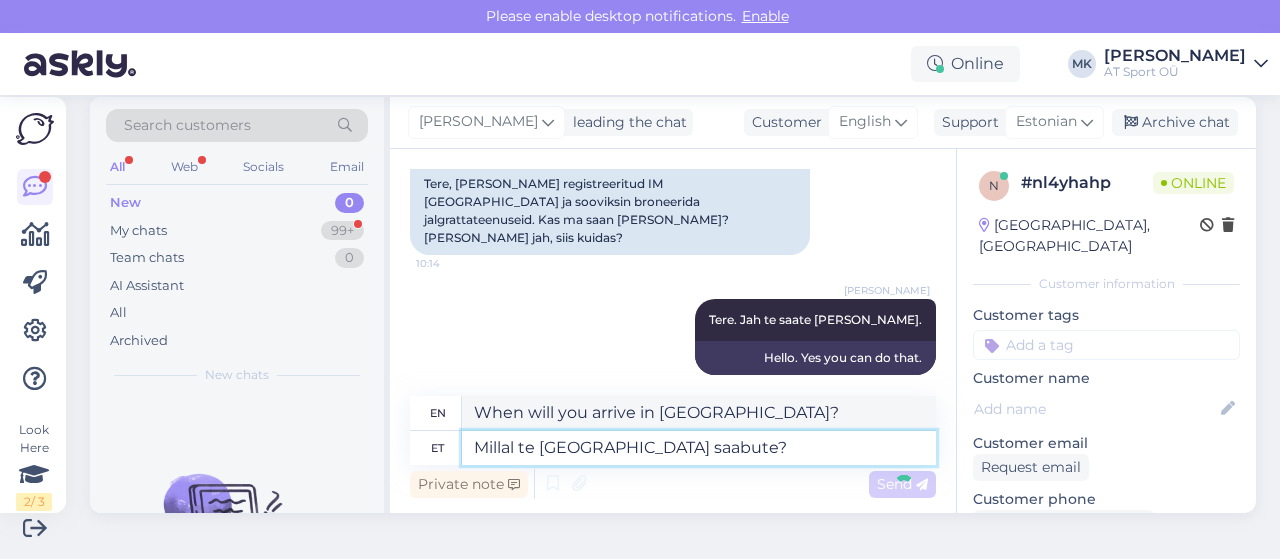 type 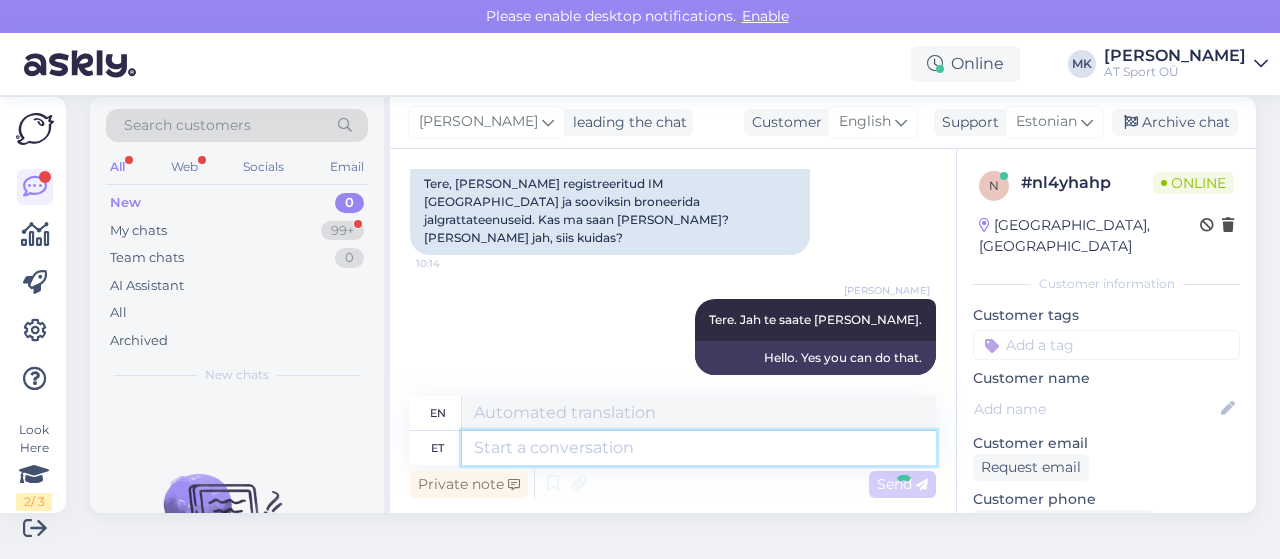scroll, scrollTop: 288, scrollLeft: 0, axis: vertical 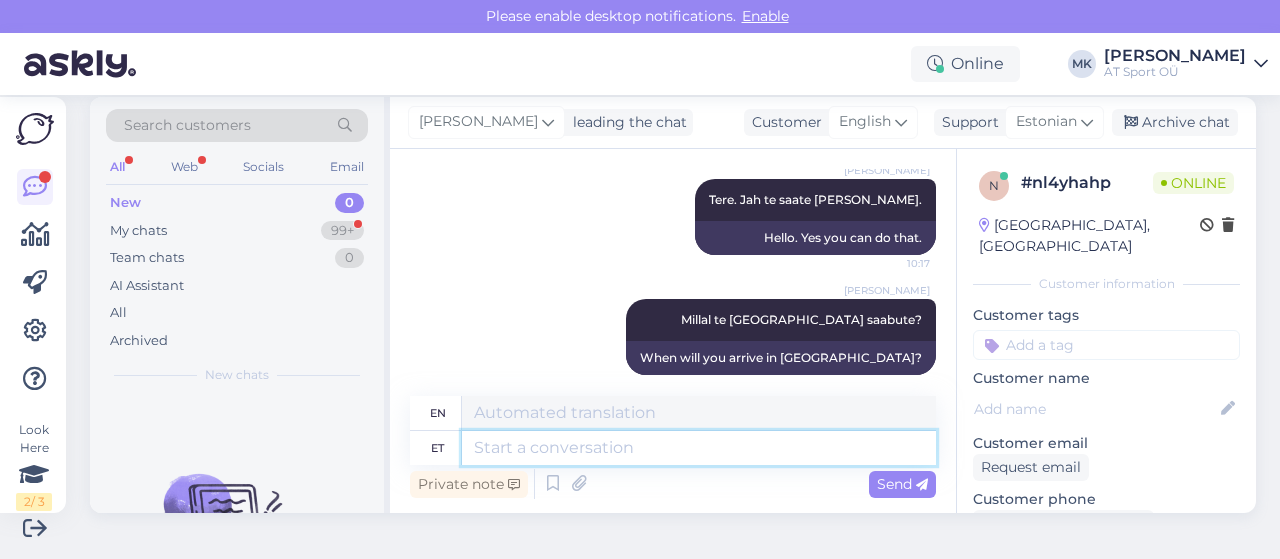 click at bounding box center (699, 448) 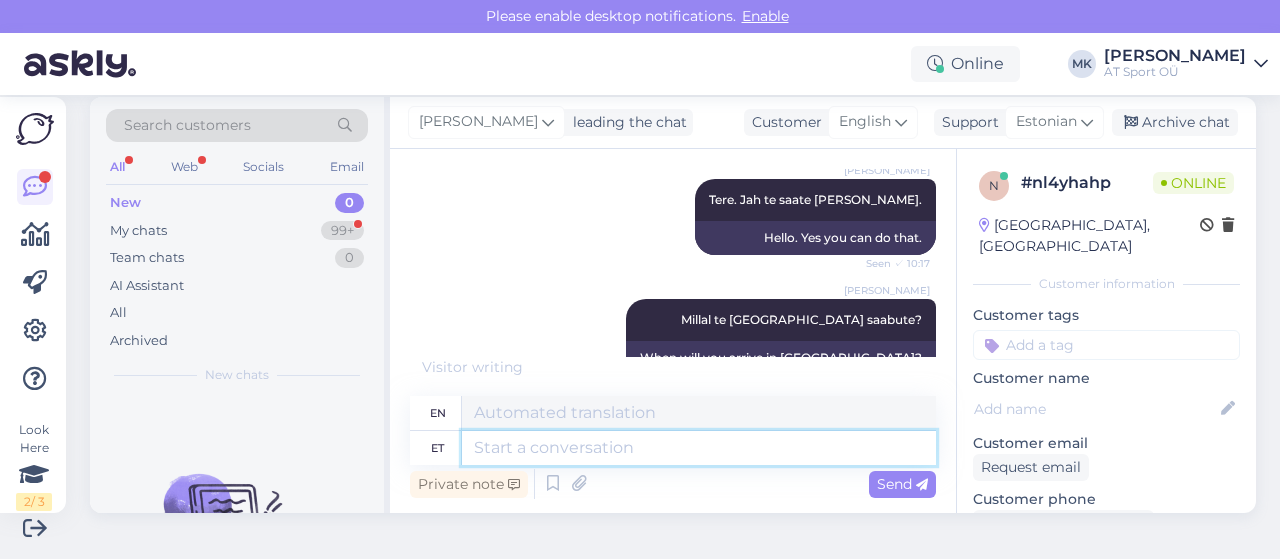 scroll, scrollTop: 408, scrollLeft: 0, axis: vertical 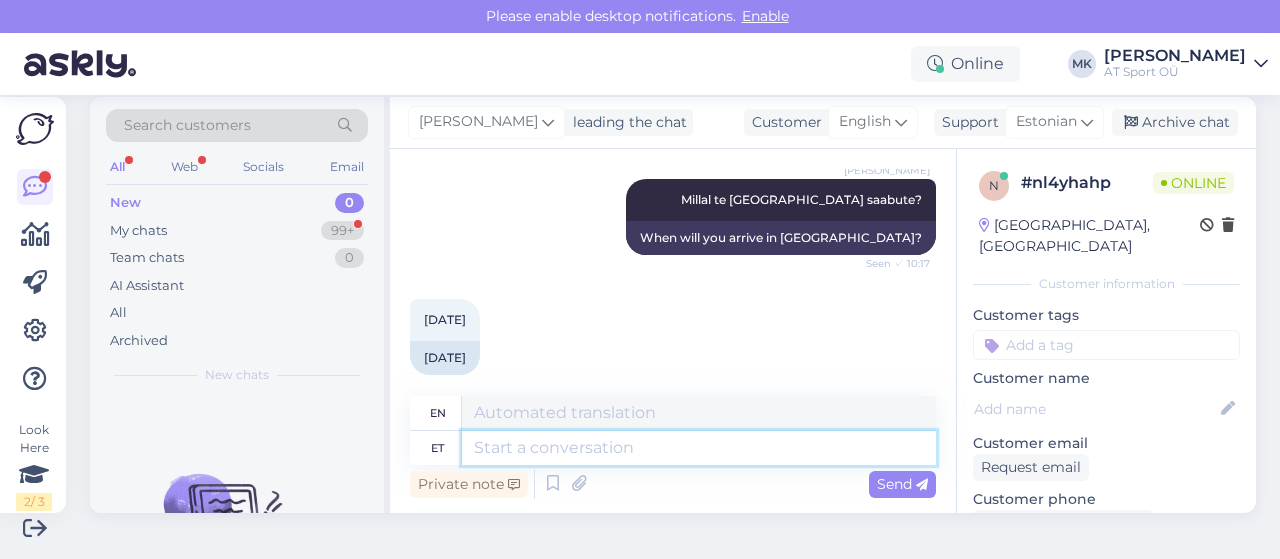 click at bounding box center (699, 448) 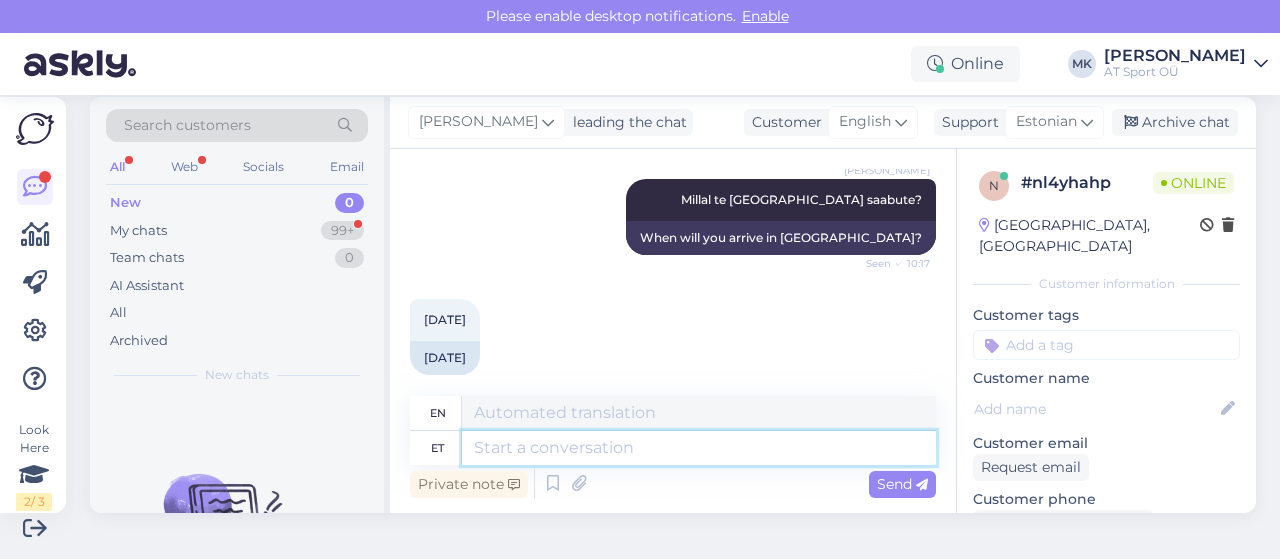 scroll, scrollTop: 429, scrollLeft: 0, axis: vertical 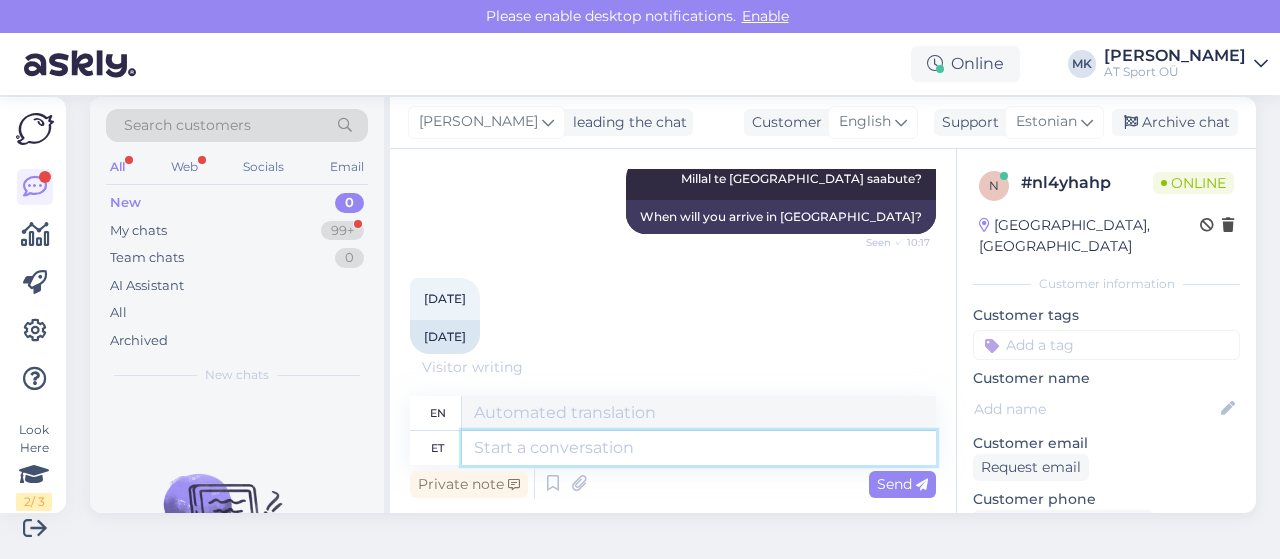 click at bounding box center [699, 448] 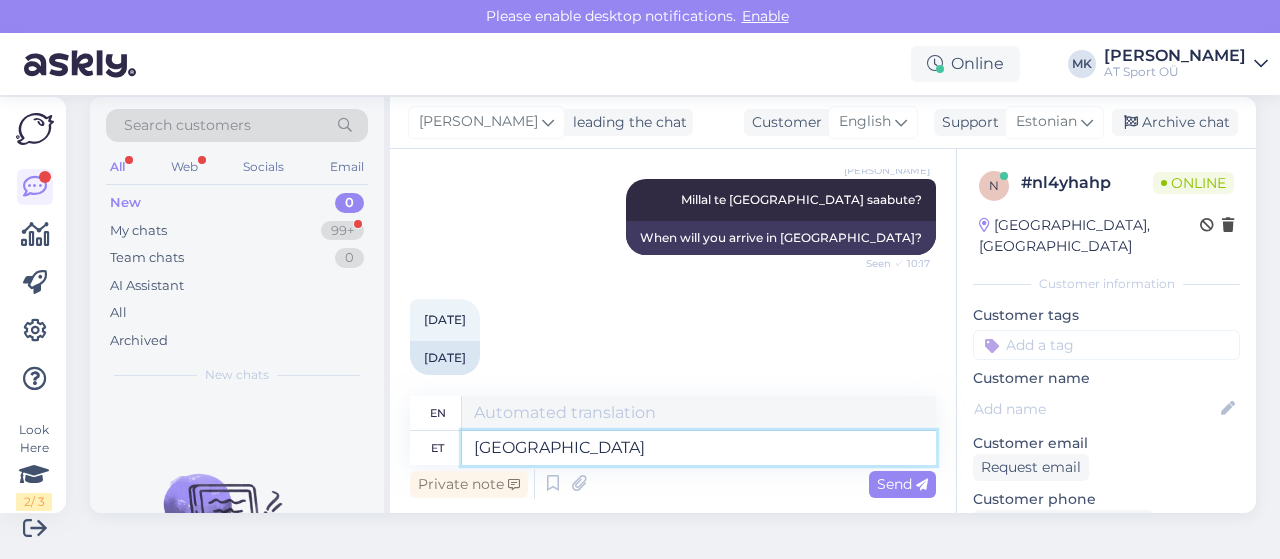 type on "Eestis" 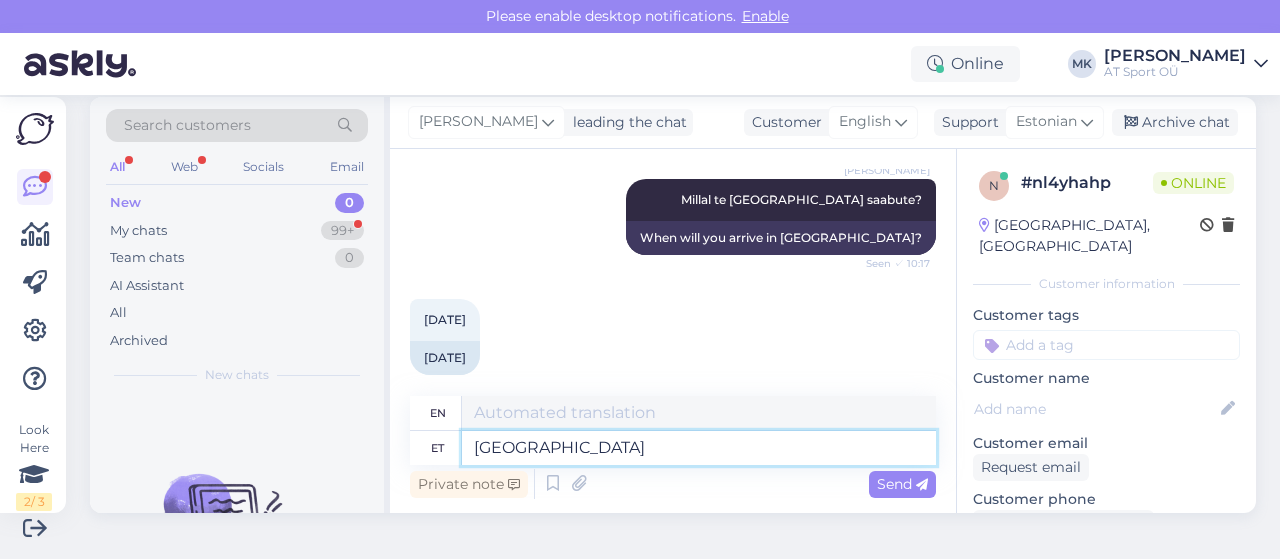 type on "In Estonia" 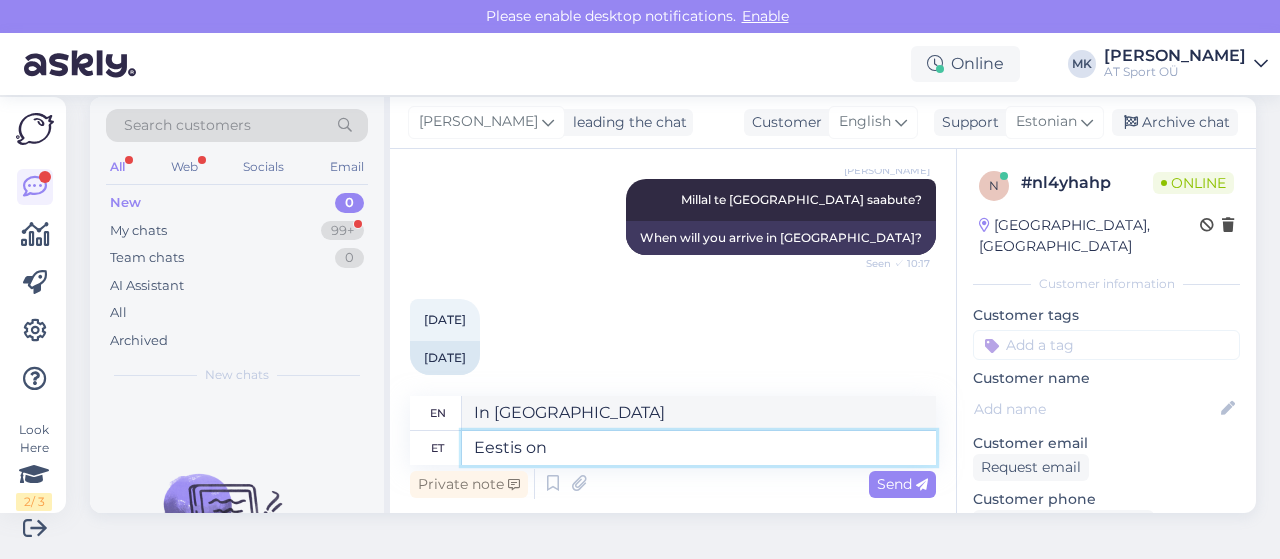 type on "Eestis on" 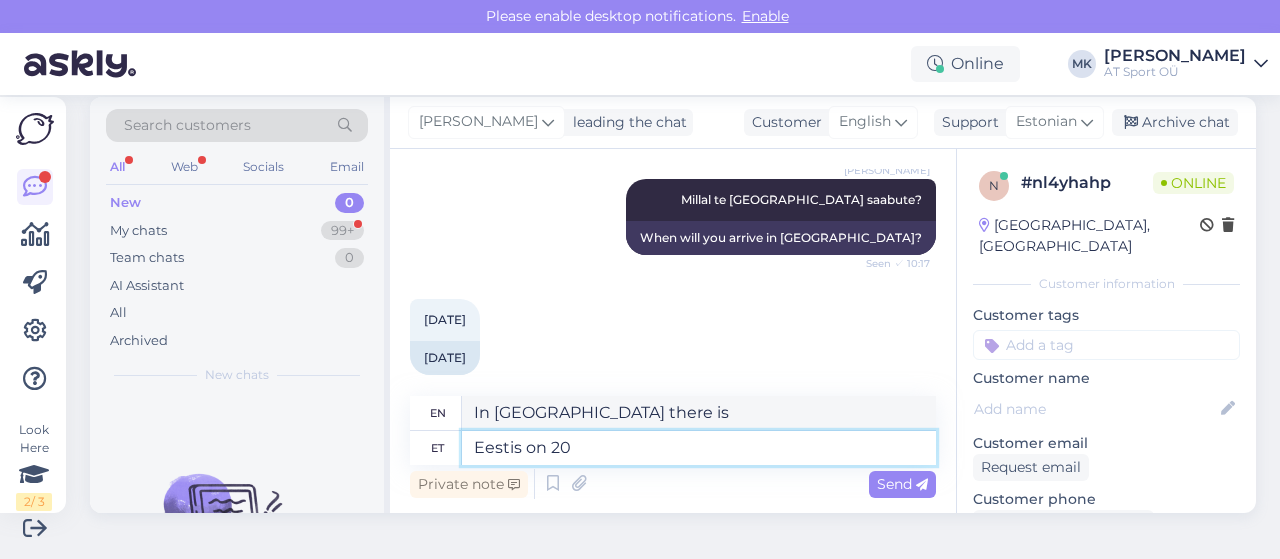 type on "Eestis on 20." 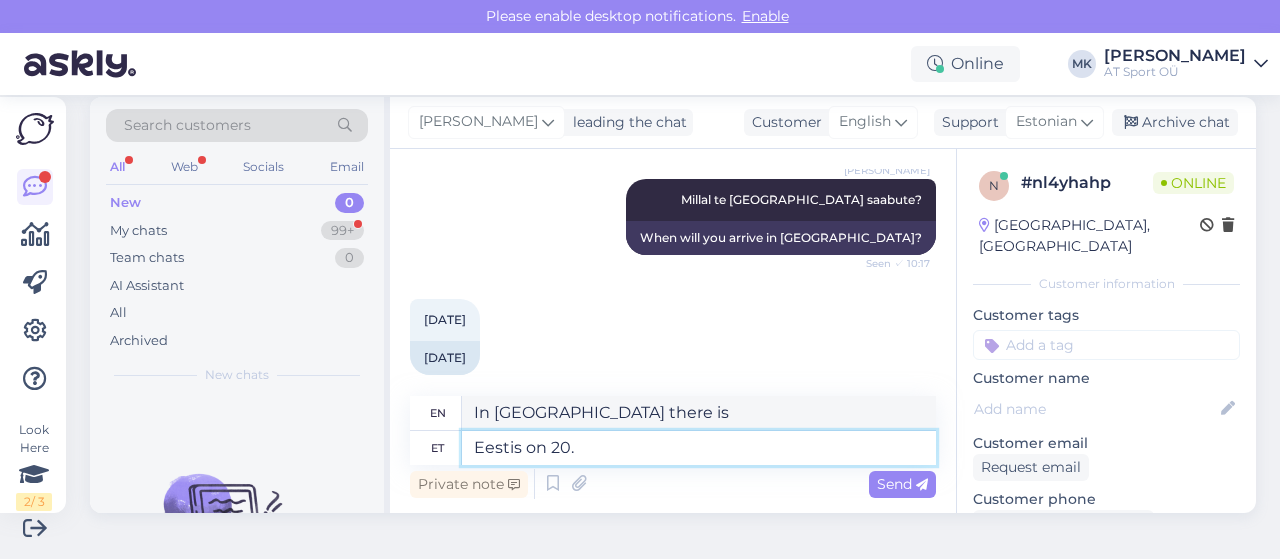 type on "There are 20 in Estonia" 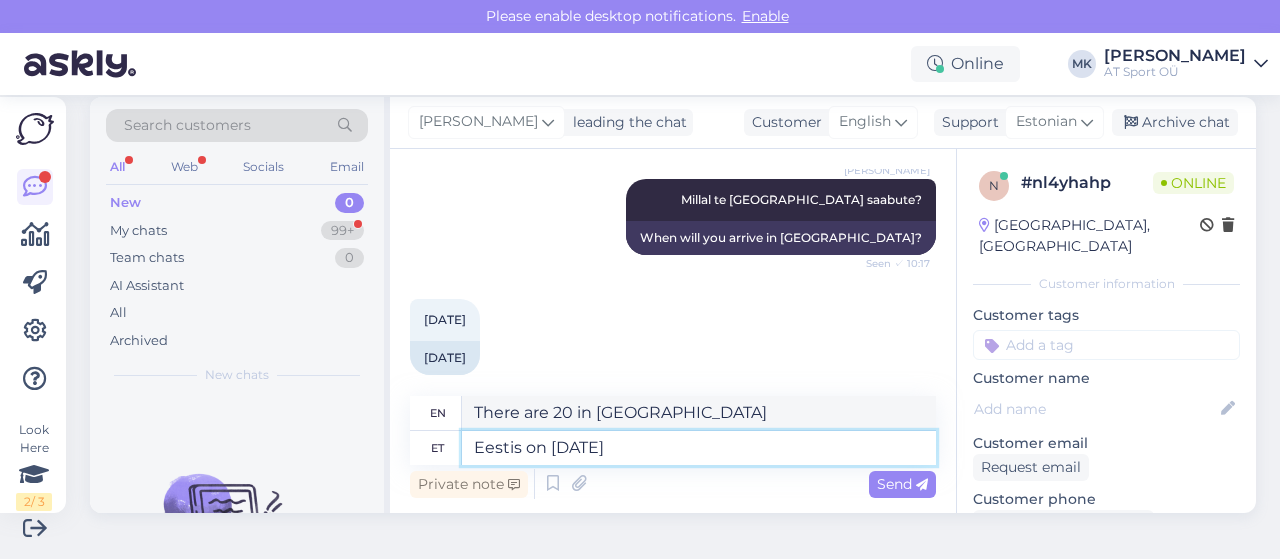 type on "Eestis on 20.august" 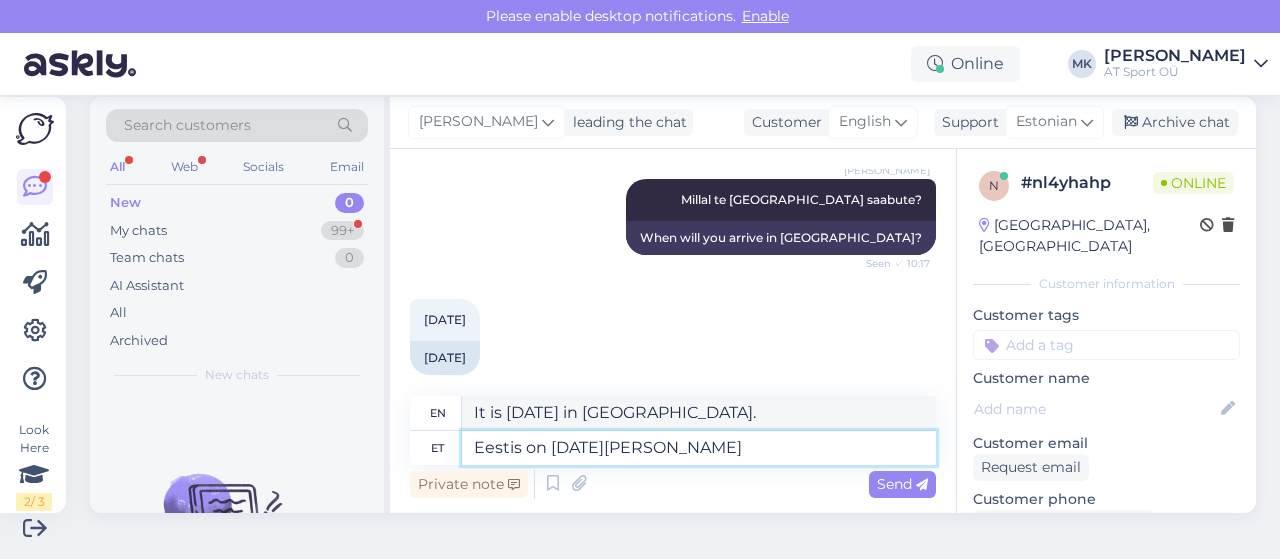 type on "Eestis on 20.august riigi" 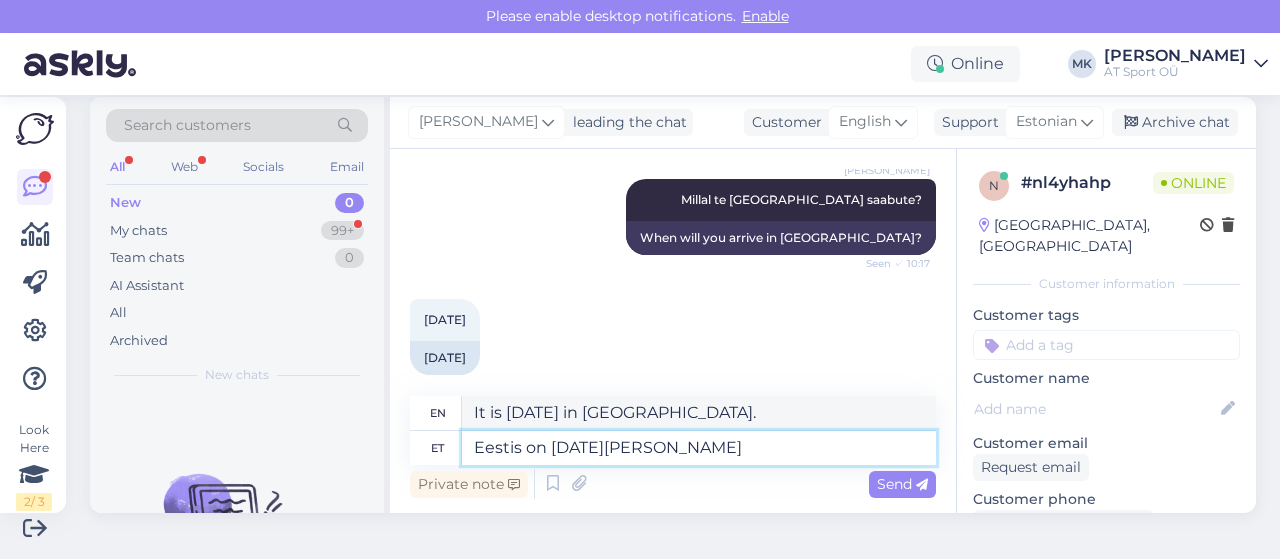 type on "In Estonia, 20.august is national" 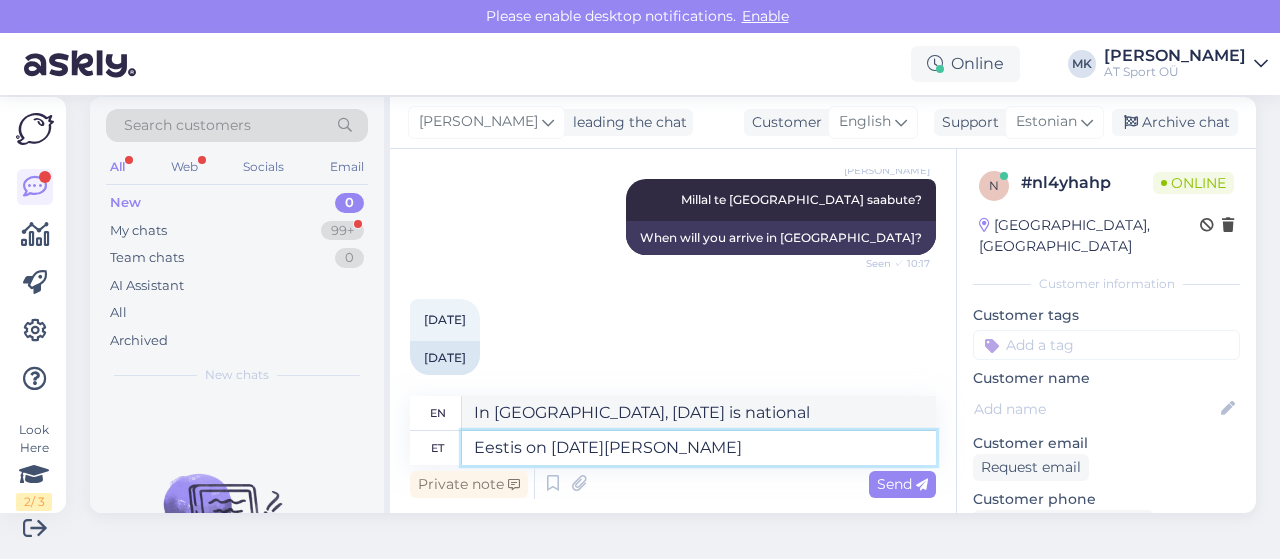 type on "Eestis on 20.august riiklik" 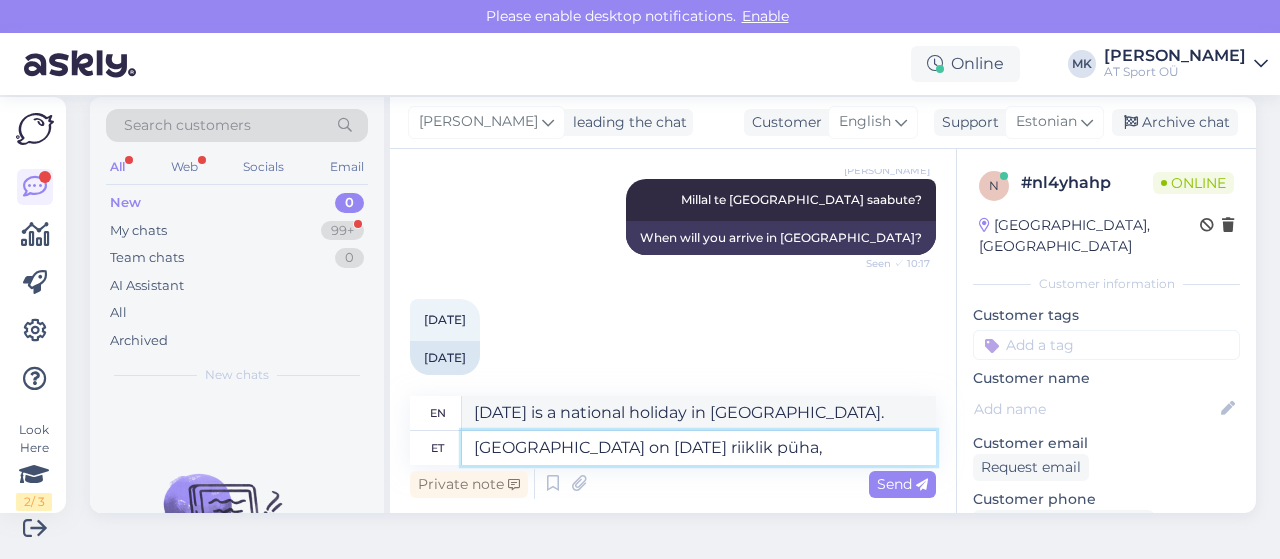 type on "Eestis on 20.august riiklik püha," 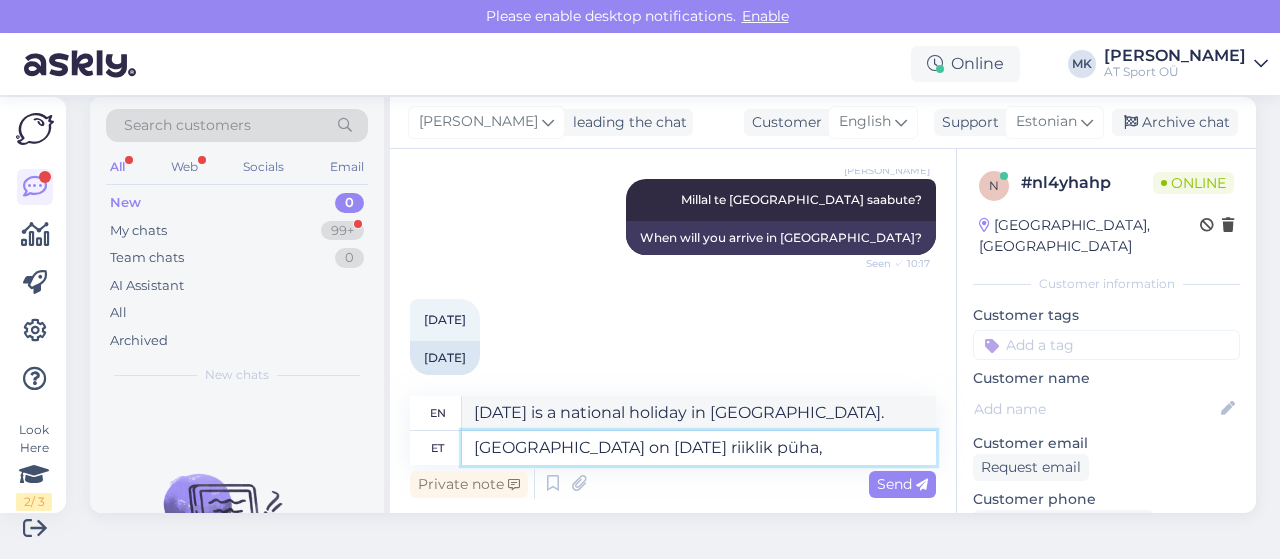 type on "20.august is a national holiday in Estonia," 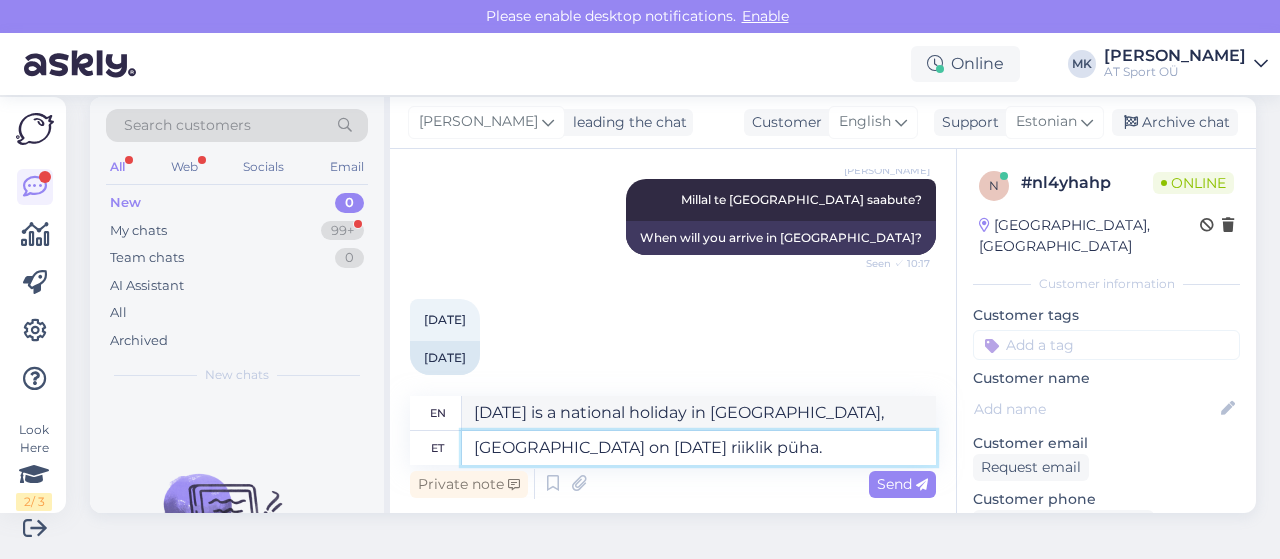 type on "Eestis on 20.august riiklik püha." 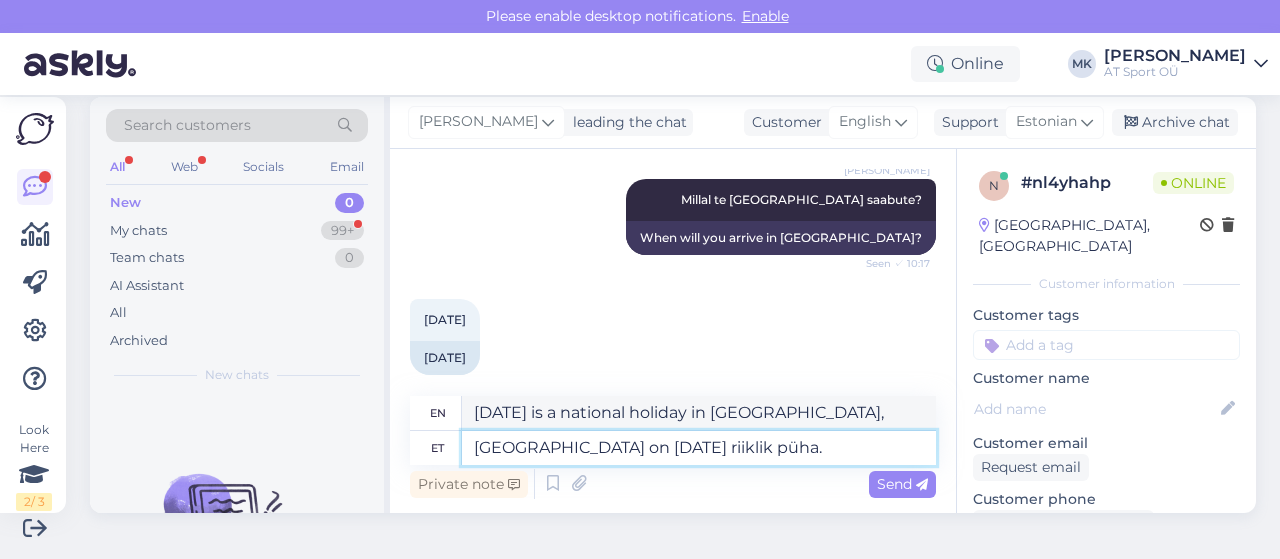 type on "20.august is a national holiday in Estonia." 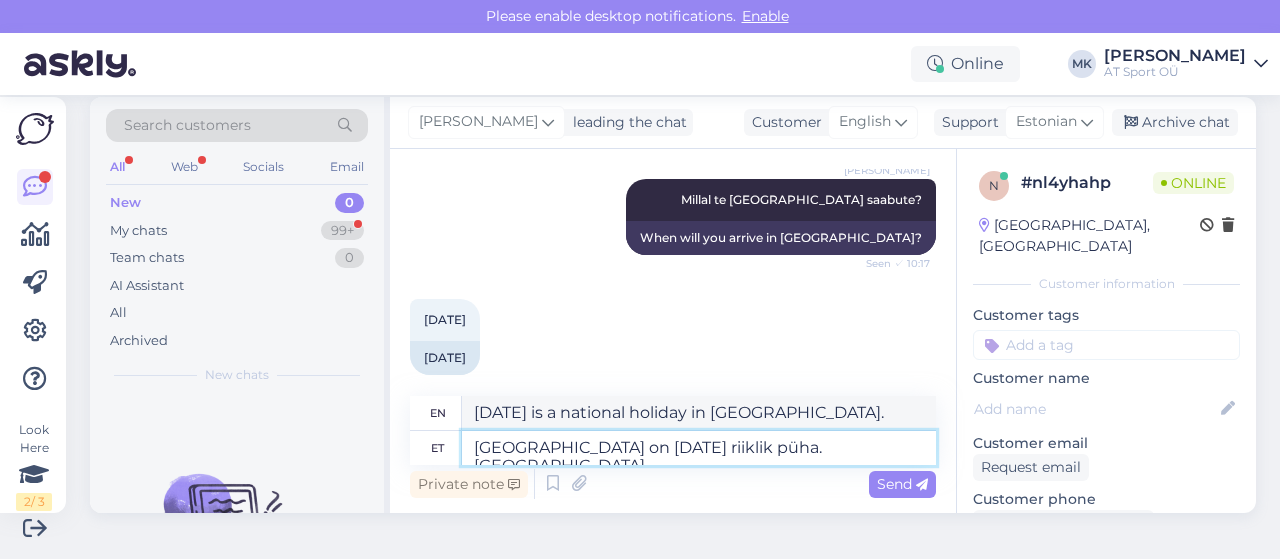 type on "Eestis on 20.august riiklik püha. Seega" 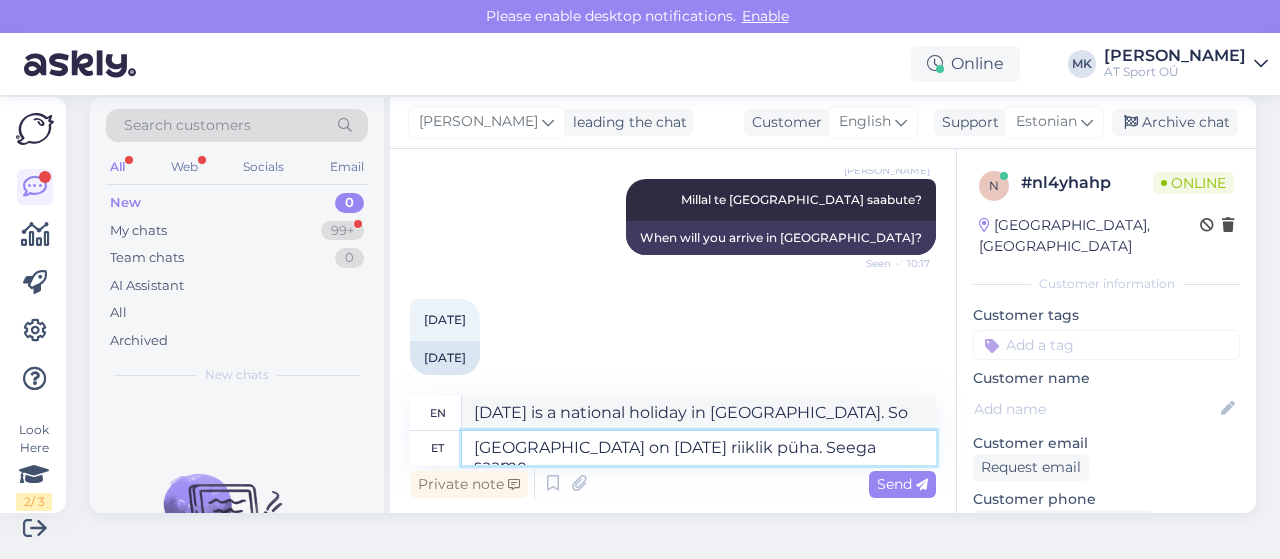 type on "Eestis on 20.august riiklik püha. Seega saame" 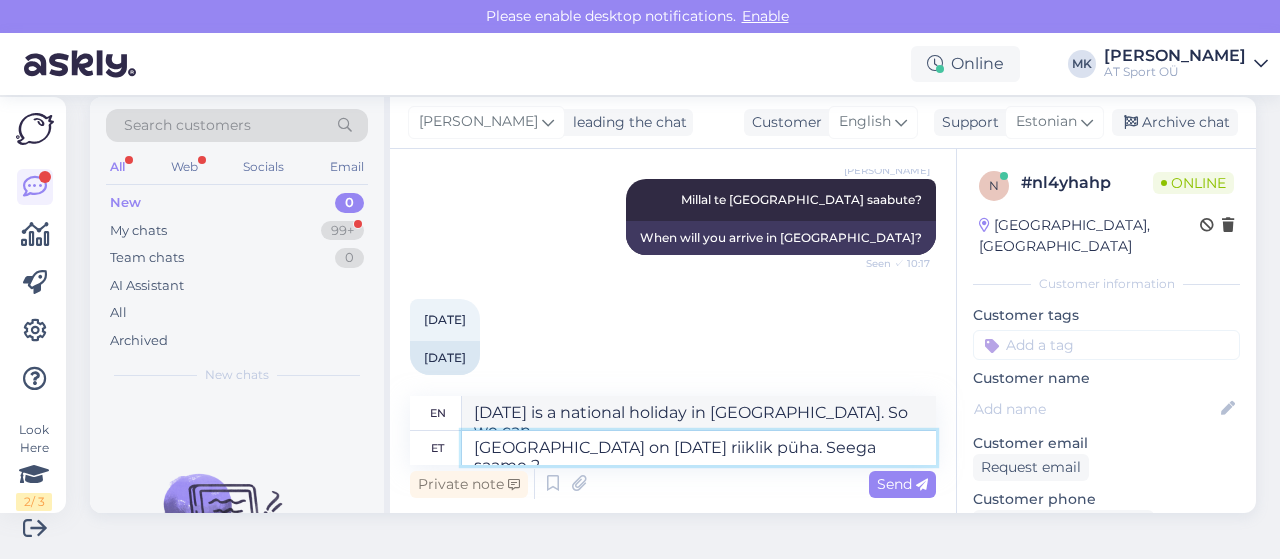 type on "Eestis on 20.august riiklik püha. Seega saame 21" 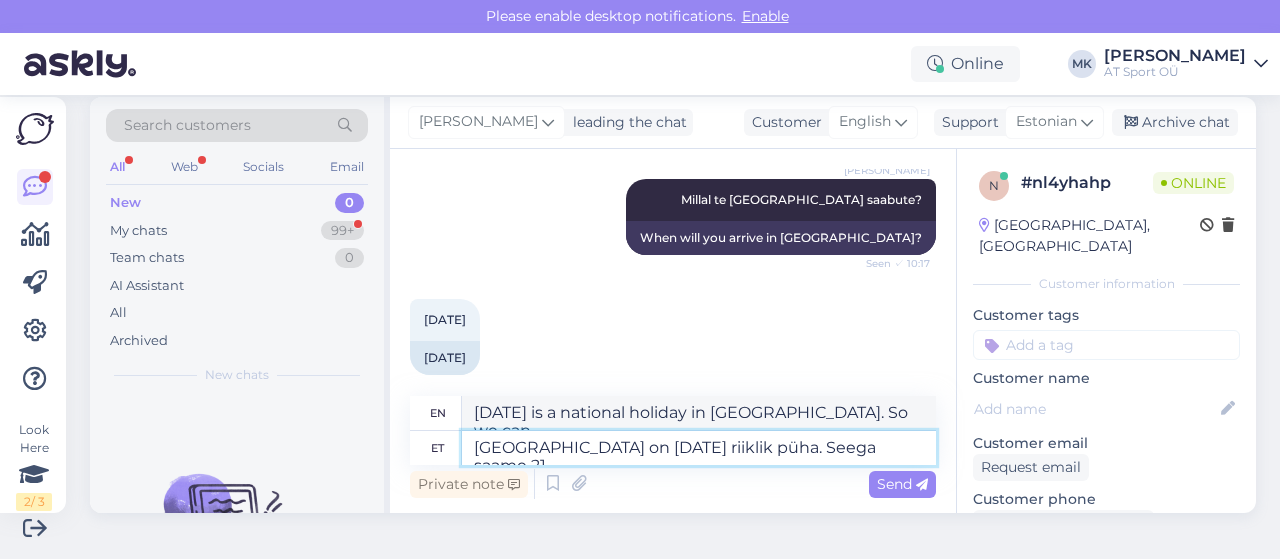 type on "In Estonia, 20.august is a national holiday. So we get 21" 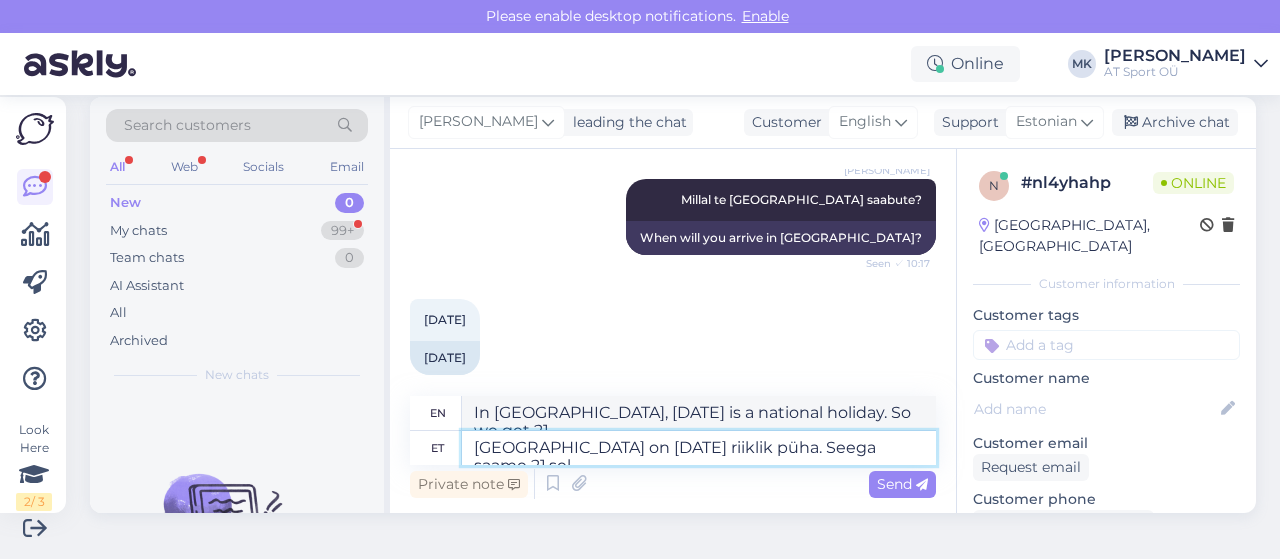 type on "Eestis on 20.august riiklik püha. Seega saame 21.sel" 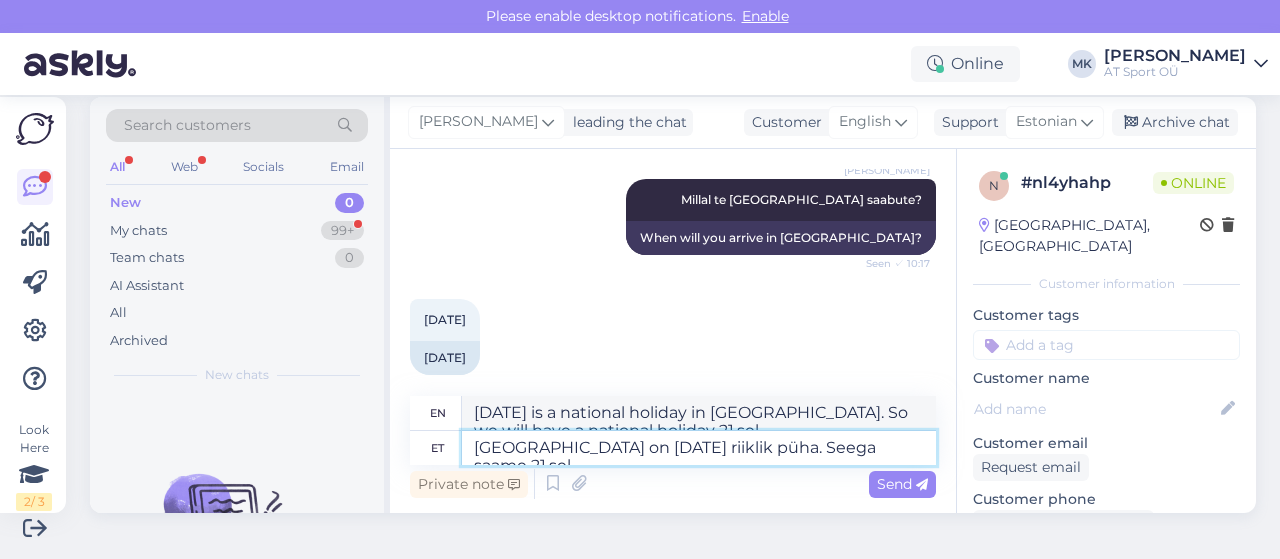 scroll, scrollTop: 426, scrollLeft: 0, axis: vertical 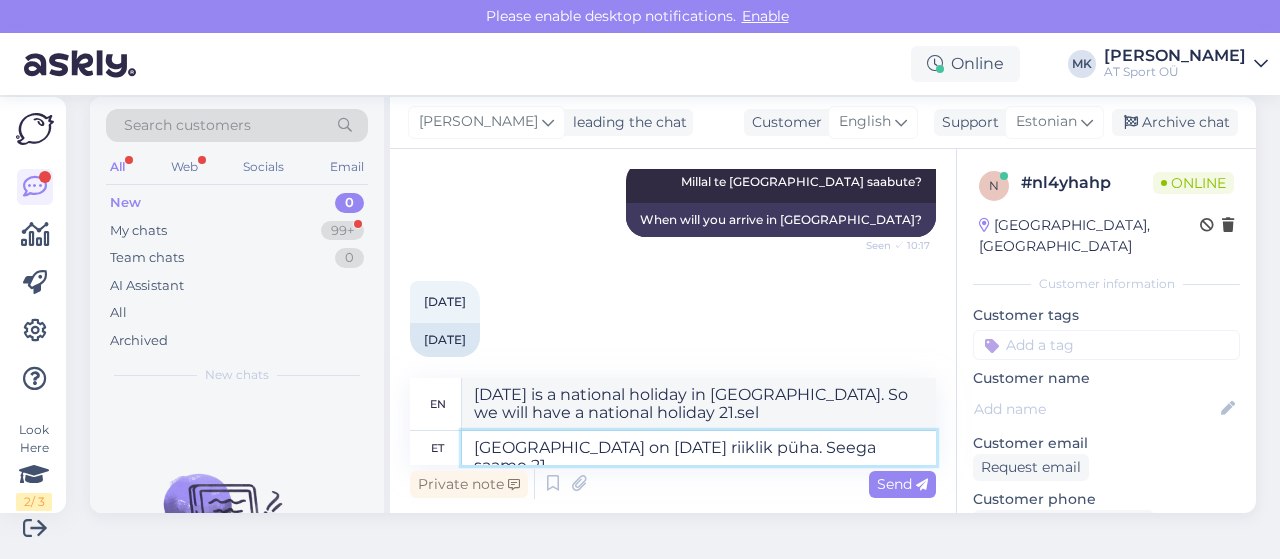 type on "Eestis on 20.august riiklik püha. Seega saame 21.0" 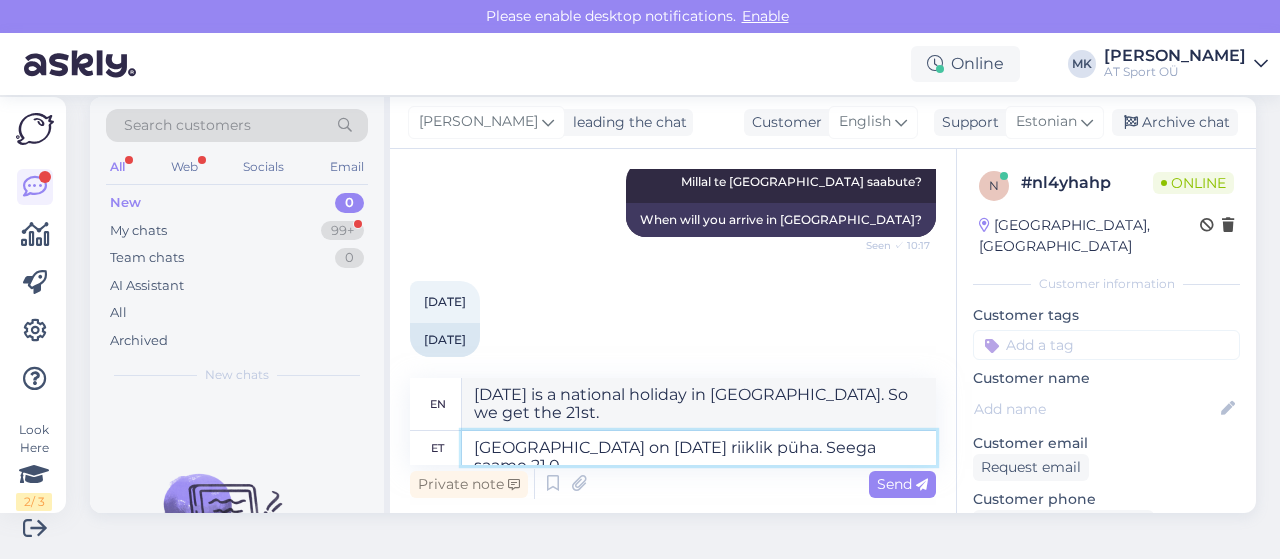 type on "In Estonia, 20.august is a national holiday. So we get 21.0" 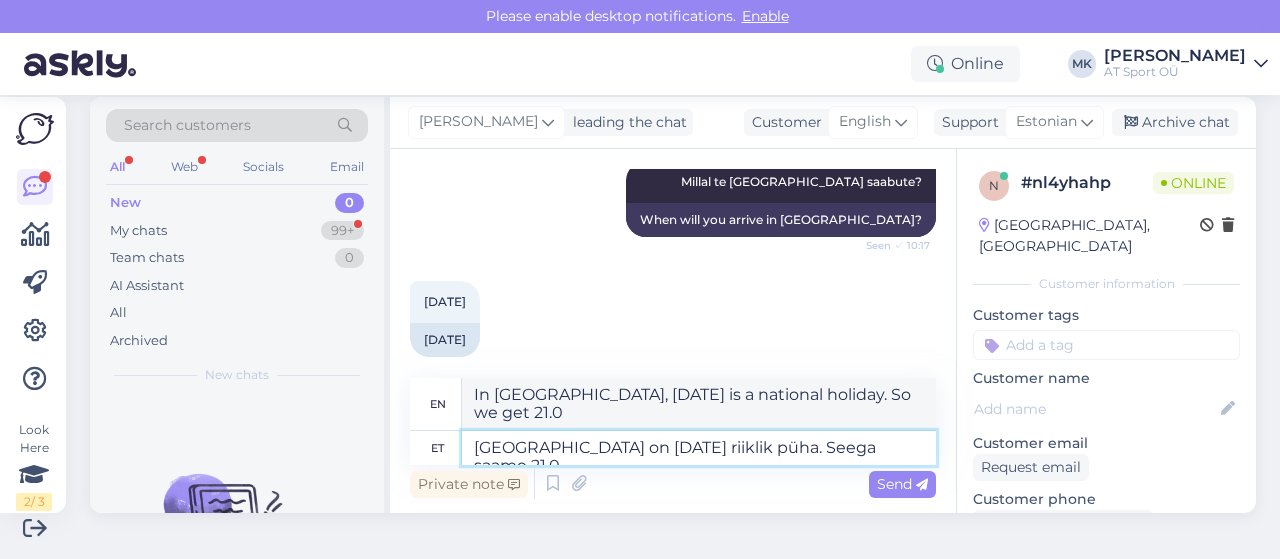type on "Eestis on 20.august riiklik püha. Seega saame 21." 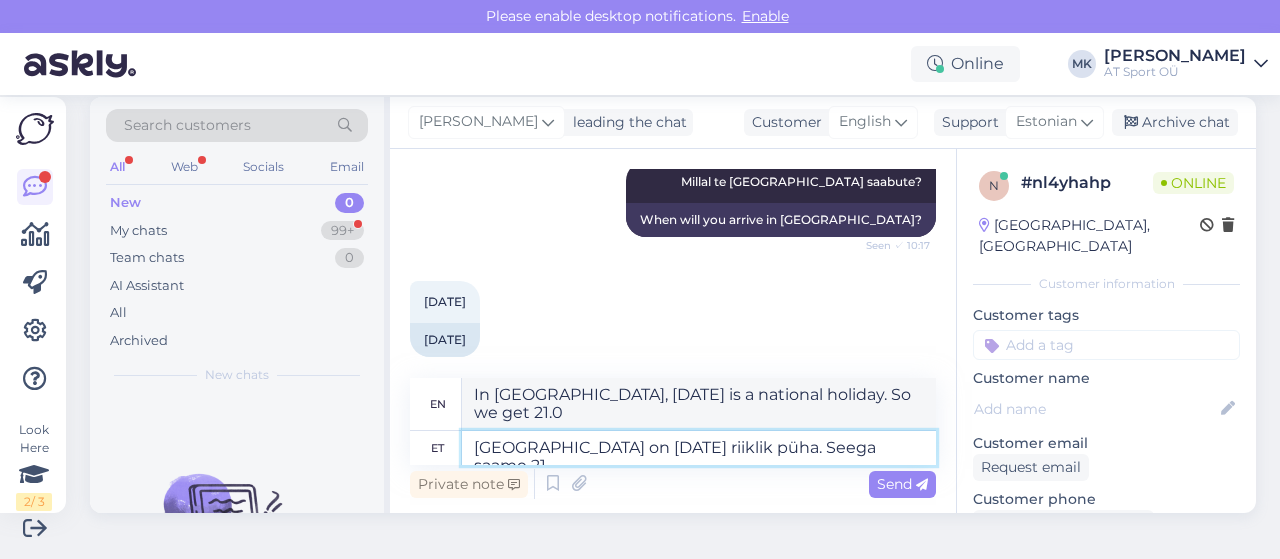 type on "20.august is a national holiday in Estonia. So we get the 21st." 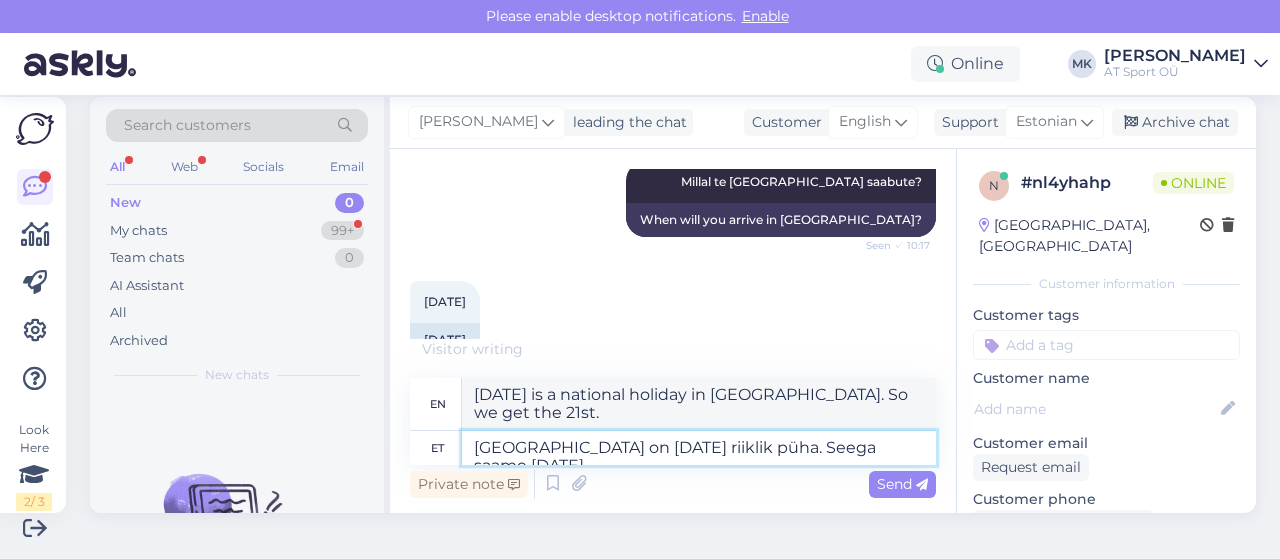 scroll, scrollTop: 429, scrollLeft: 0, axis: vertical 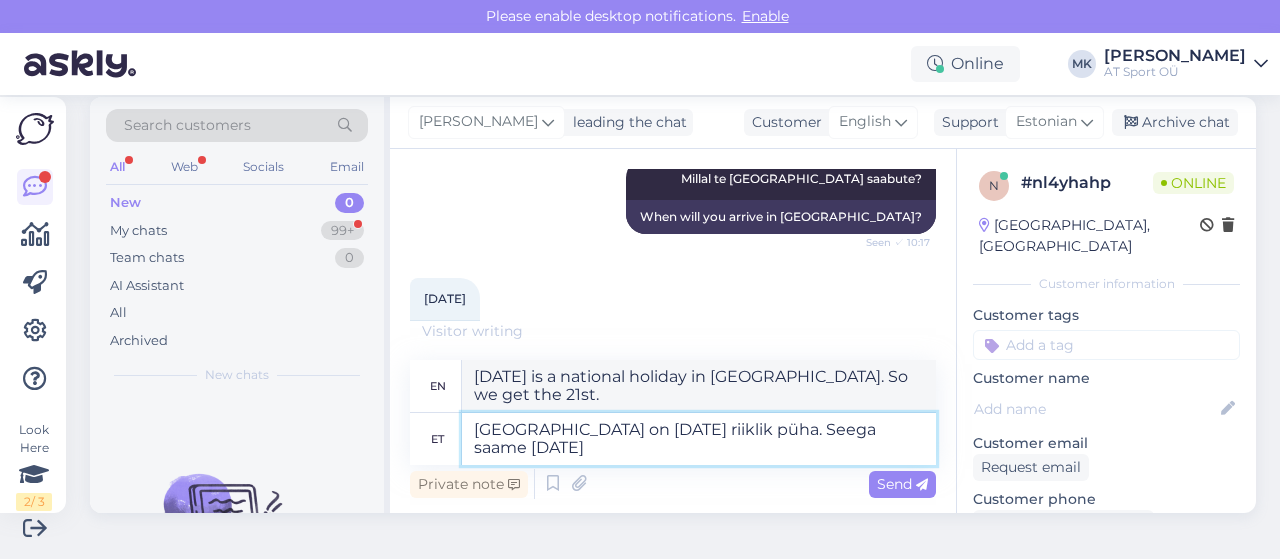 type on "Eestis on 20.august riiklik püha. Seega saame 21.august" 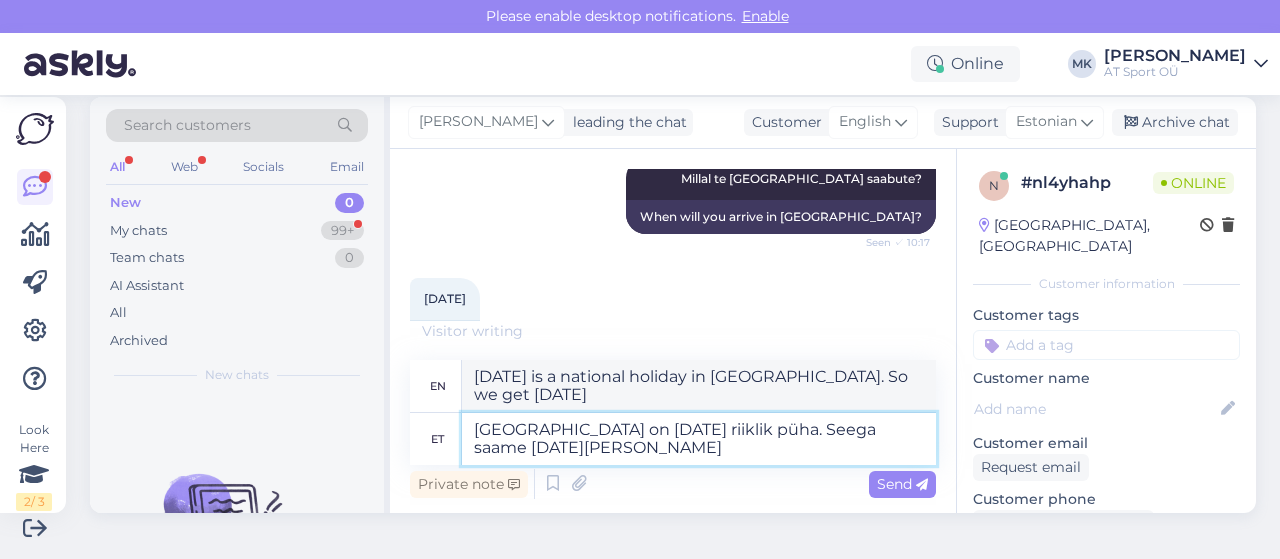 type on "Eestis on 20.august riiklik püha. Seega saame 21.august teie" 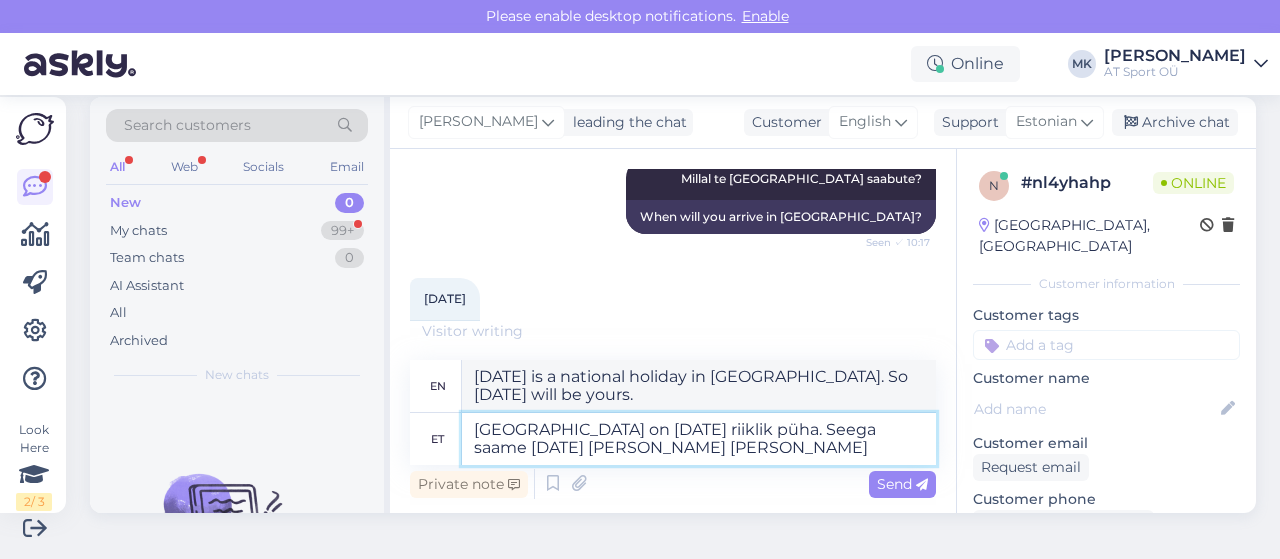 type on "Eestis on 20.august riiklik püha. Seega saame 21.august teie ratta" 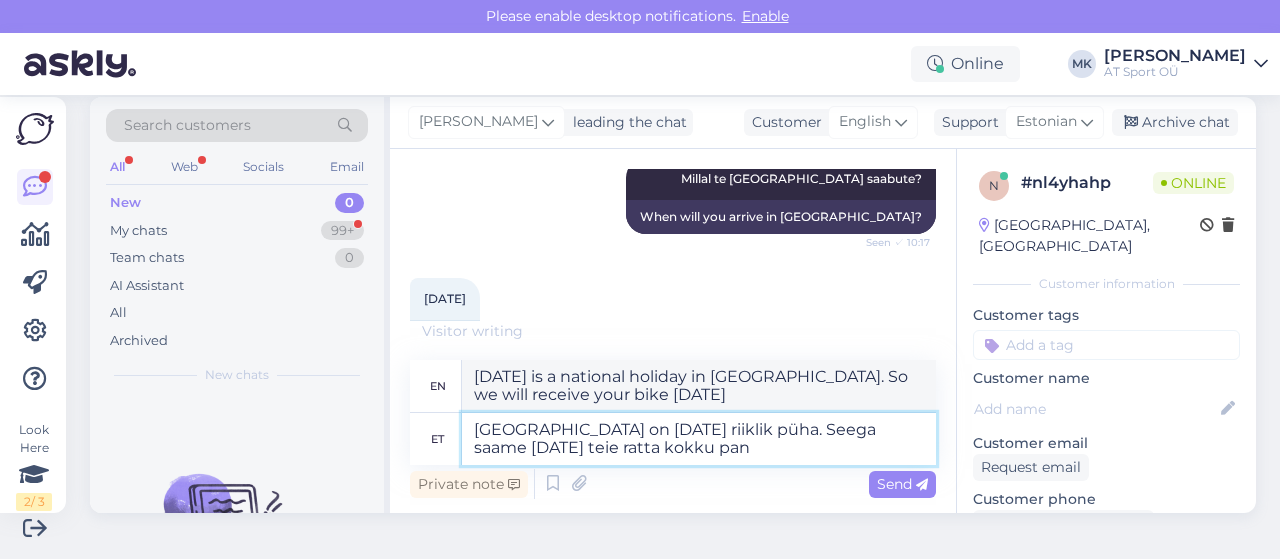 type on "Eestis on 20.august riiklik püha. Seega saame 21.august teie ratta kokku pann" 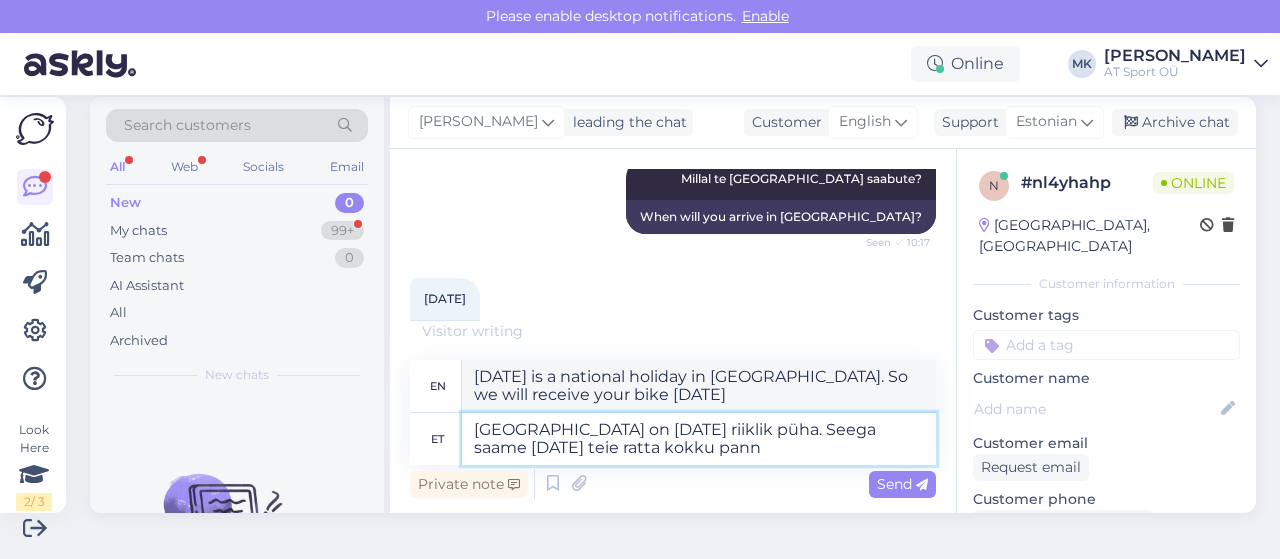 type on "20.august is a national holiday in Estonia. So we will collect your bike 21.august" 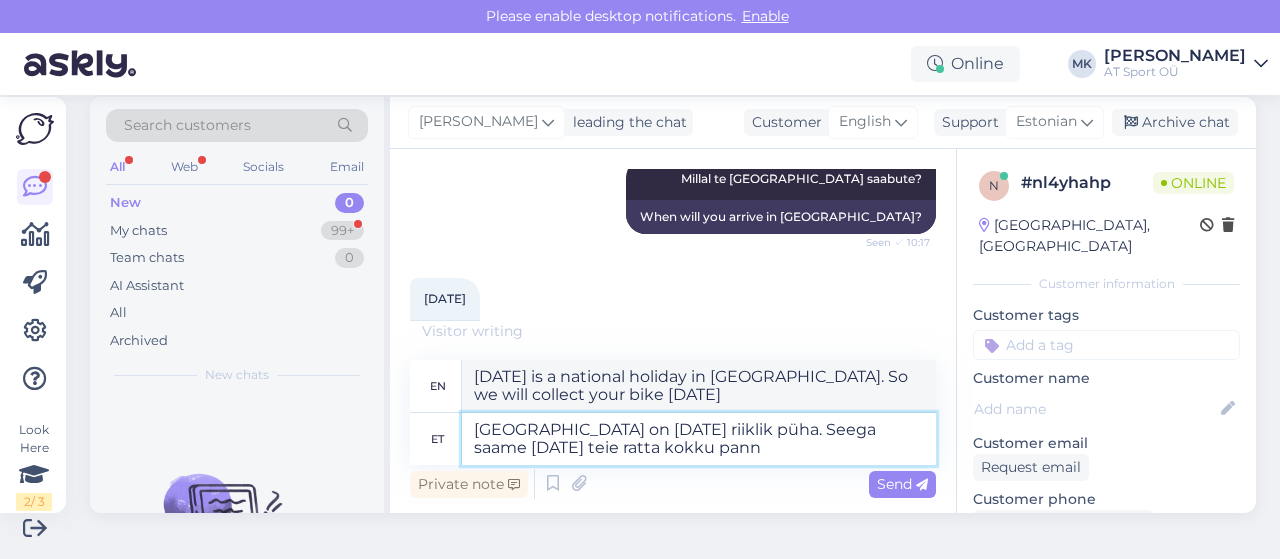 type on "Eestis on 20.august riiklik püha. Seega saame 21.august teie ratta kokku panna" 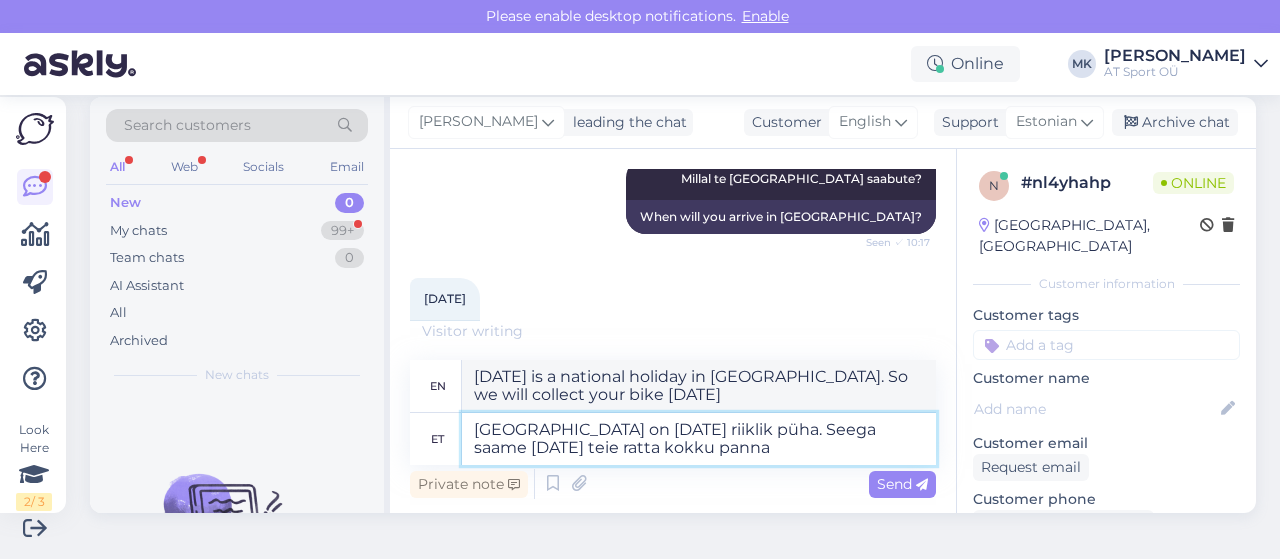 type on "20.august is a national holiday in Estonia. So we can assemble your bike 21.august" 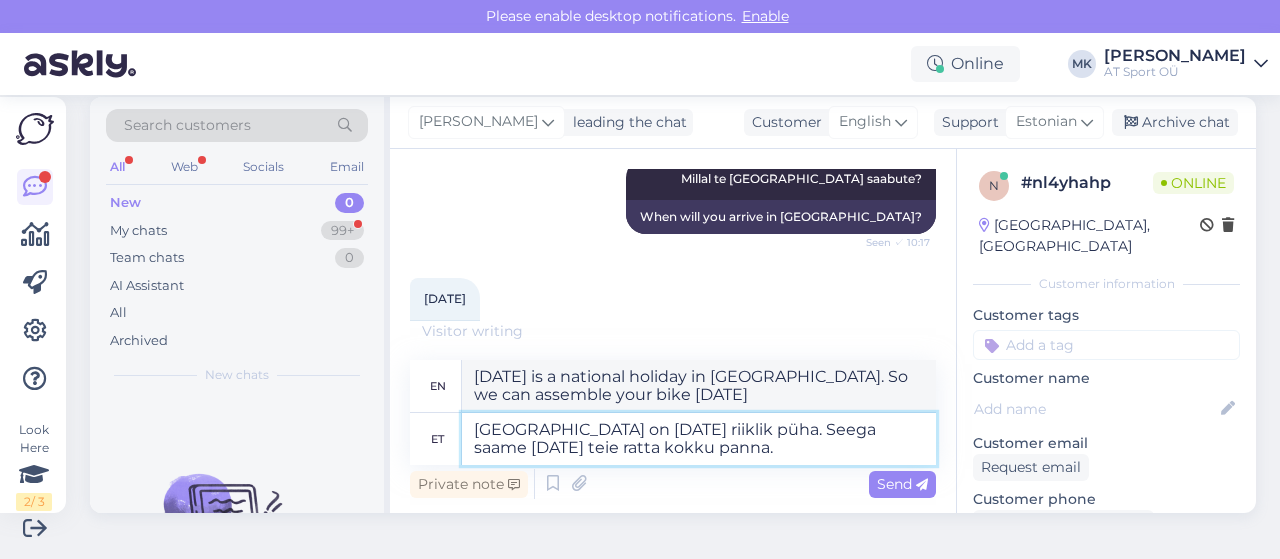 type on "Eestis on 20.august riiklik püha. Seega saame 21.august teie ratta kokku panna." 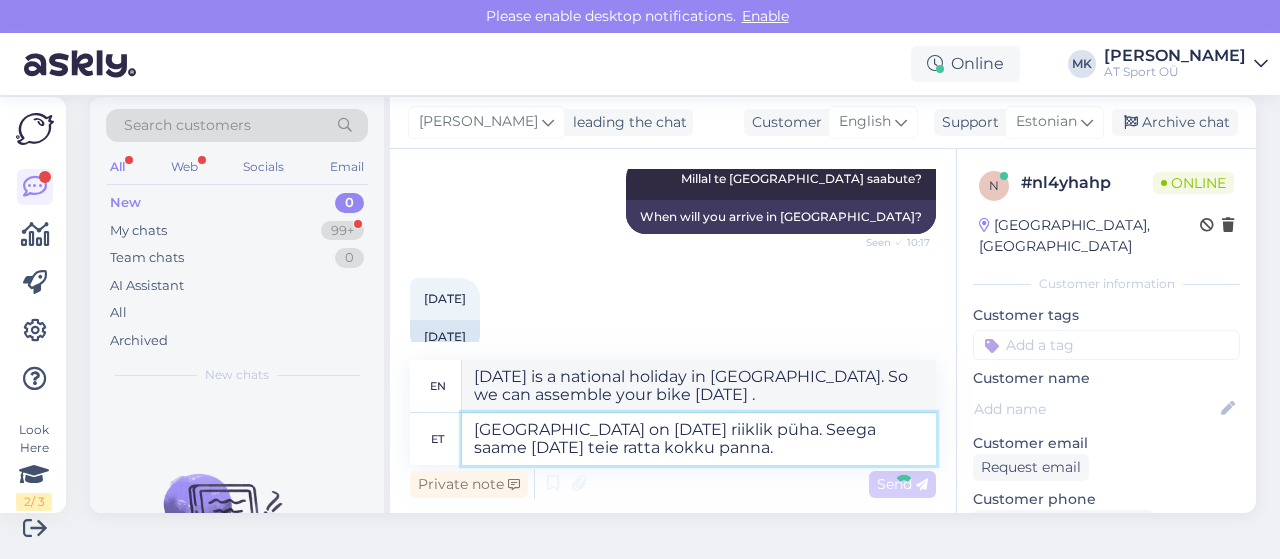 type 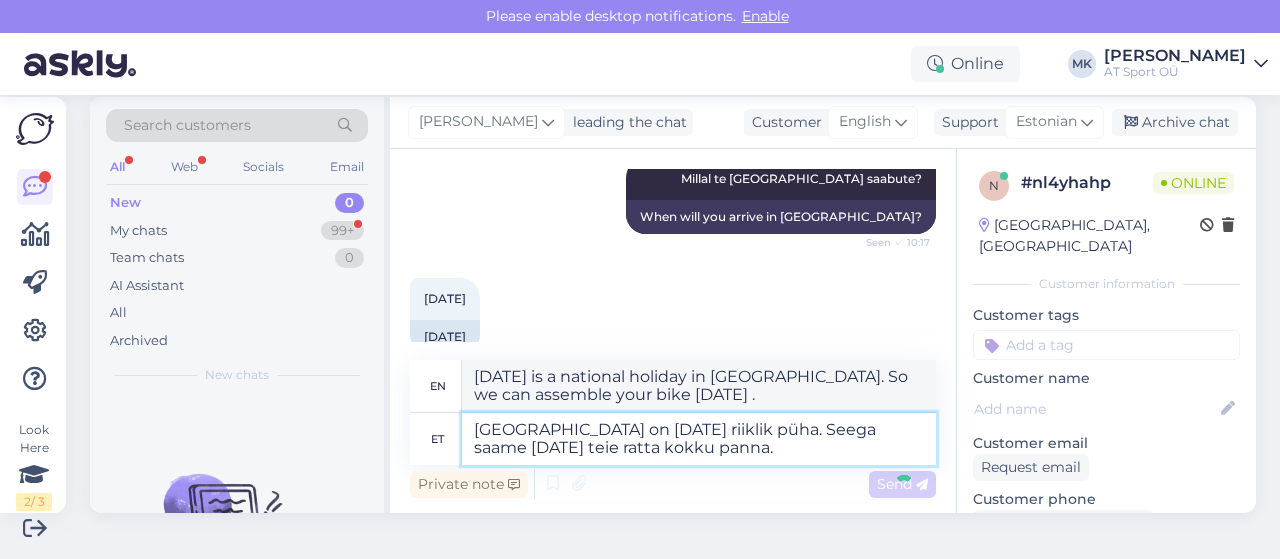 type 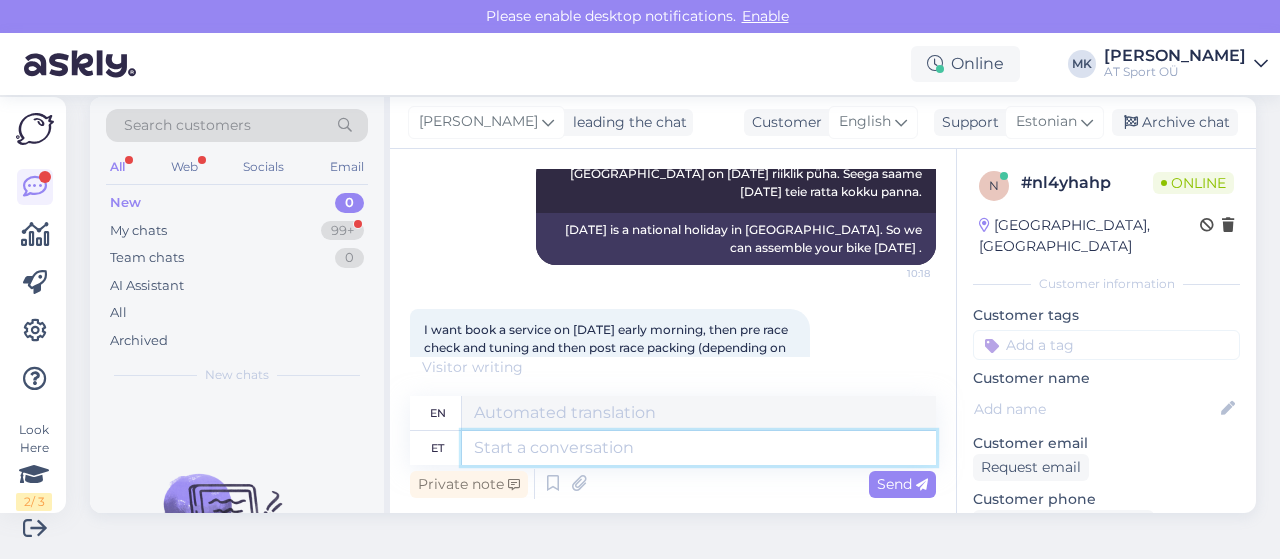 scroll, scrollTop: 777, scrollLeft: 0, axis: vertical 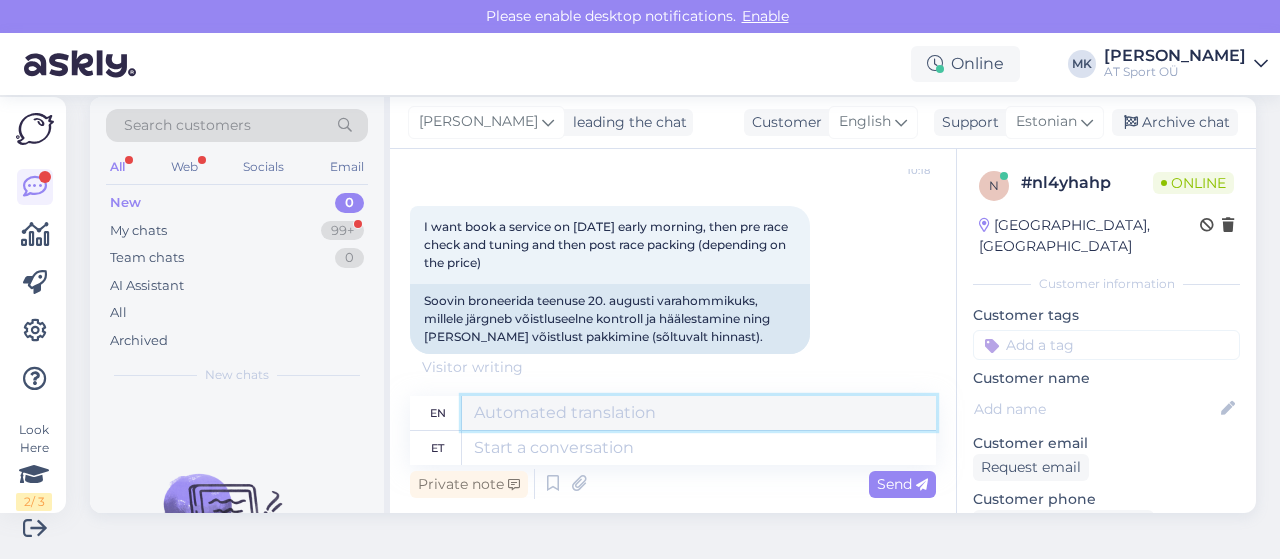 click at bounding box center (699, 413) 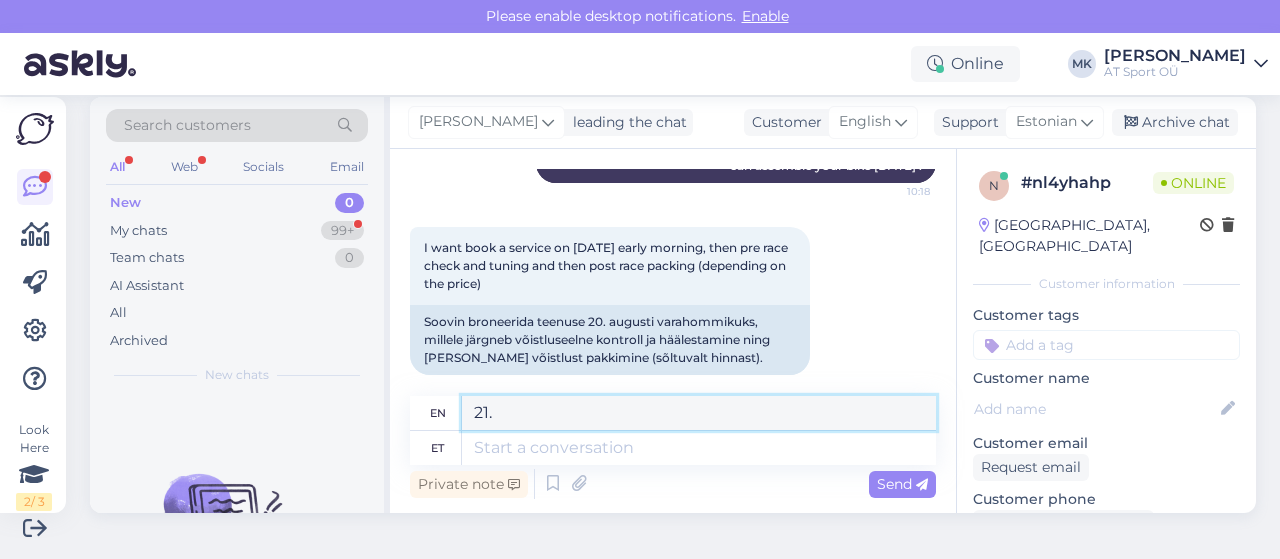 scroll, scrollTop: 876, scrollLeft: 0, axis: vertical 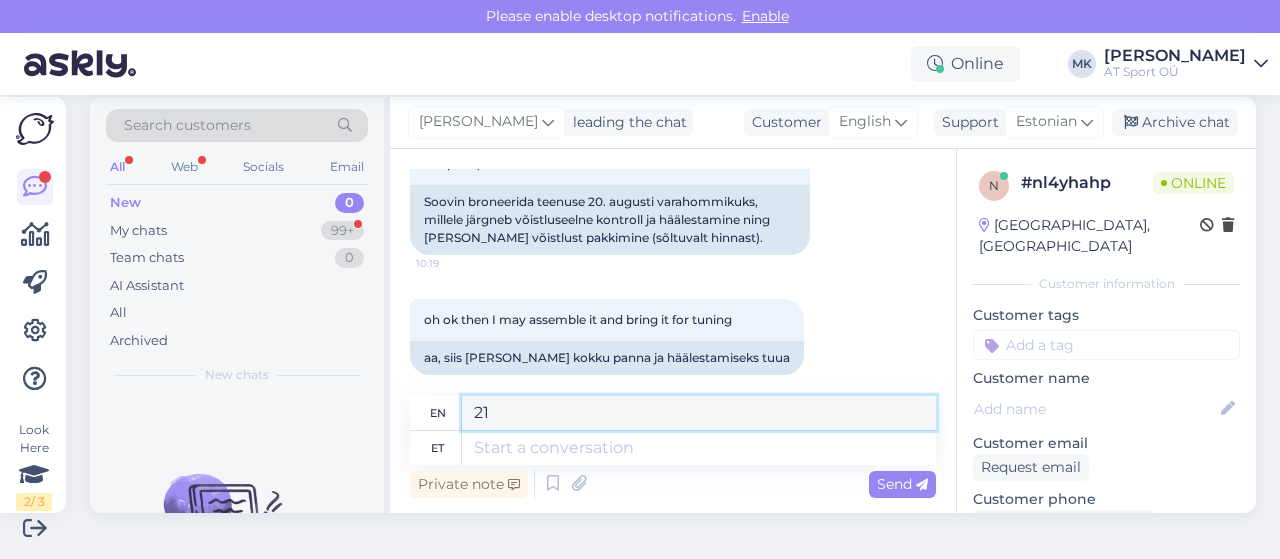 type on "2" 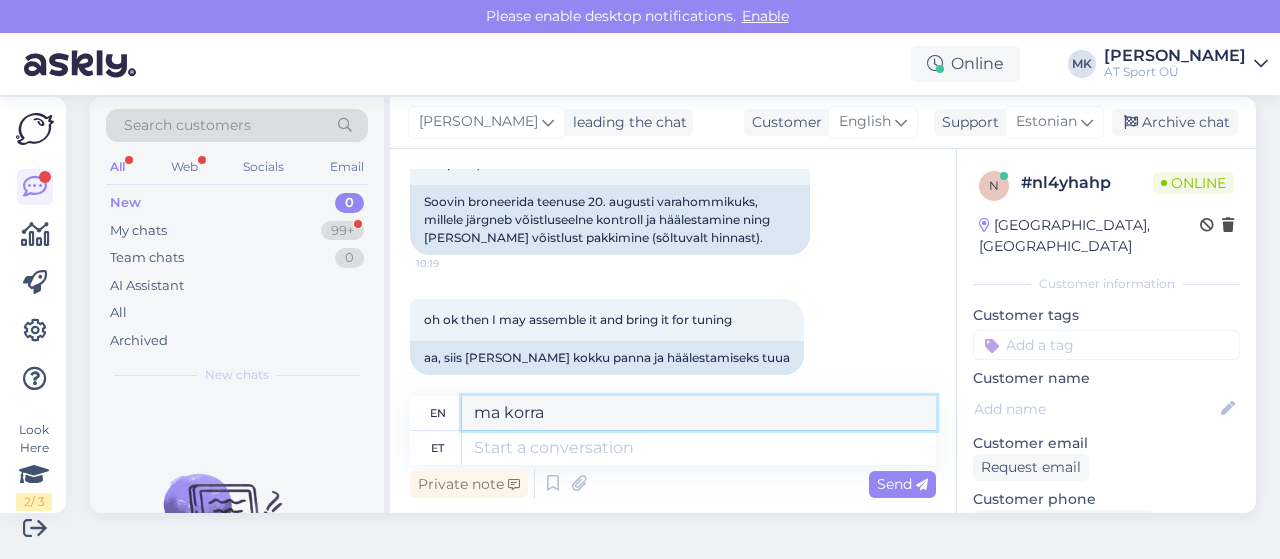 scroll, scrollTop: 996, scrollLeft: 0, axis: vertical 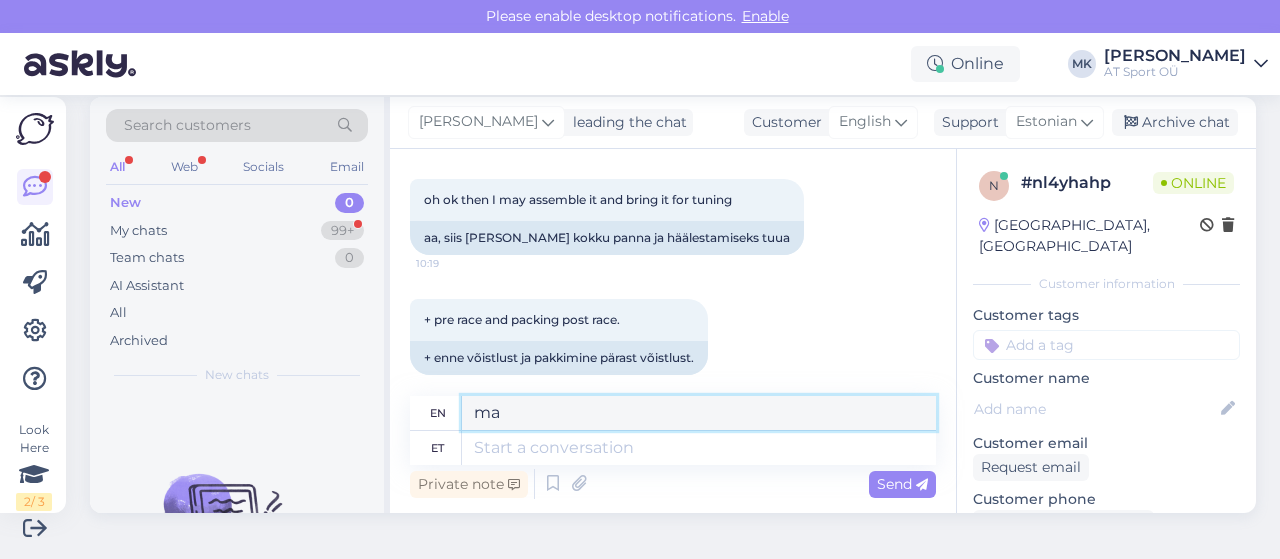 type on "m" 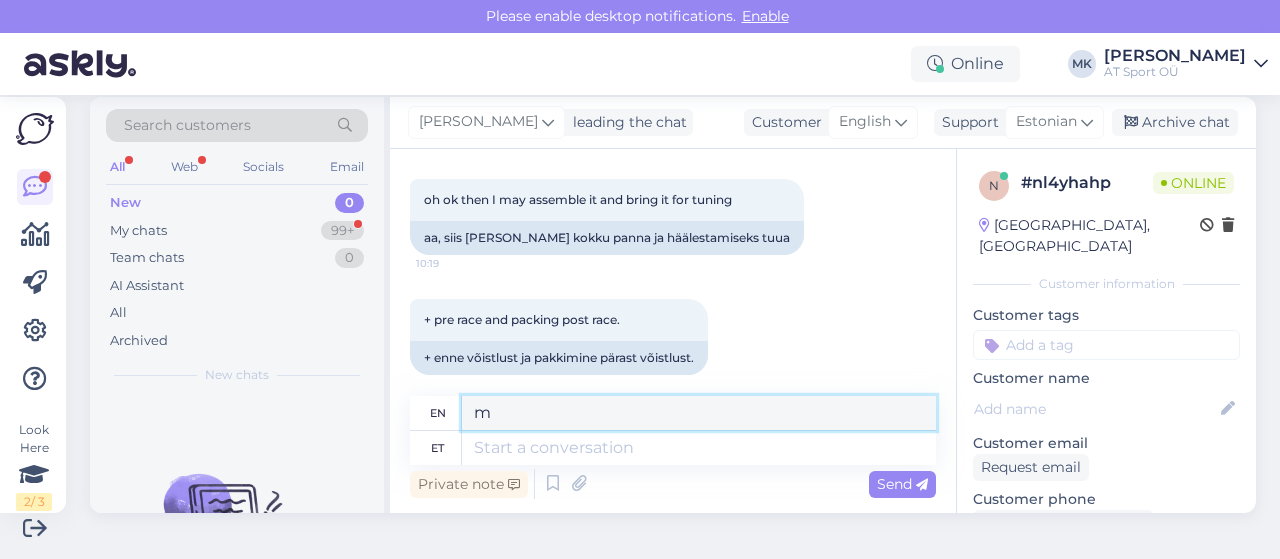 type 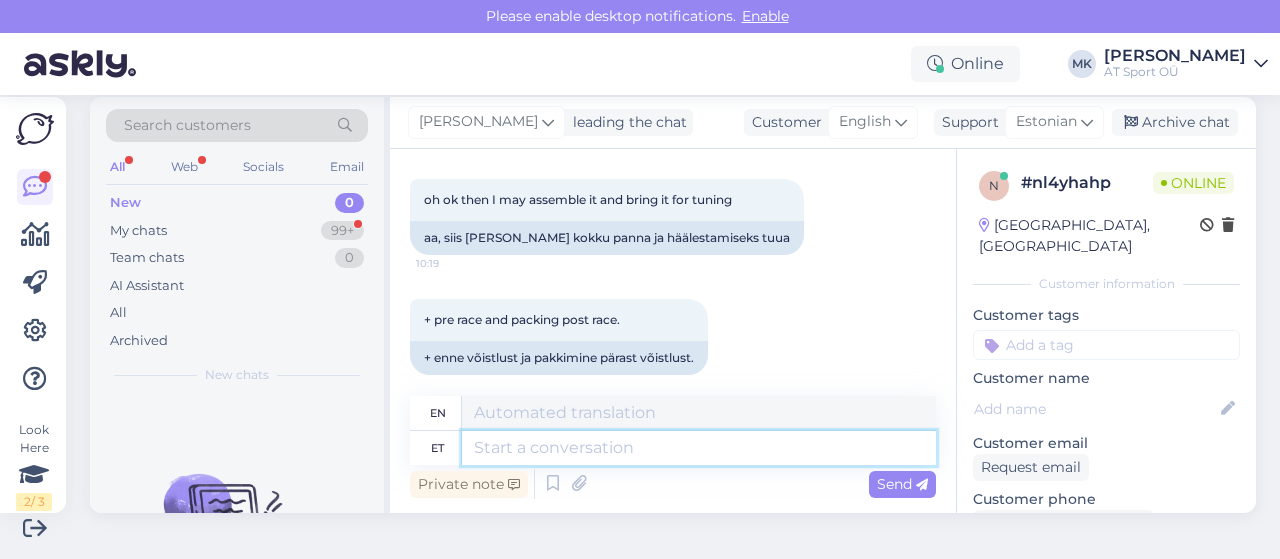 click at bounding box center (699, 448) 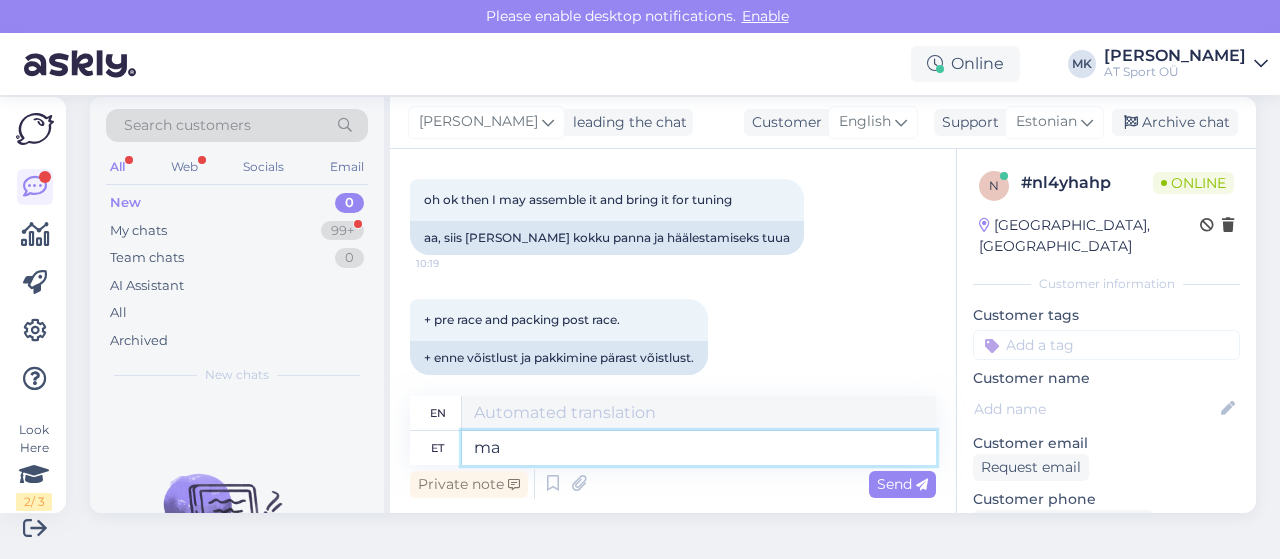 type on "ma k" 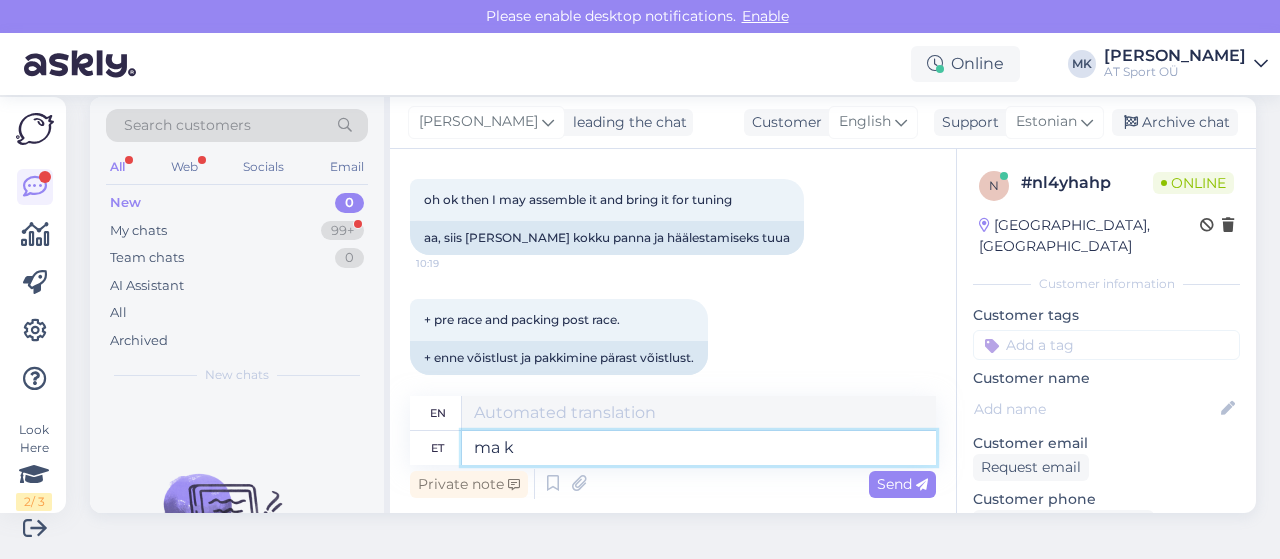type on "I" 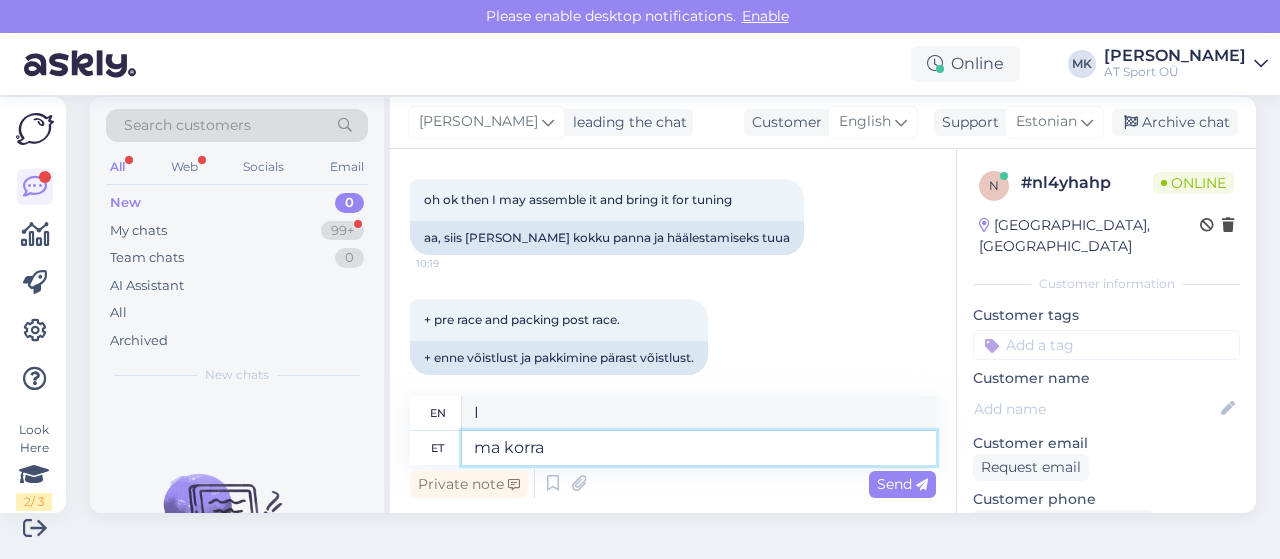 type on "ma korra a" 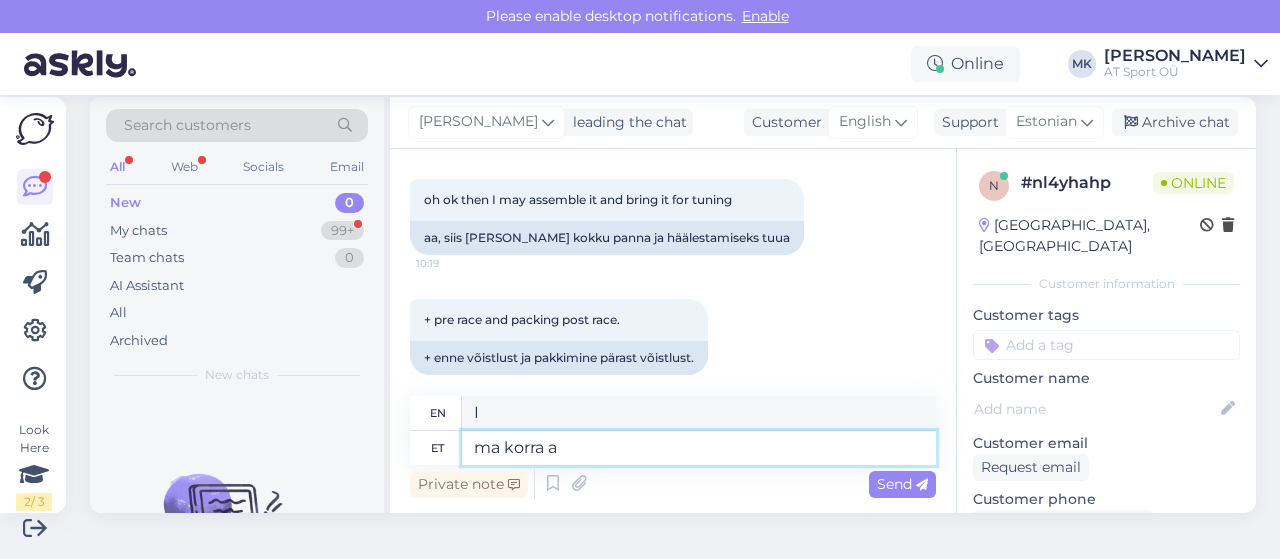 type on "I once" 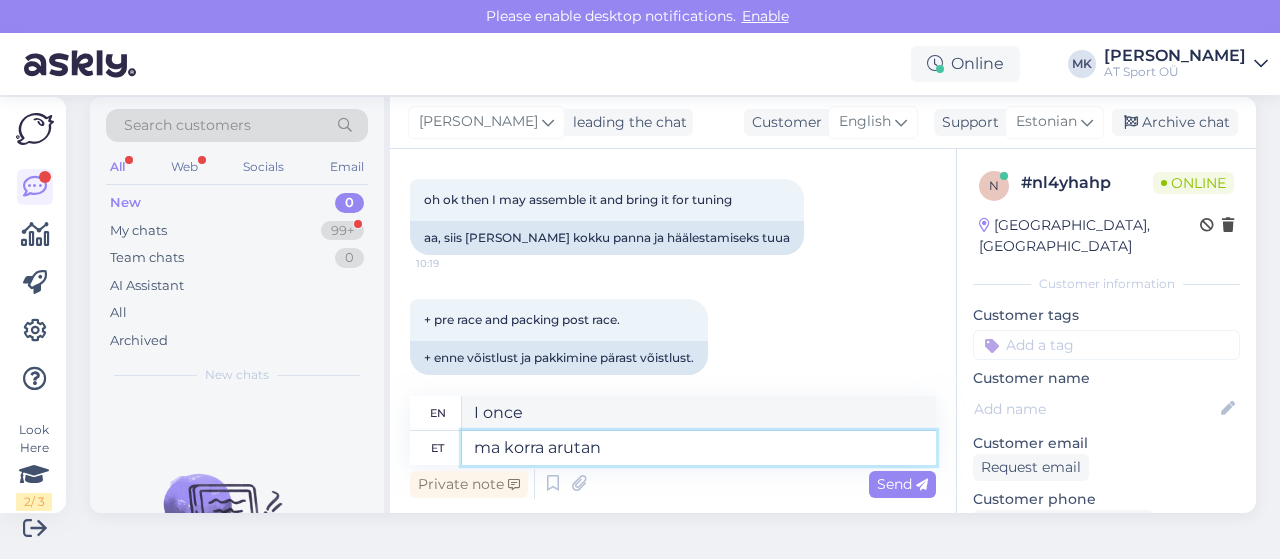 type on "ma korra arutan" 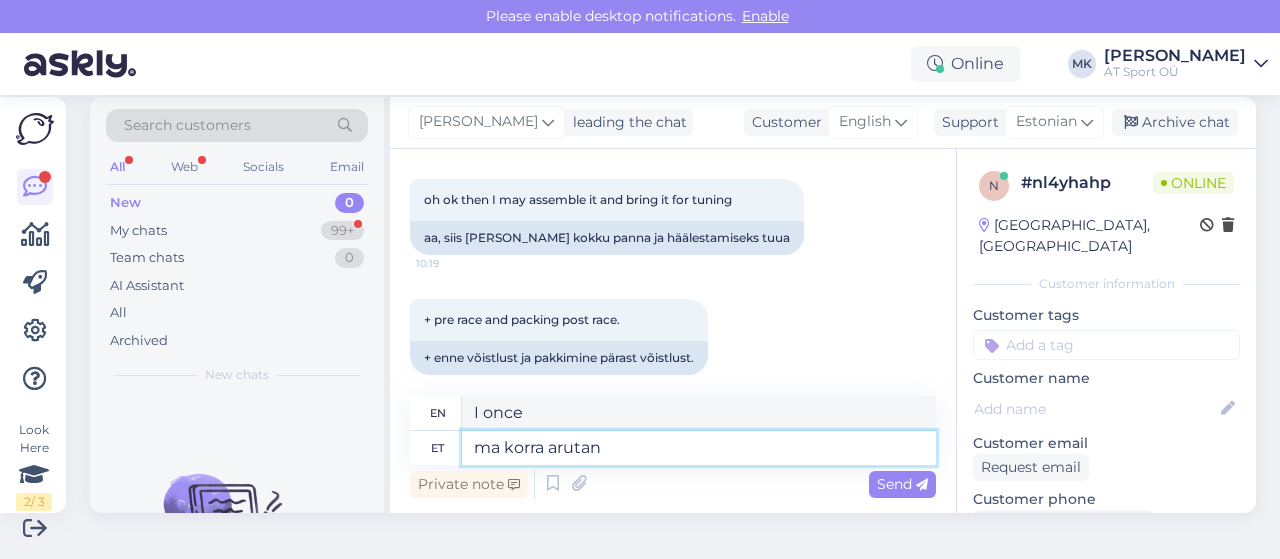 type on "I will discuss it sometime." 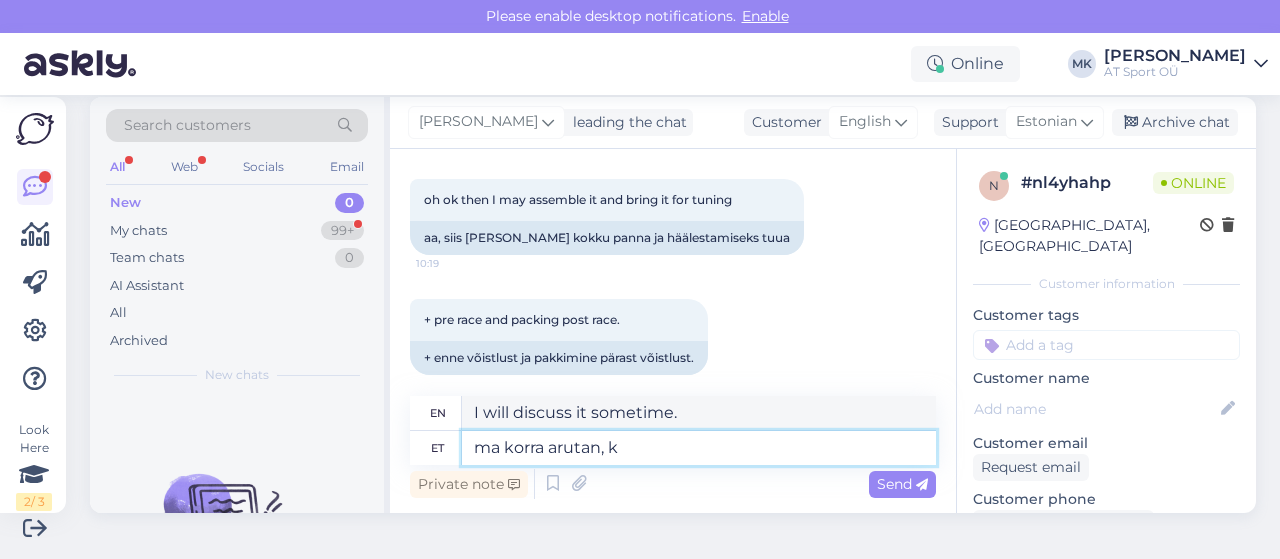 type on "ma korra arutan, ka" 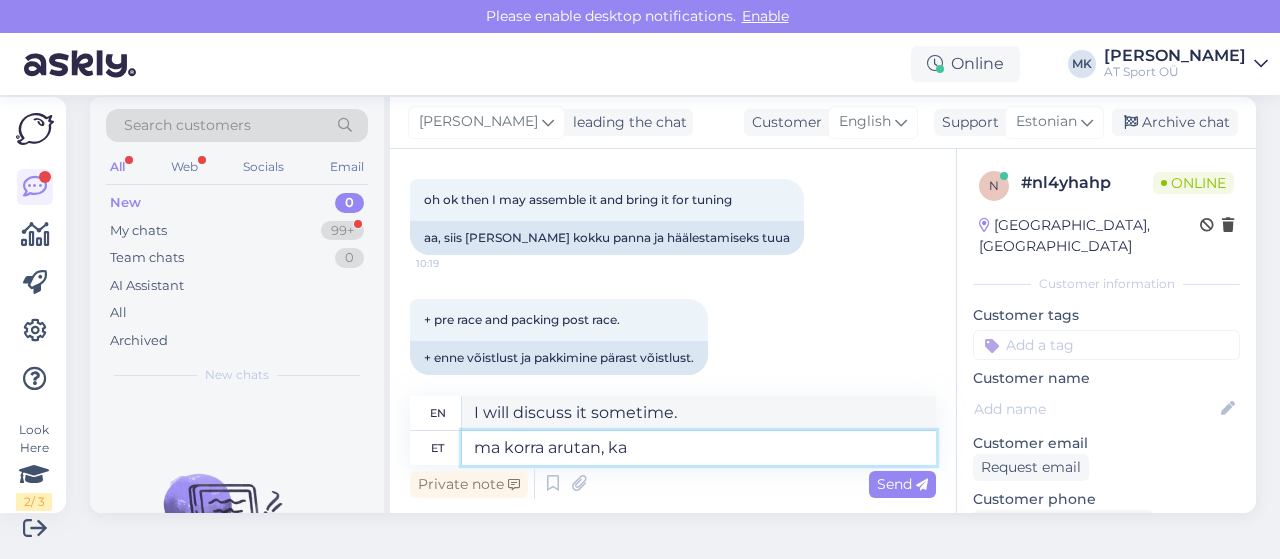 type on "I will discuss it once," 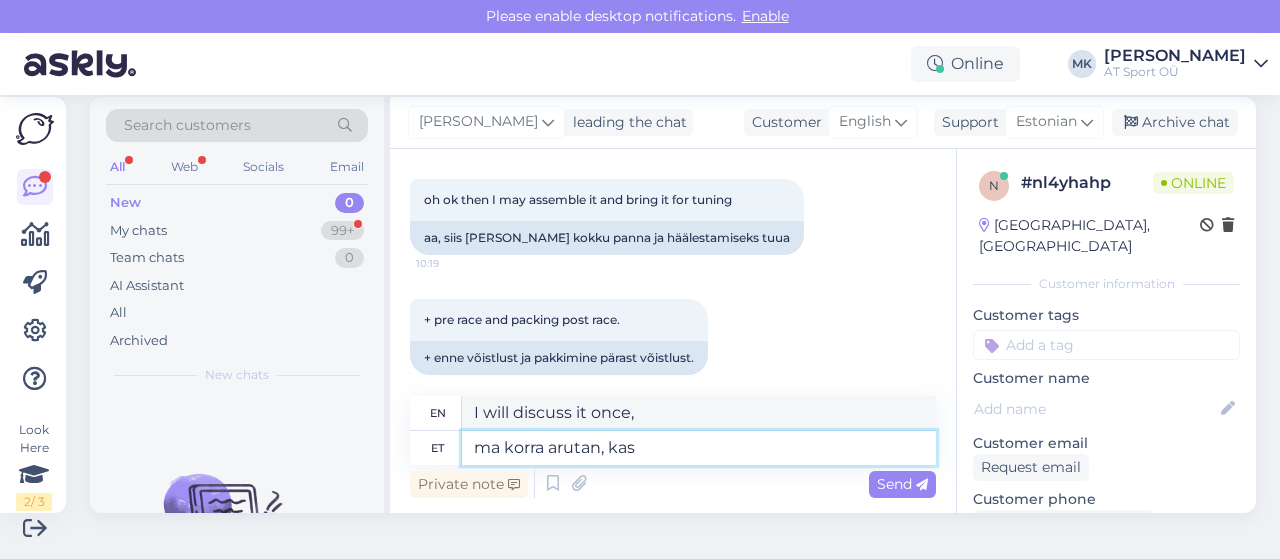 type on "ma korra arutan, kas" 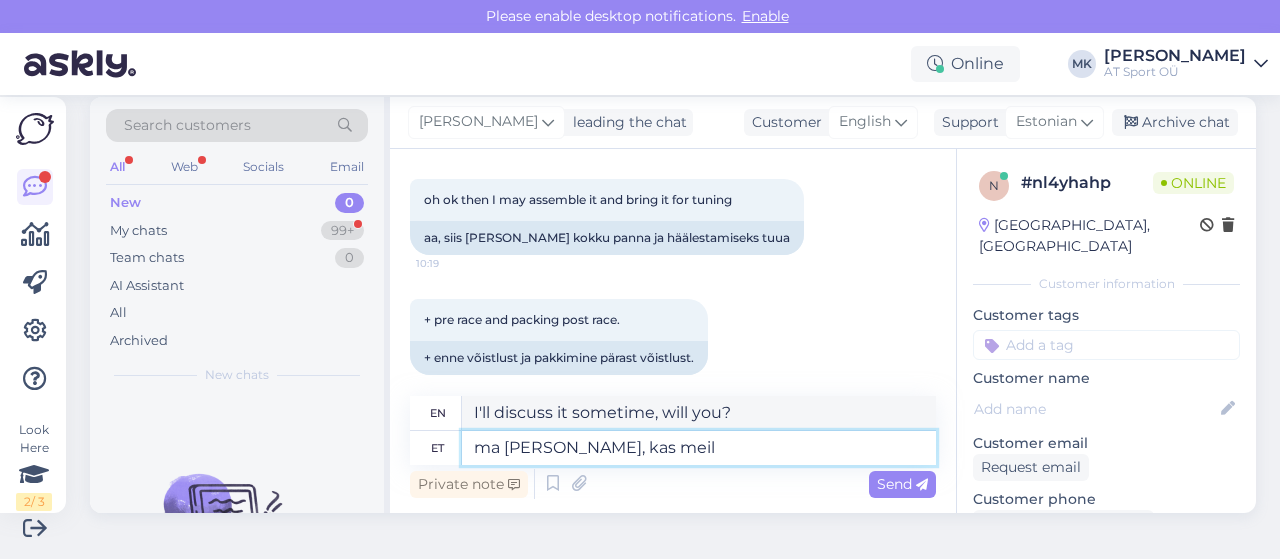 type on "ma korra arutan, kas meil" 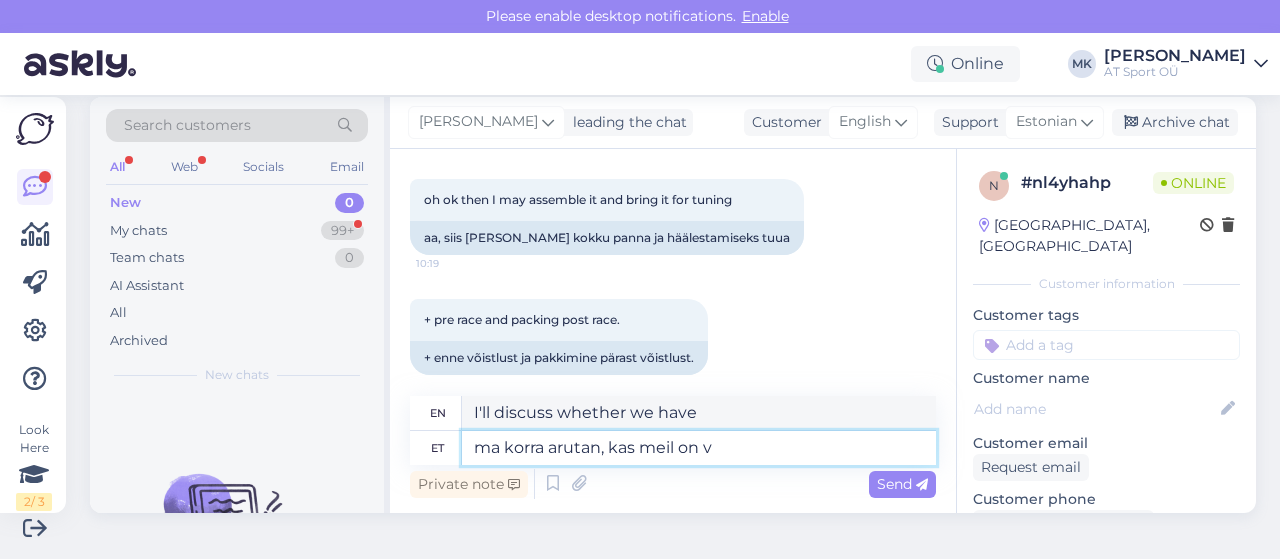 type on "ma korra arutan, kas meil on võ" 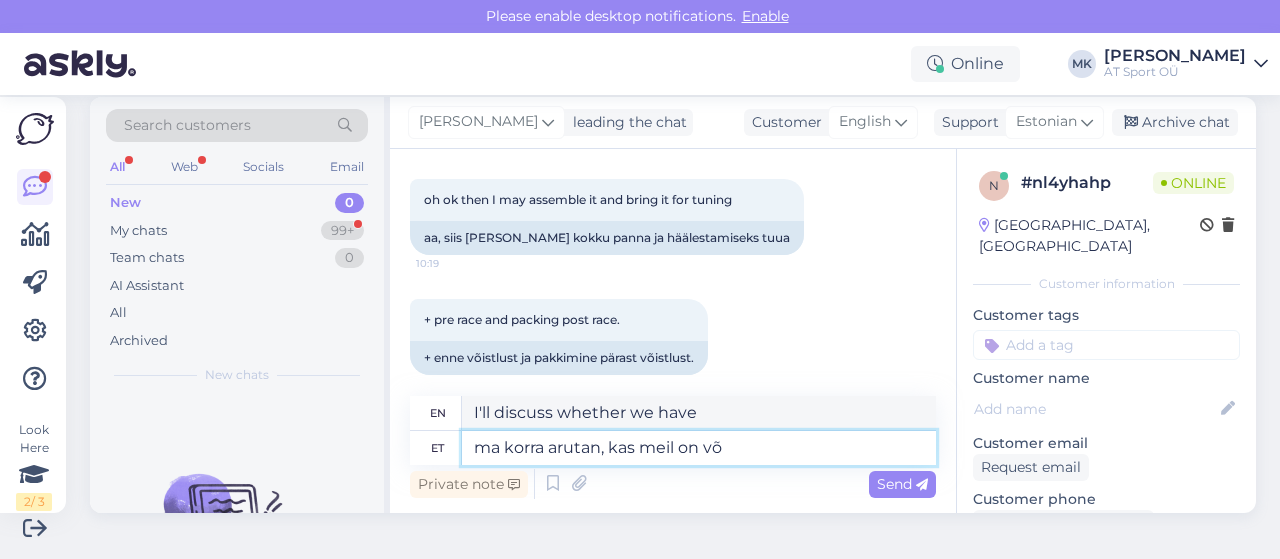 type on "I'll discuss whether we have a" 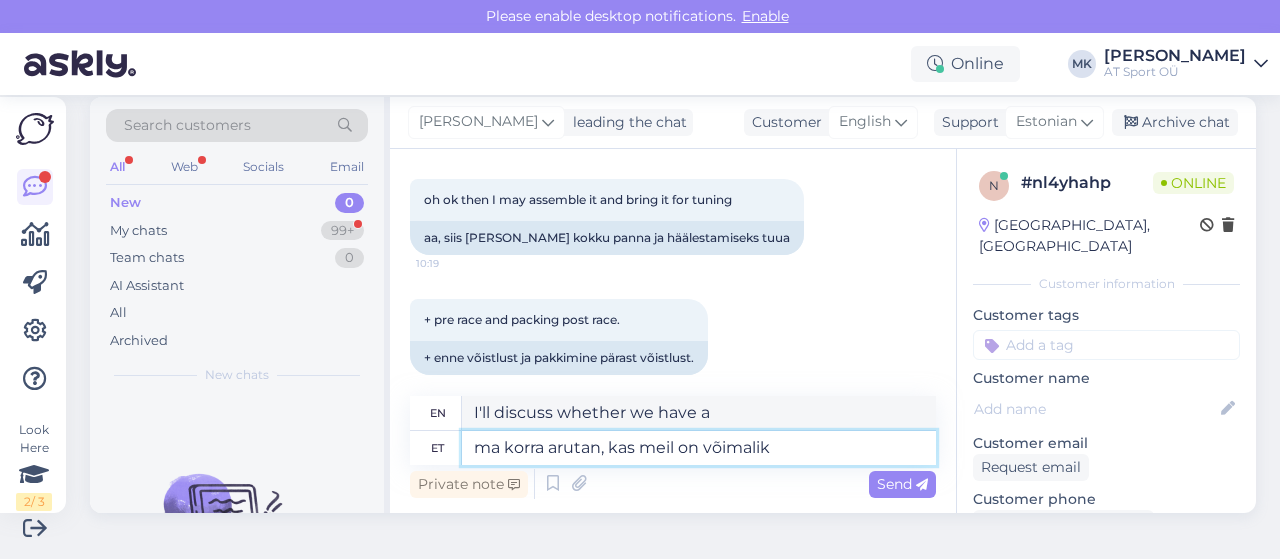 type on "ma korra arutan, kas meil on võimalik k" 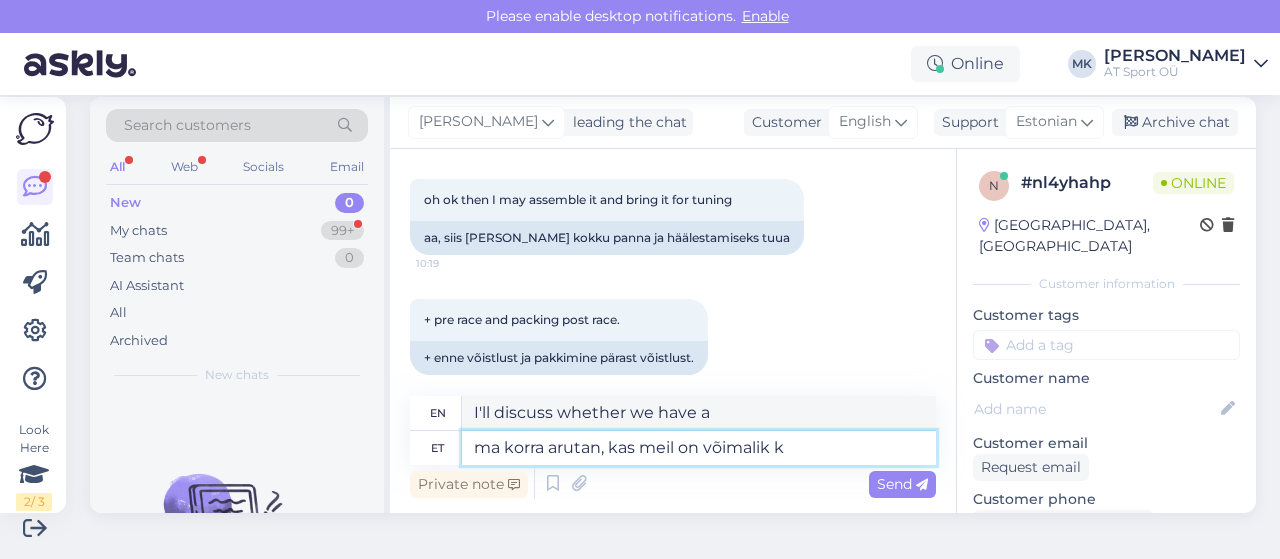 type on "I'll discuss sometime whether we can" 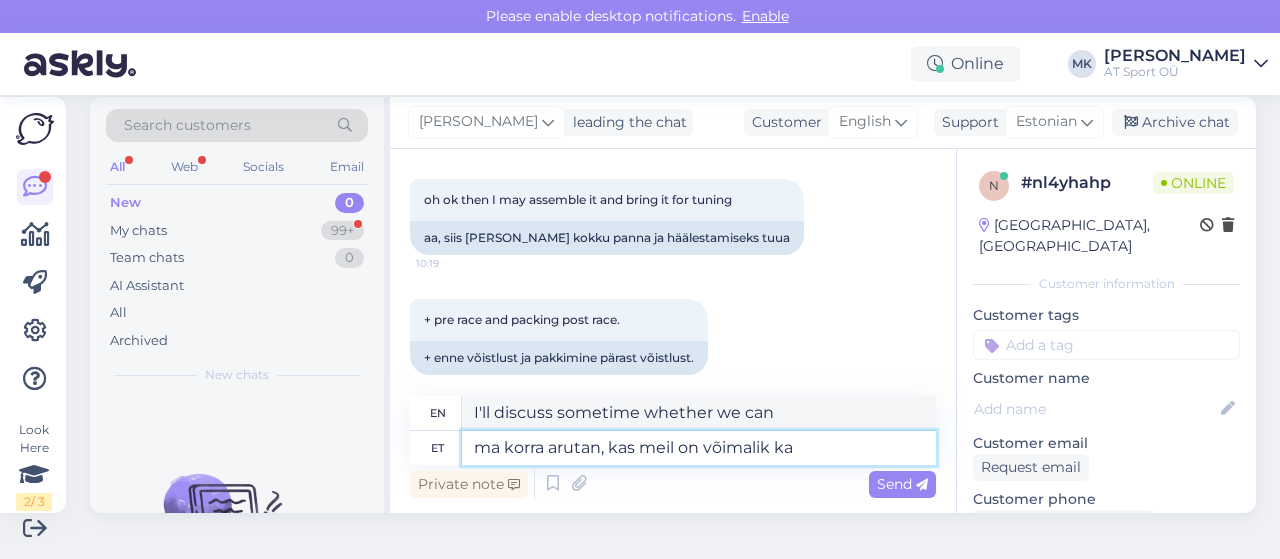 type on "ma korra arutan, kas meil on võimalik ka" 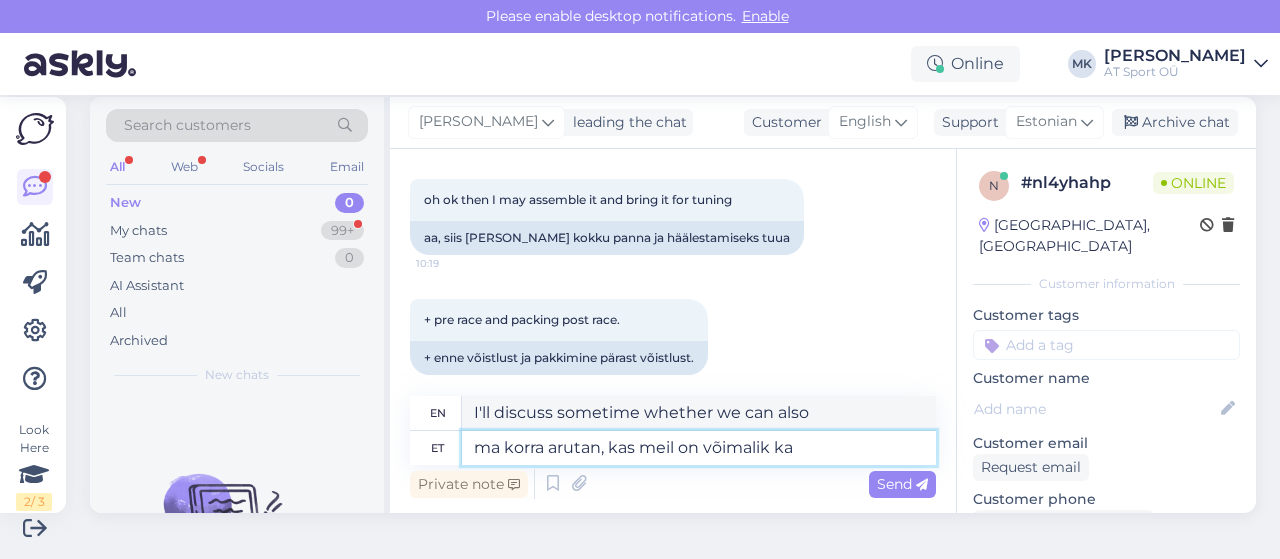 type on "ma korra arutan, kas meil on võimalik ka 2" 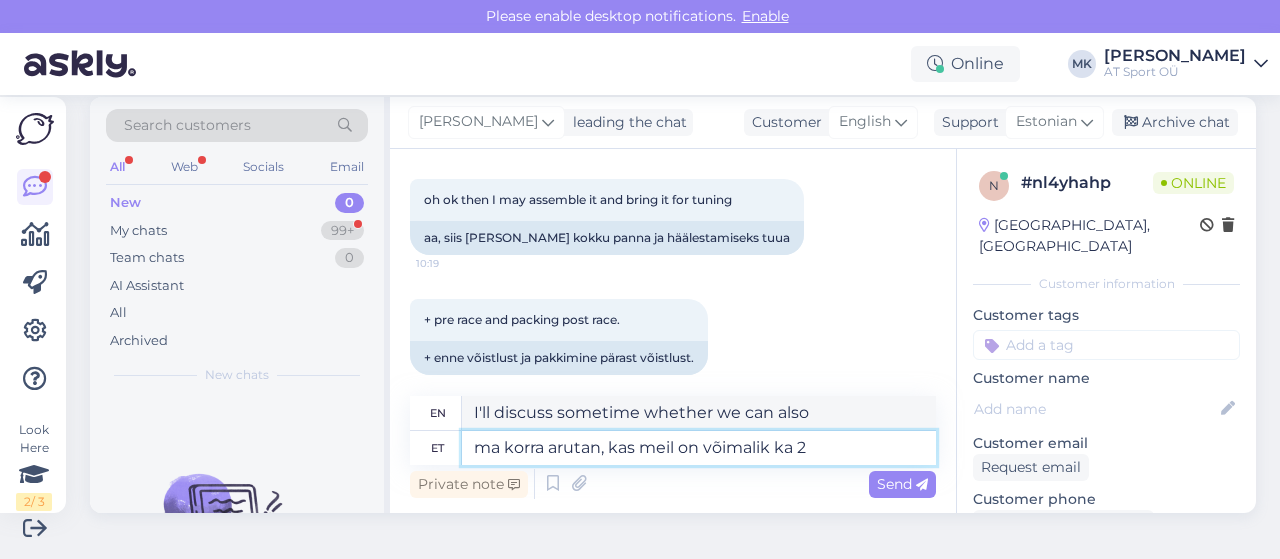 type on "I'll discuss if we can have 2." 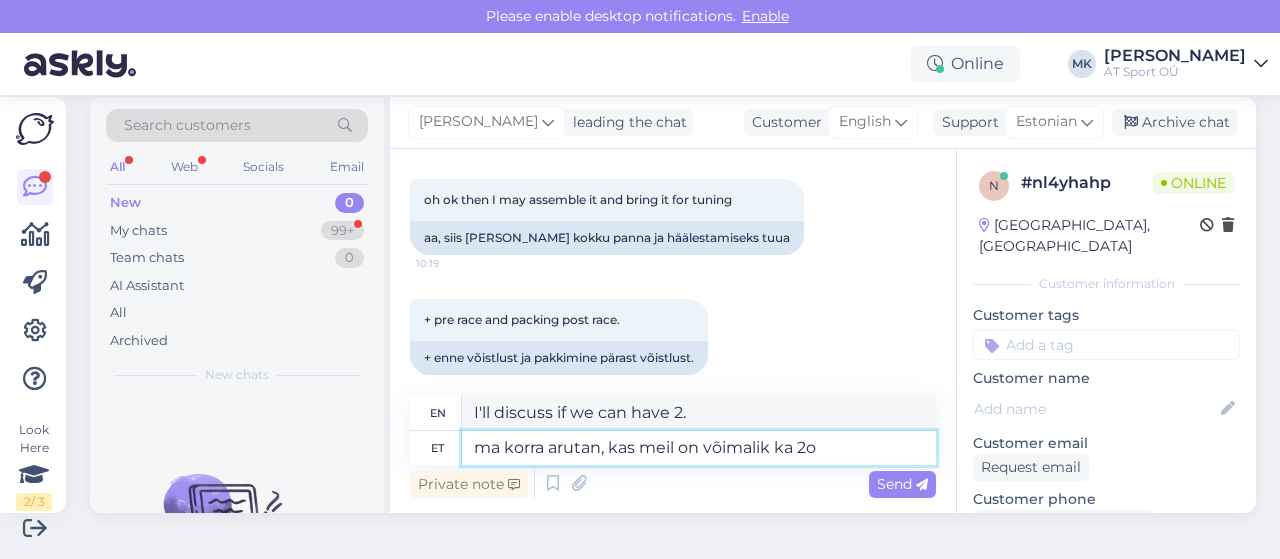 type on "ma korra arutan, kas meil on võimalik ka 2o." 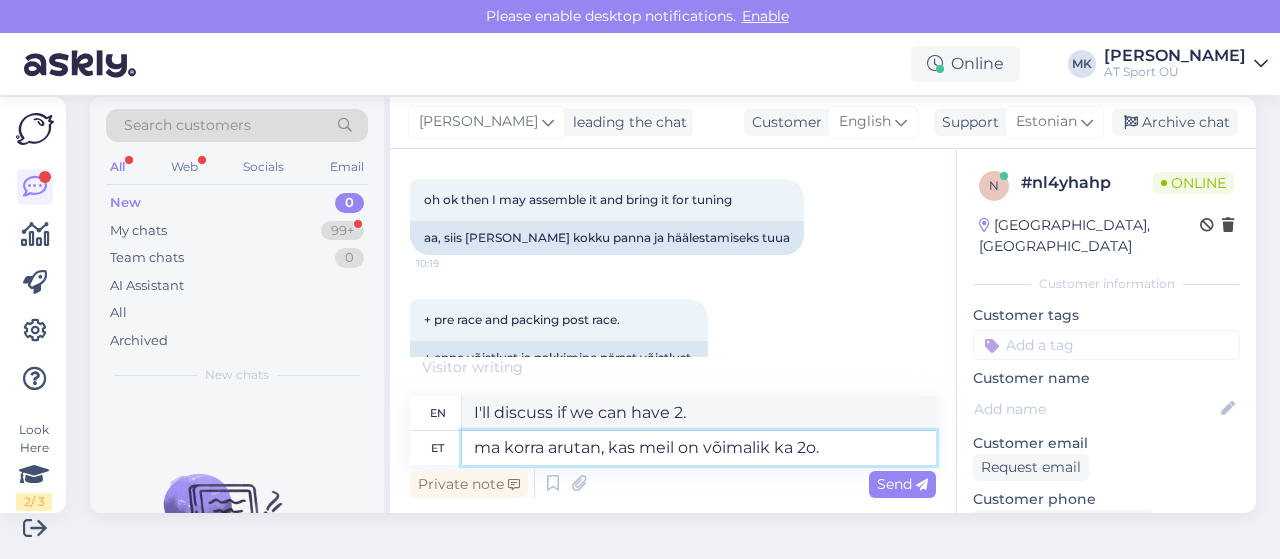 type on "I'll discuss if we can have 2o." 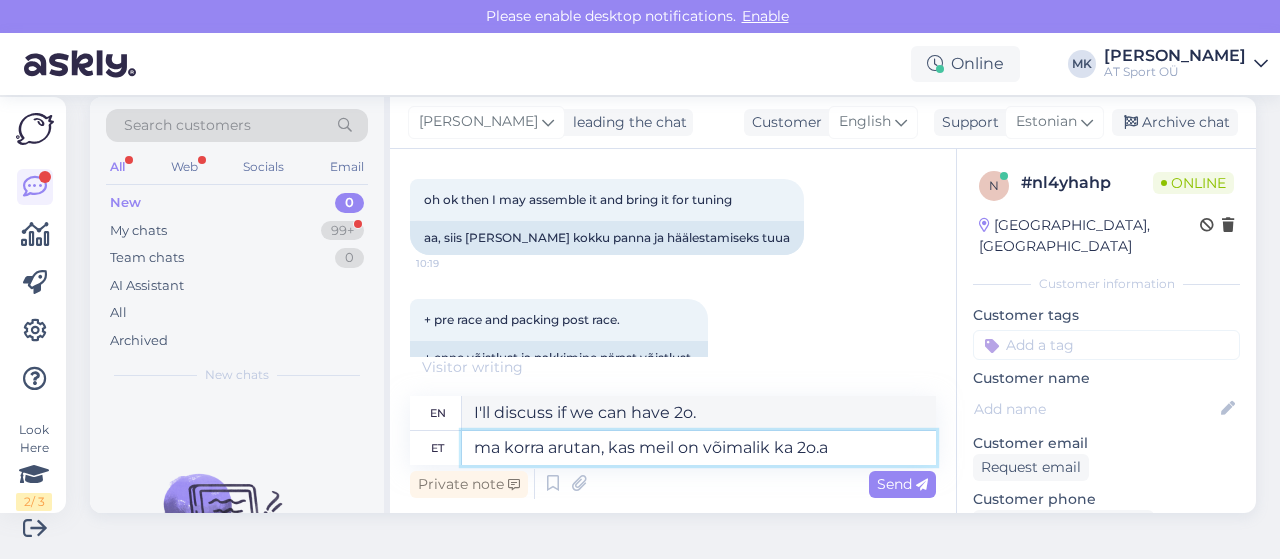 type on "ma korra arutan, kas meil on võimalik ka 2o.au" 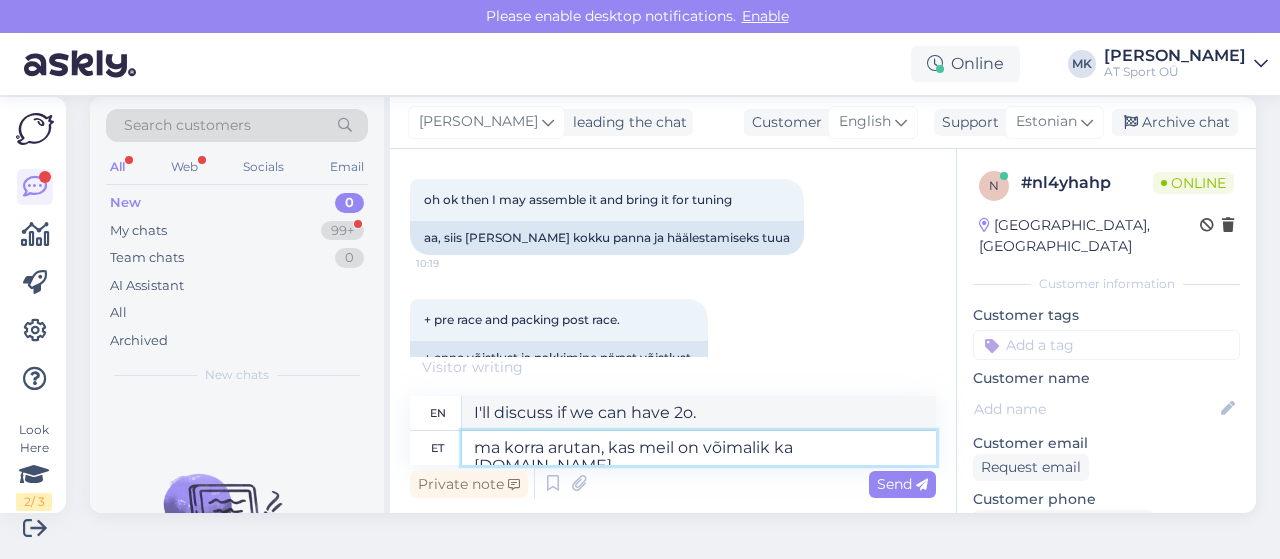 type on "I'll discuss if we can also have 2o.au" 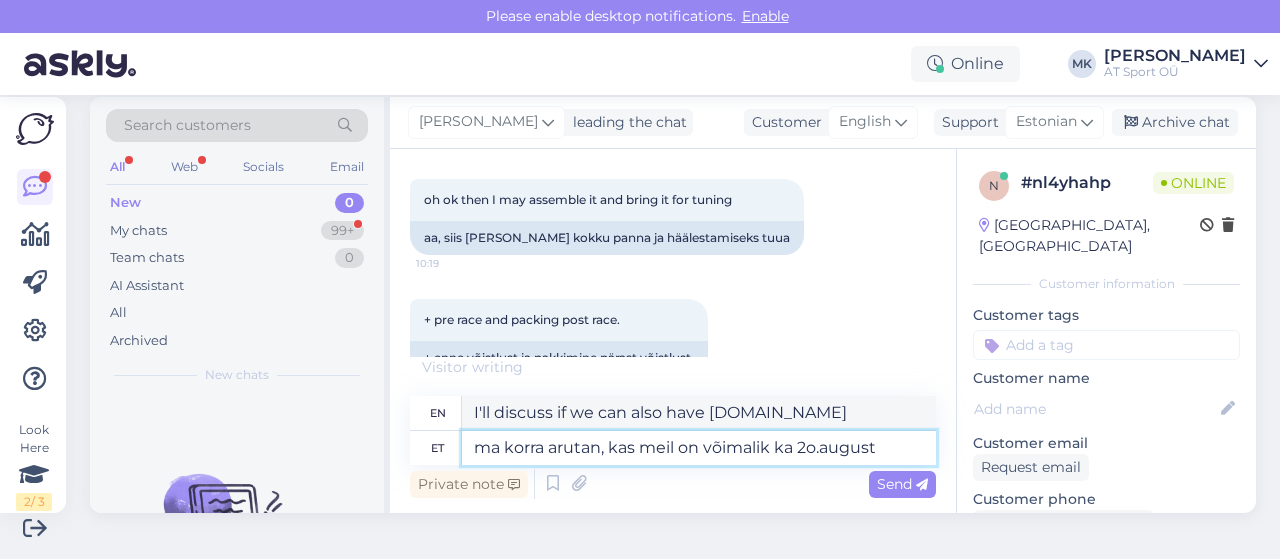 type on "ma korra arutan, kas meil on võimalik ka 2o.august" 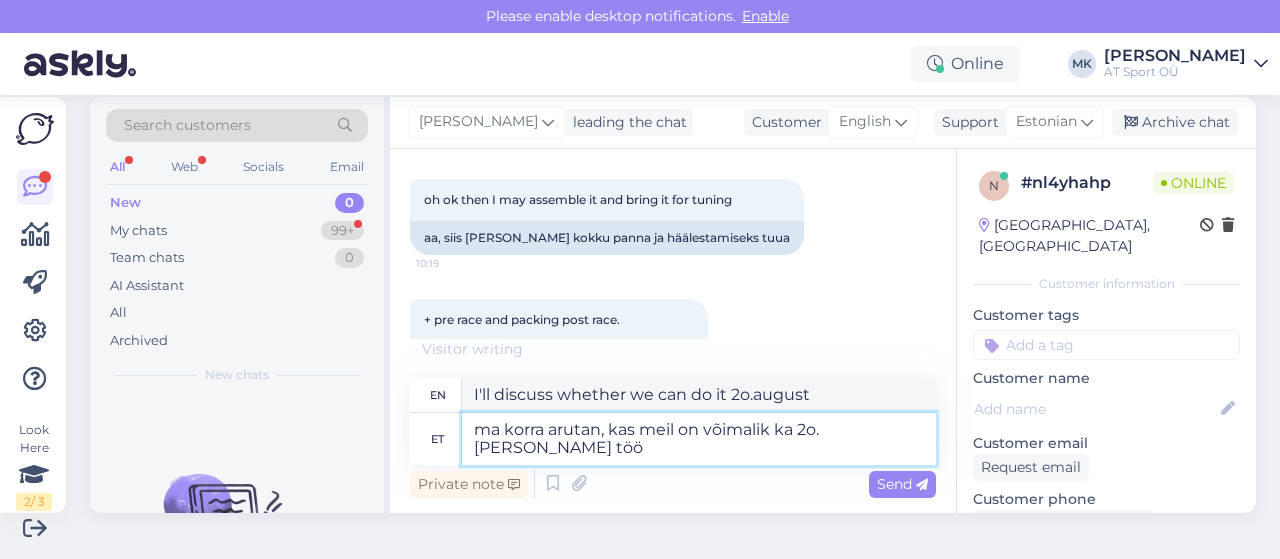 type on "ma korra arutan, kas meil on võimalik ka 2o.august tööd" 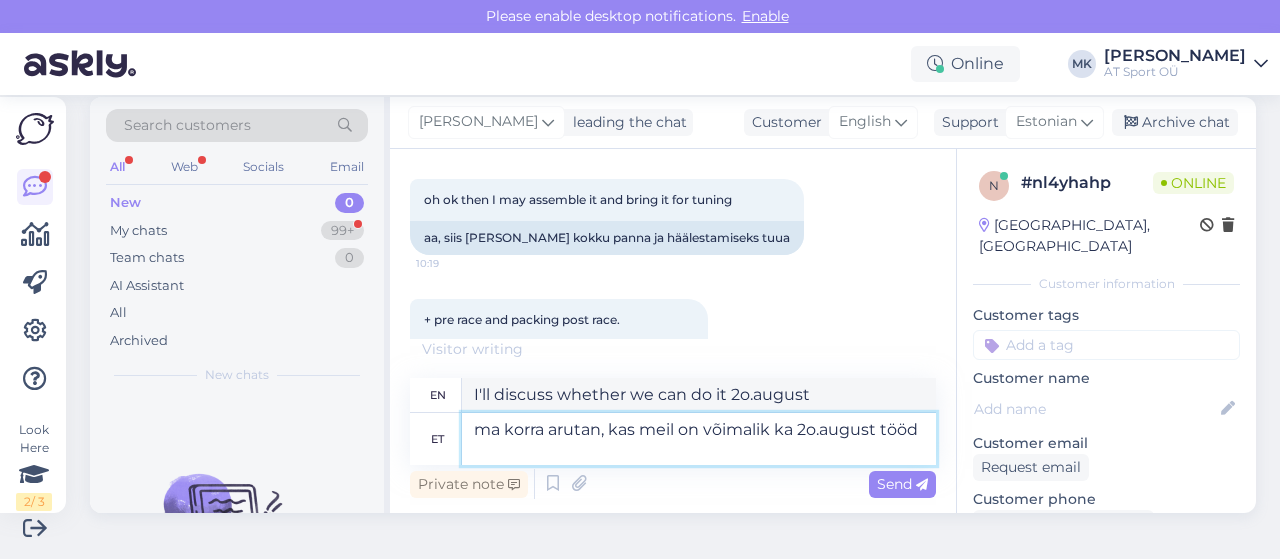 type on "I'll discuss whether we can also work 2o.august" 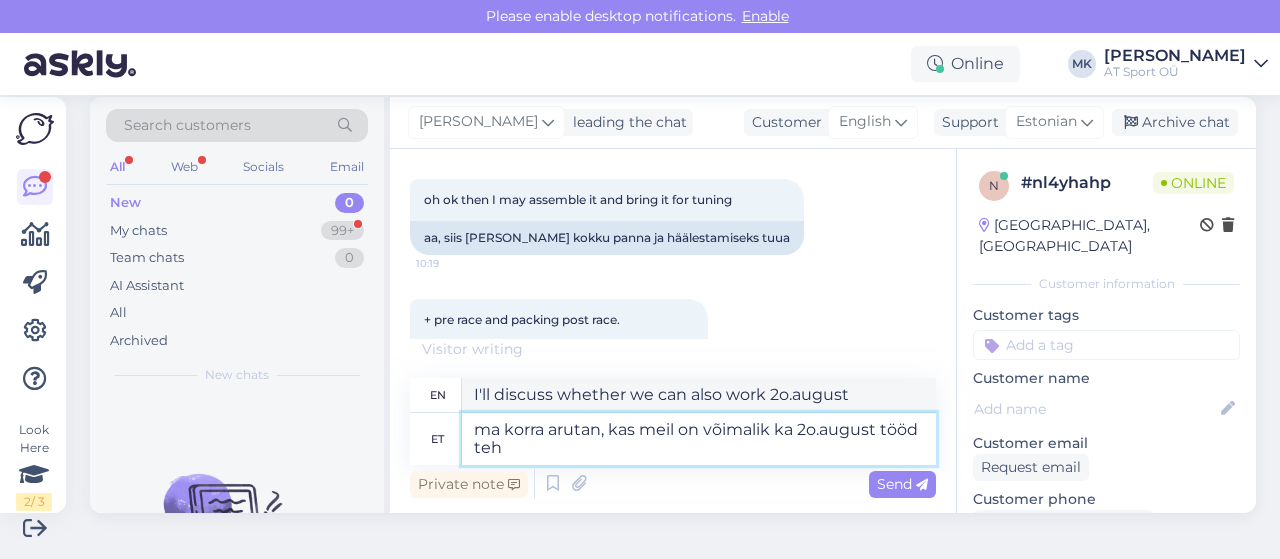 type on "ma korra arutan, kas meil on võimalik ka 2o.august tööd teha" 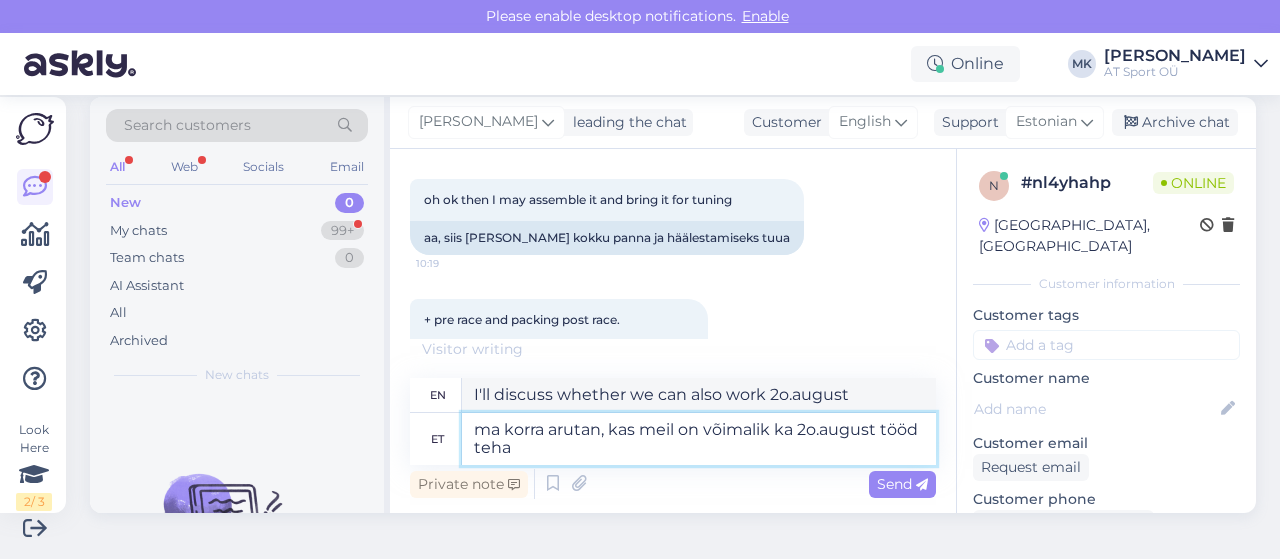 type on "I'll discuss whether we can work 2o.august" 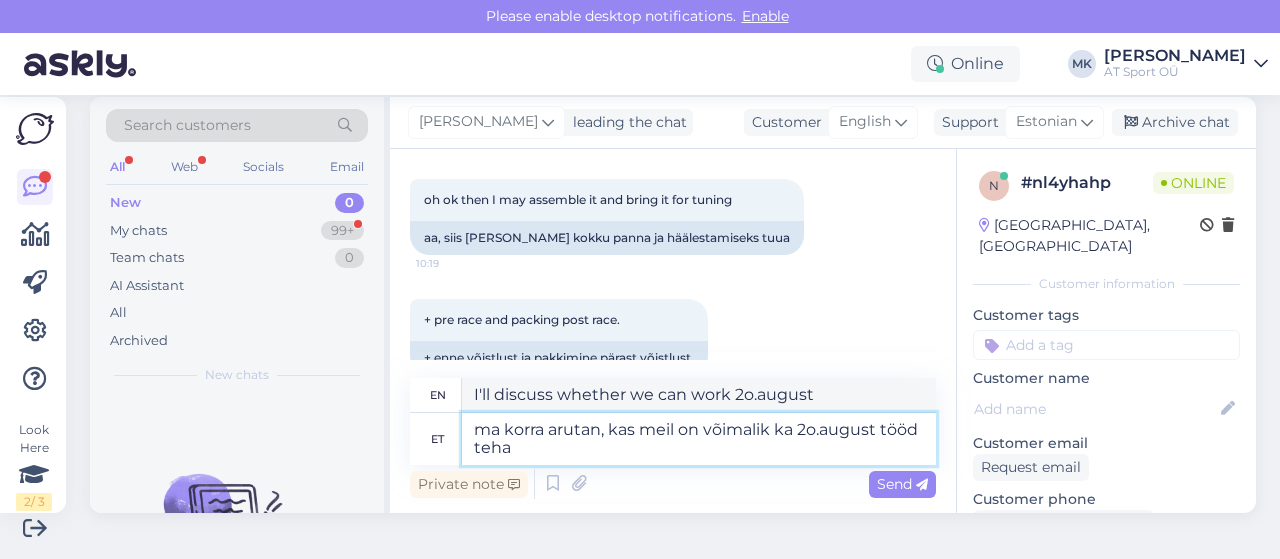 click on "ma korra arutan, kas meil on võimalik ka 2o.august tööd teha" at bounding box center [699, 439] 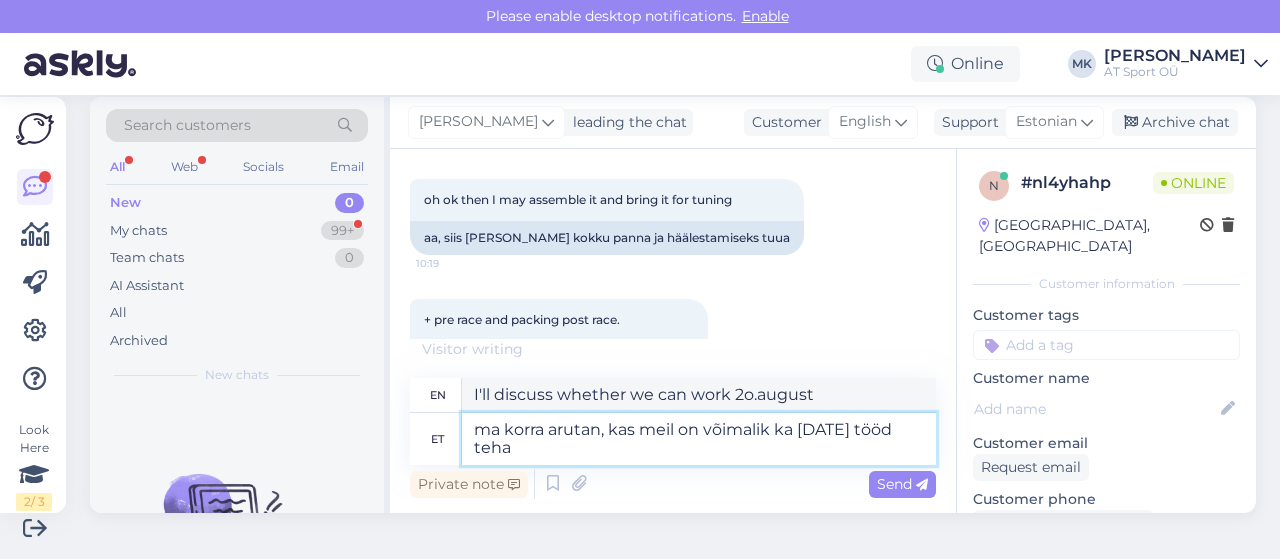 type on "I'll discuss whether we can work 2.august" 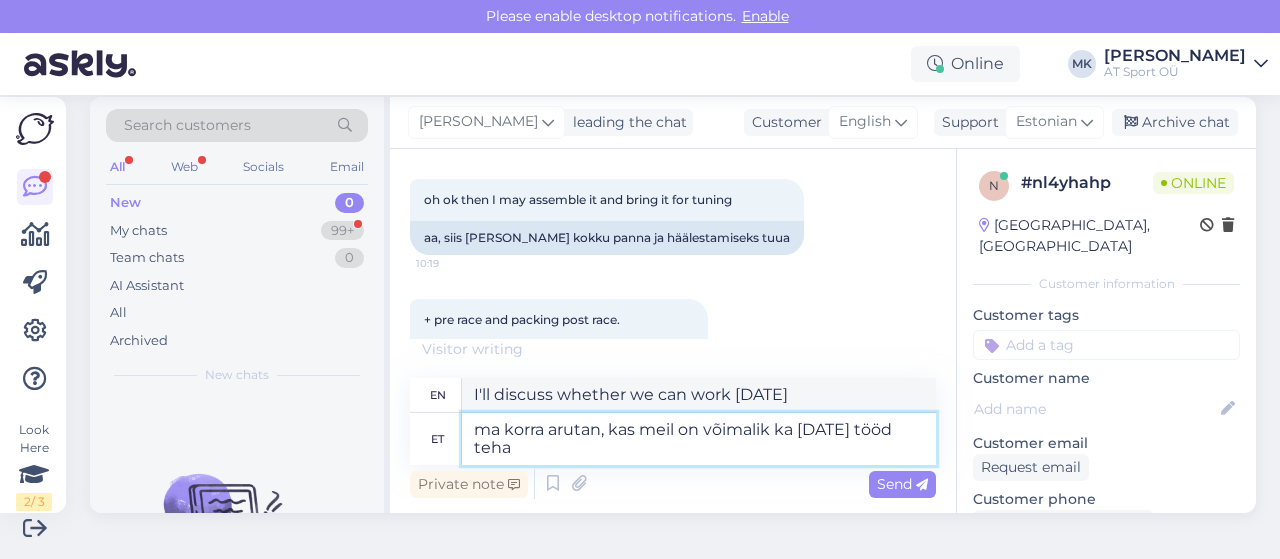 type on "ma korra arutan, kas meil on võimalik ka 20.august tööd teha" 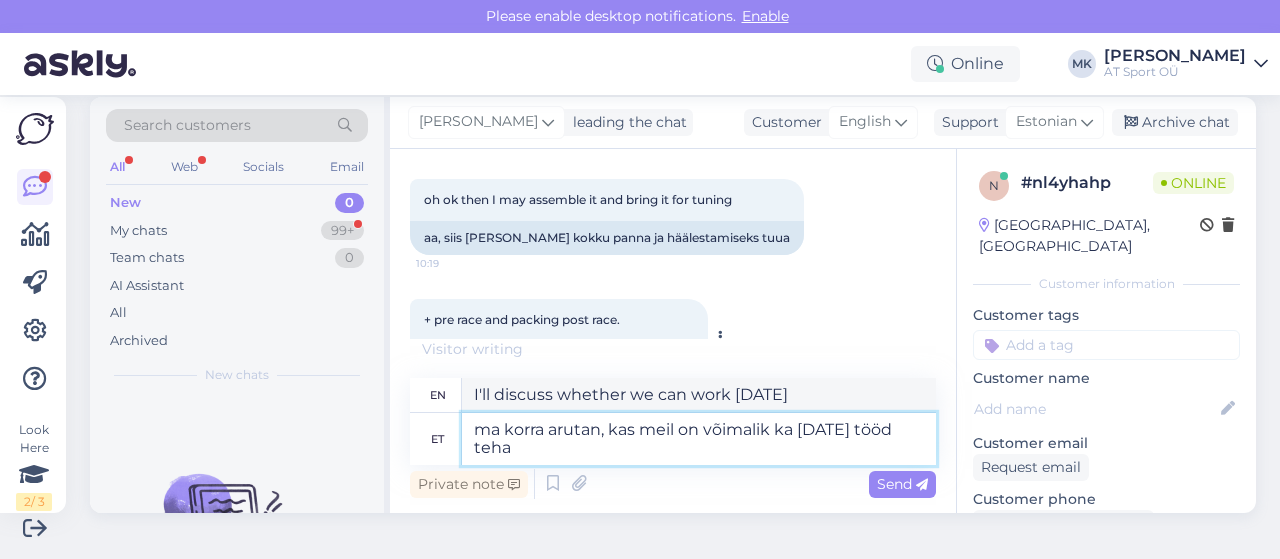 scroll, scrollTop: 1035, scrollLeft: 0, axis: vertical 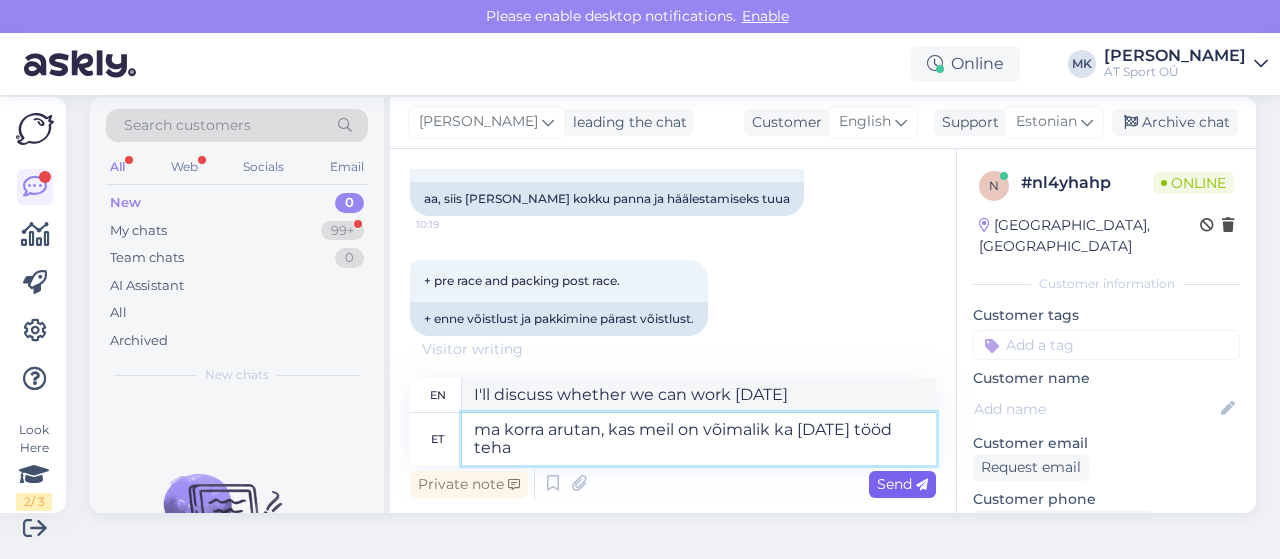 type on "ma korra arutan, kas meil on võimalik ka 20.august tööd teha" 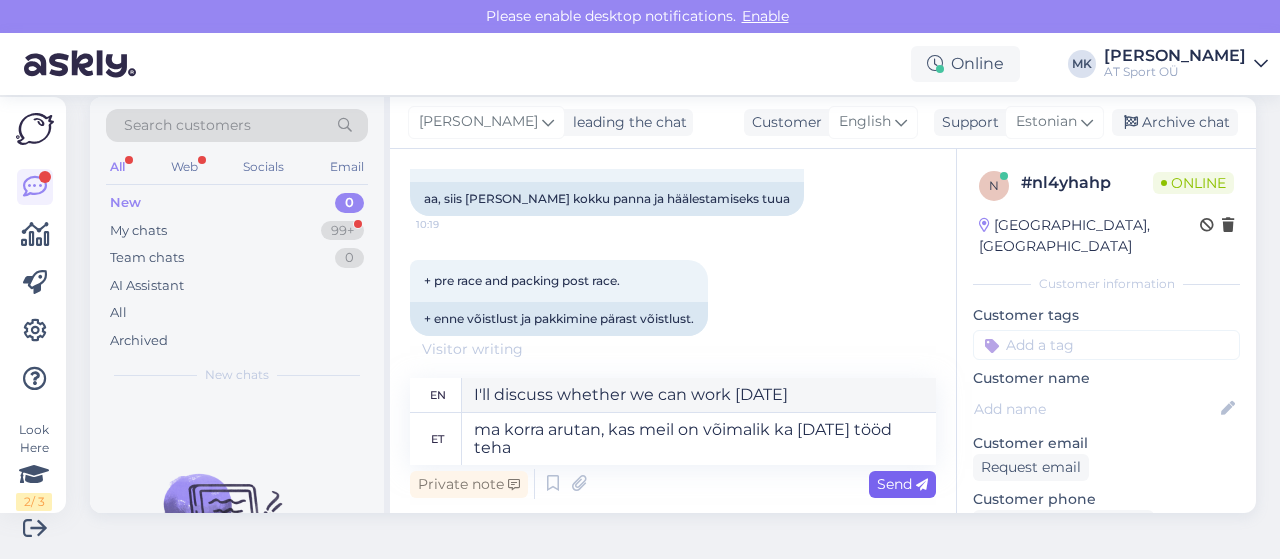 click on "Send" at bounding box center [902, 484] 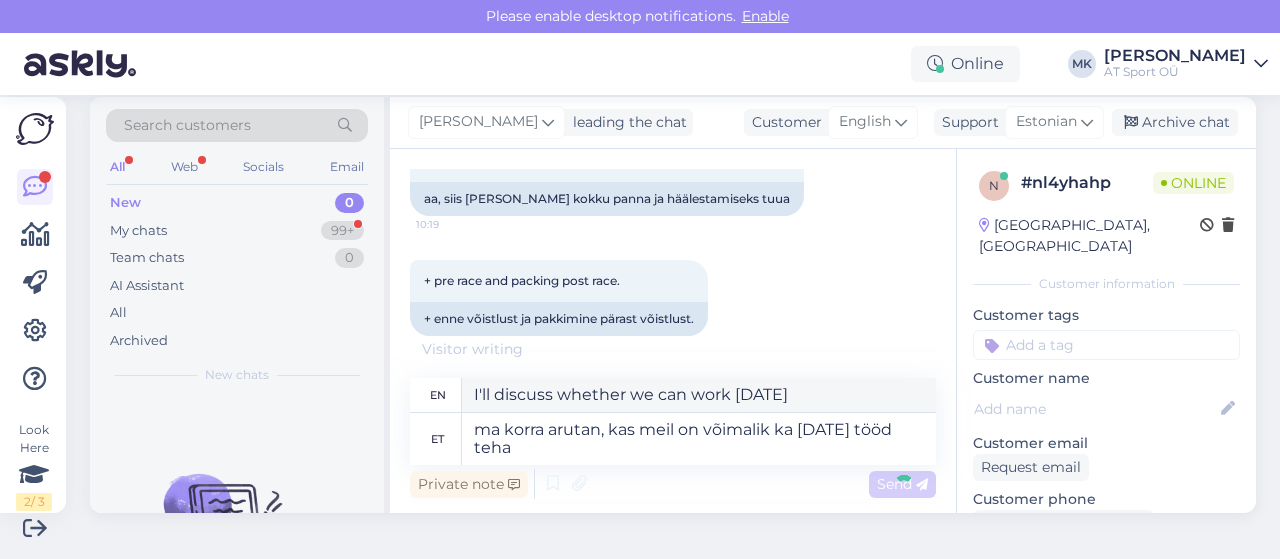 type 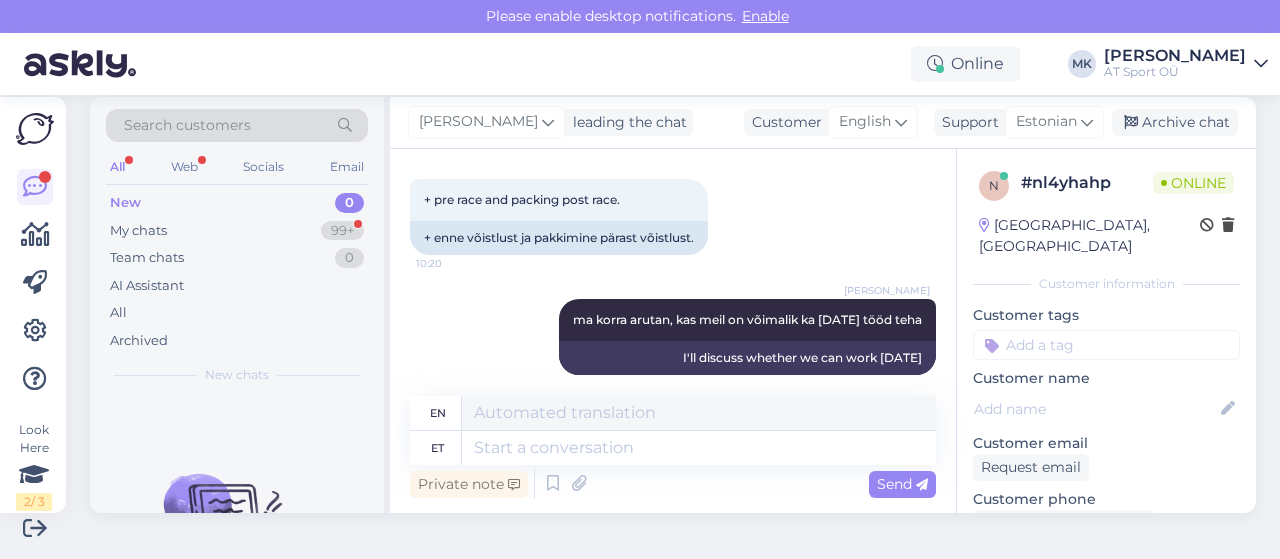 scroll, scrollTop: 1272, scrollLeft: 0, axis: vertical 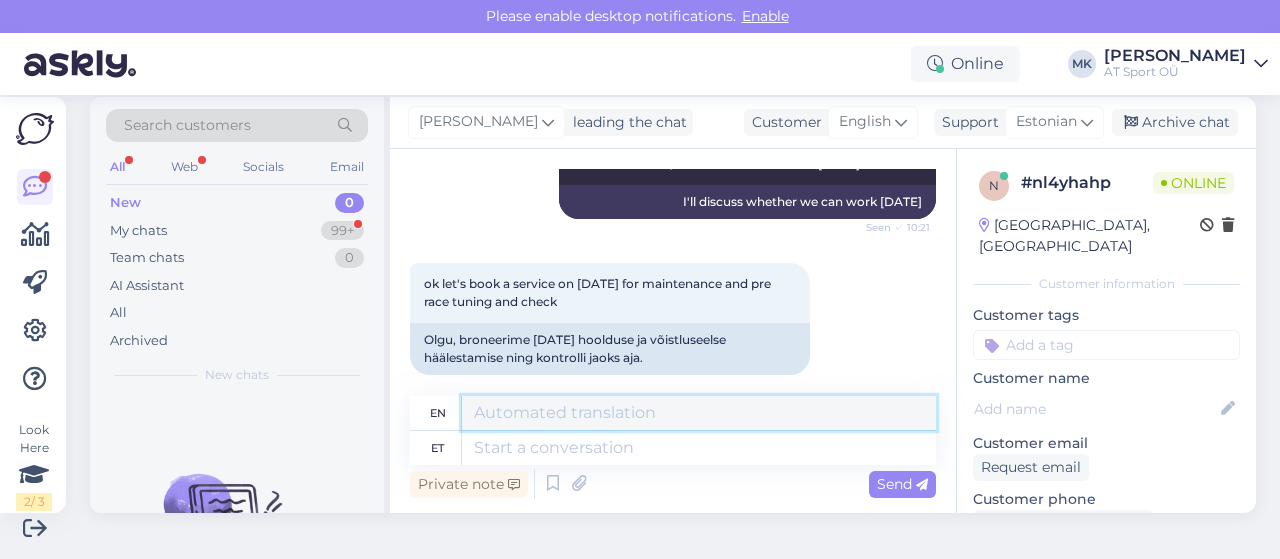 click at bounding box center [699, 413] 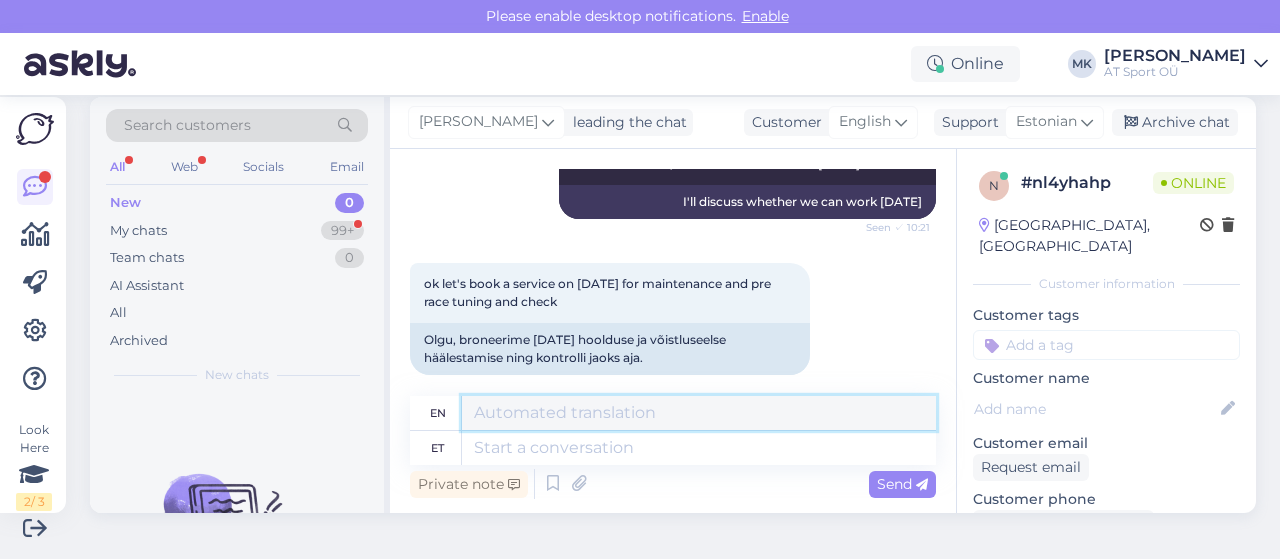 scroll, scrollTop: 1392, scrollLeft: 0, axis: vertical 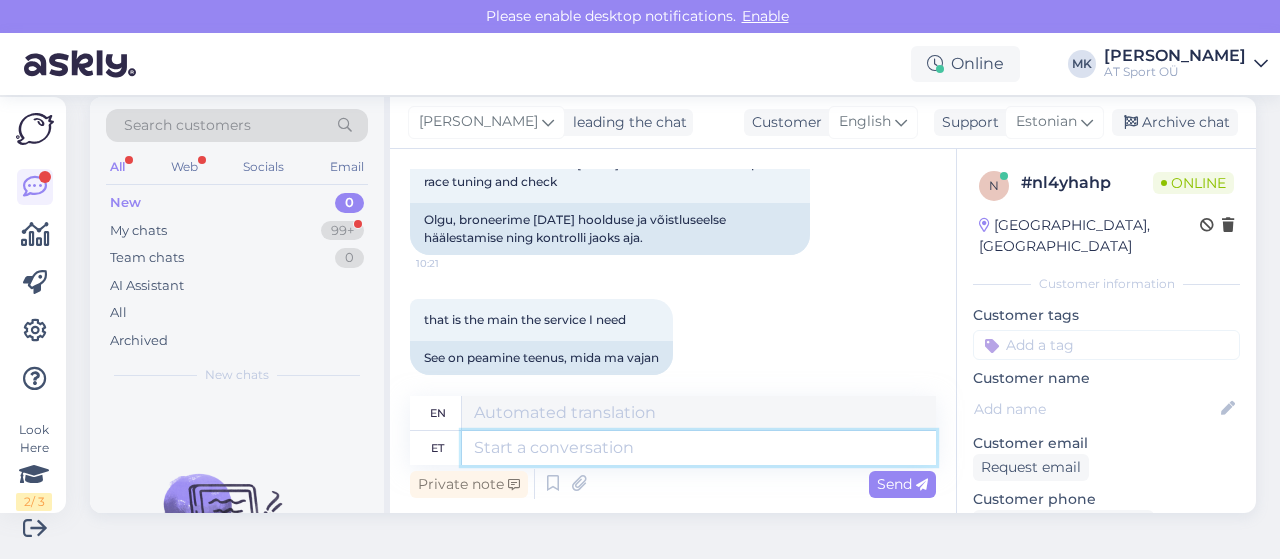 click at bounding box center [699, 448] 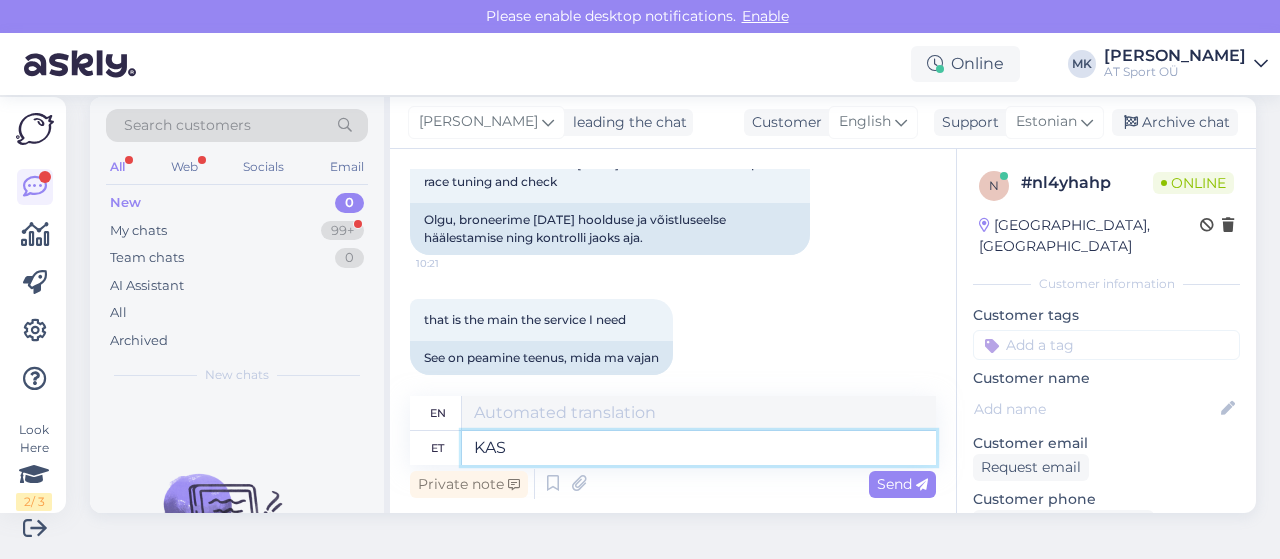 type on "KAS" 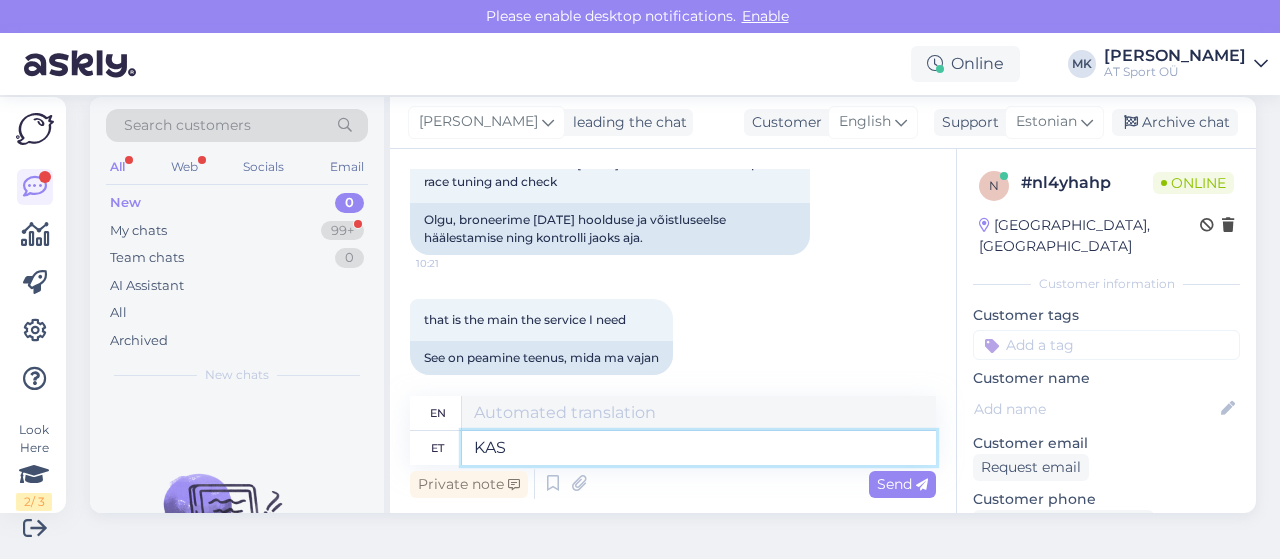 type on "OR" 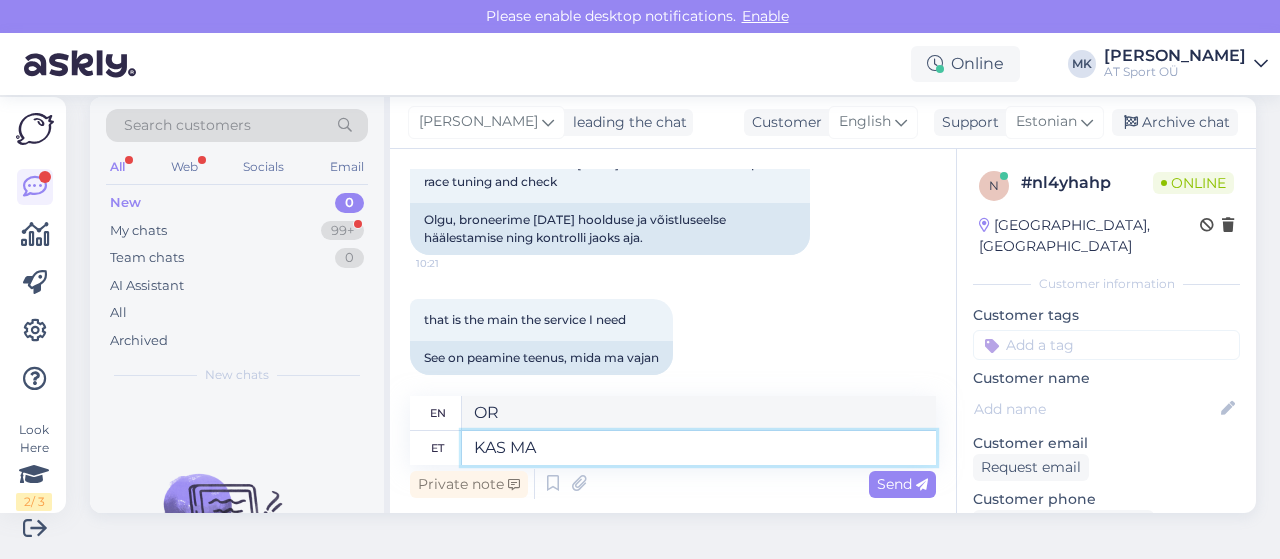 type on "KAS MA" 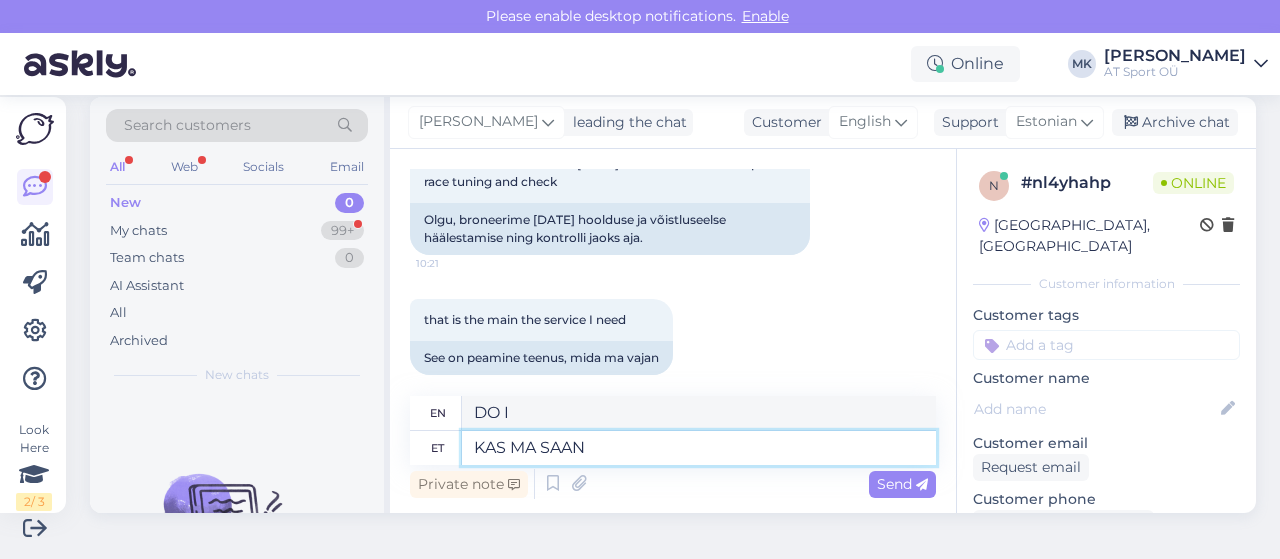 type on "KAS MA SAAN" 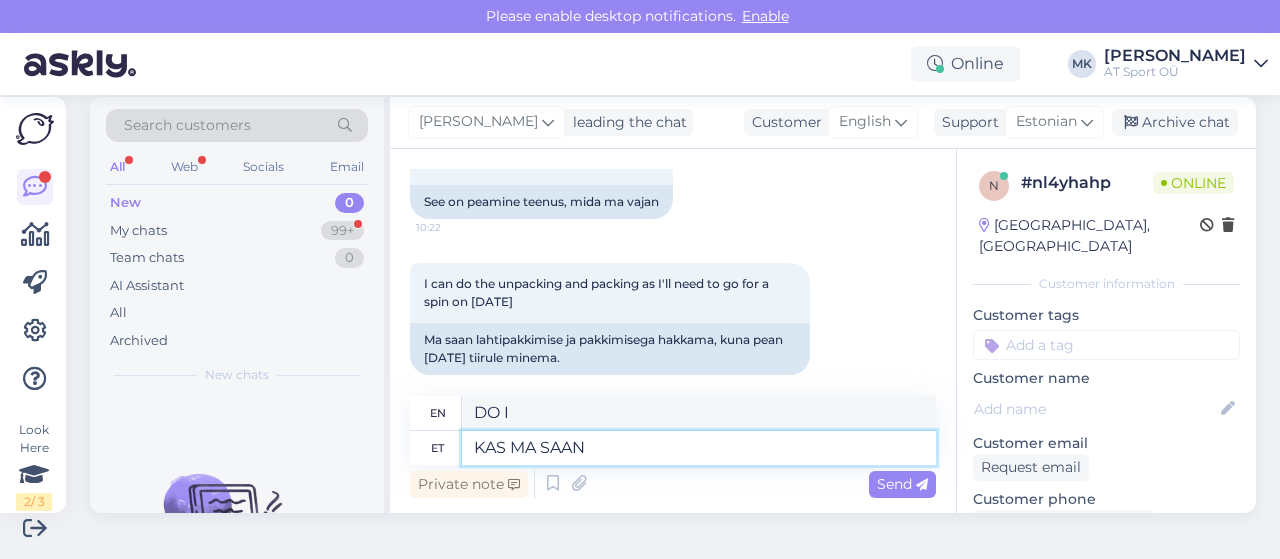 type on "CAN I?" 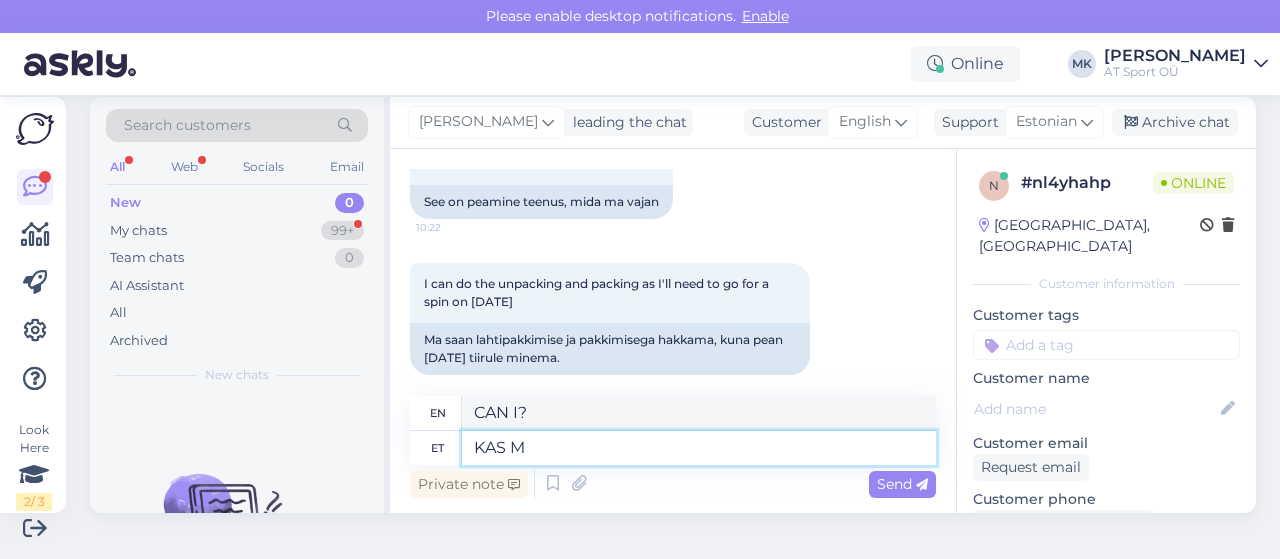 type on "KAS" 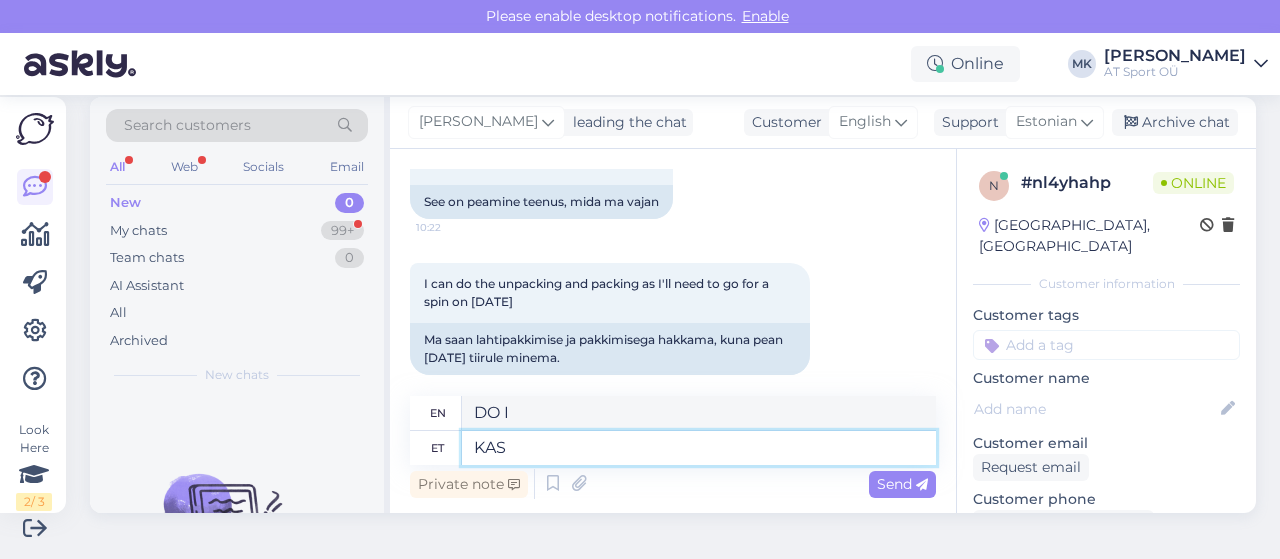 type on "OR" 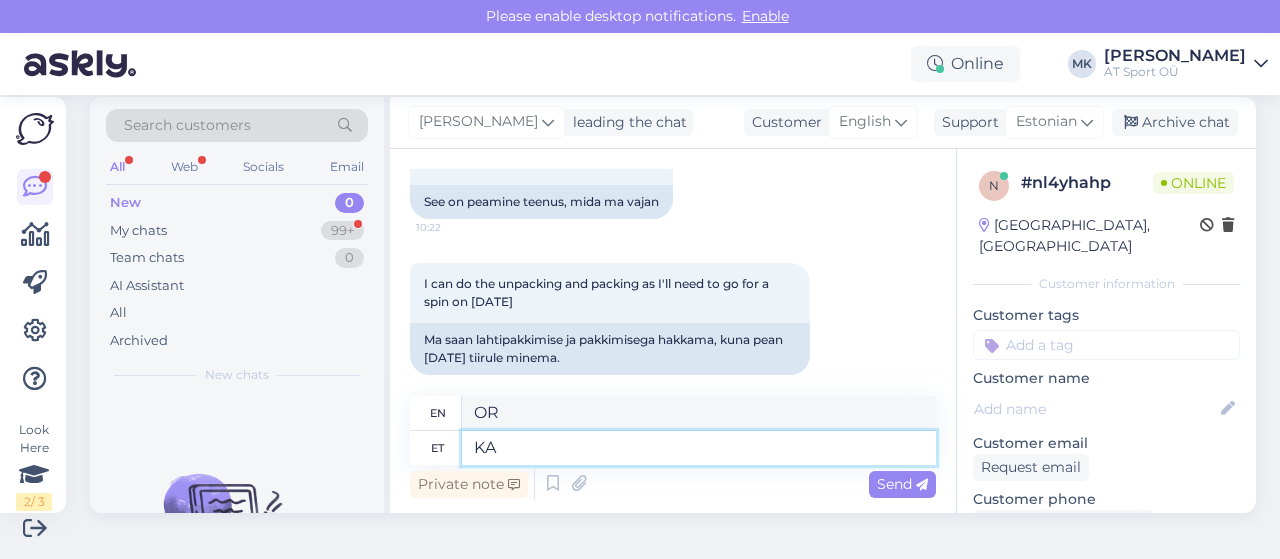type on "K" 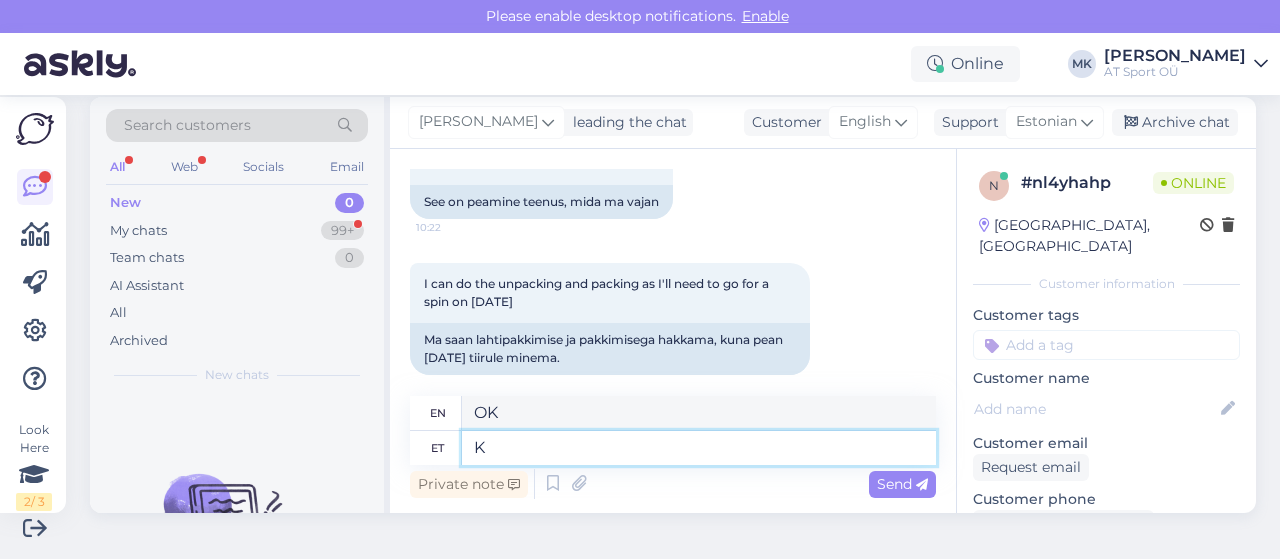 type on "K" 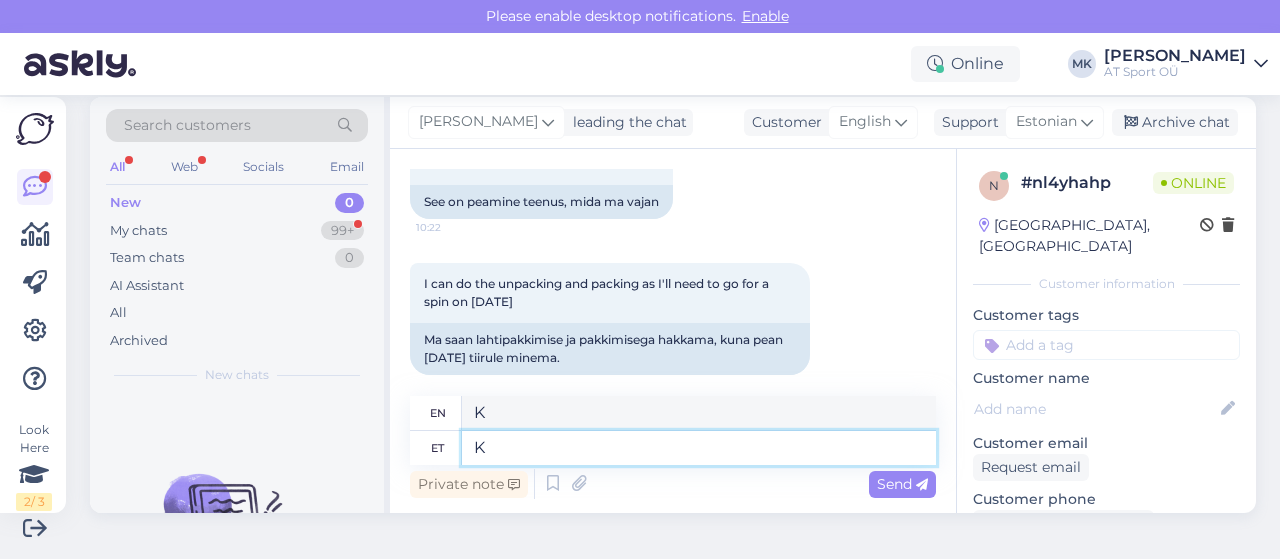 type 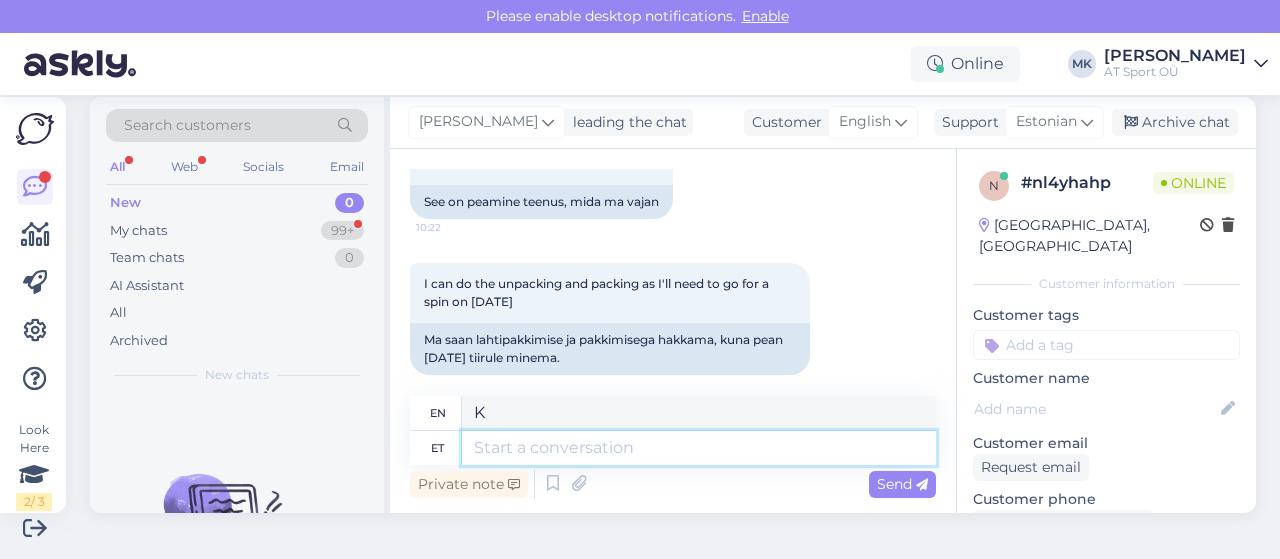 type 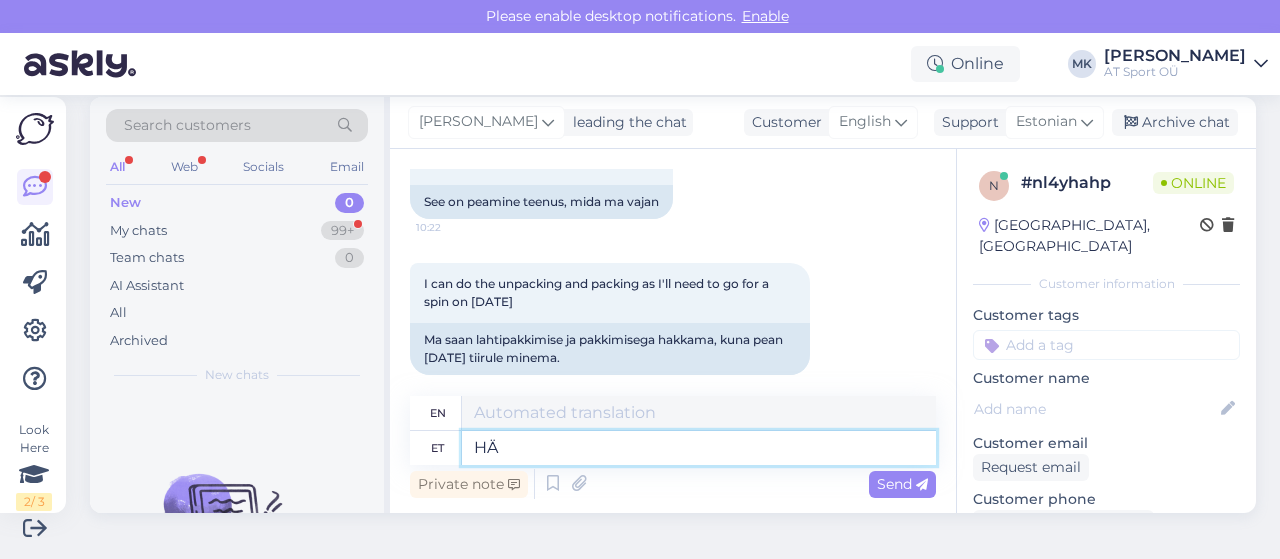 type on "H" 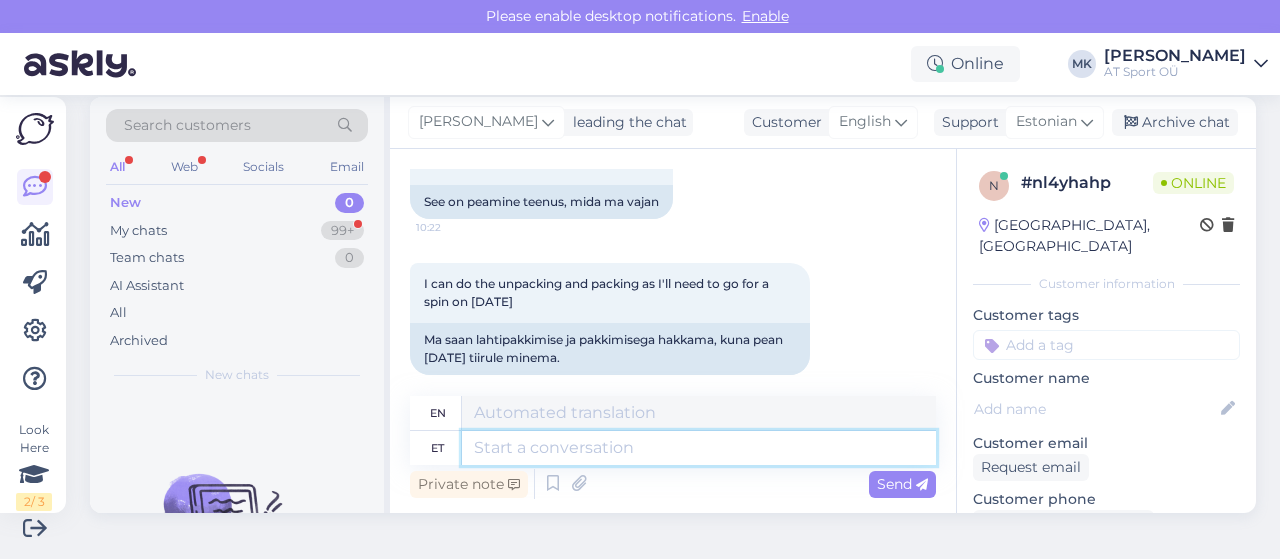 type on "k" 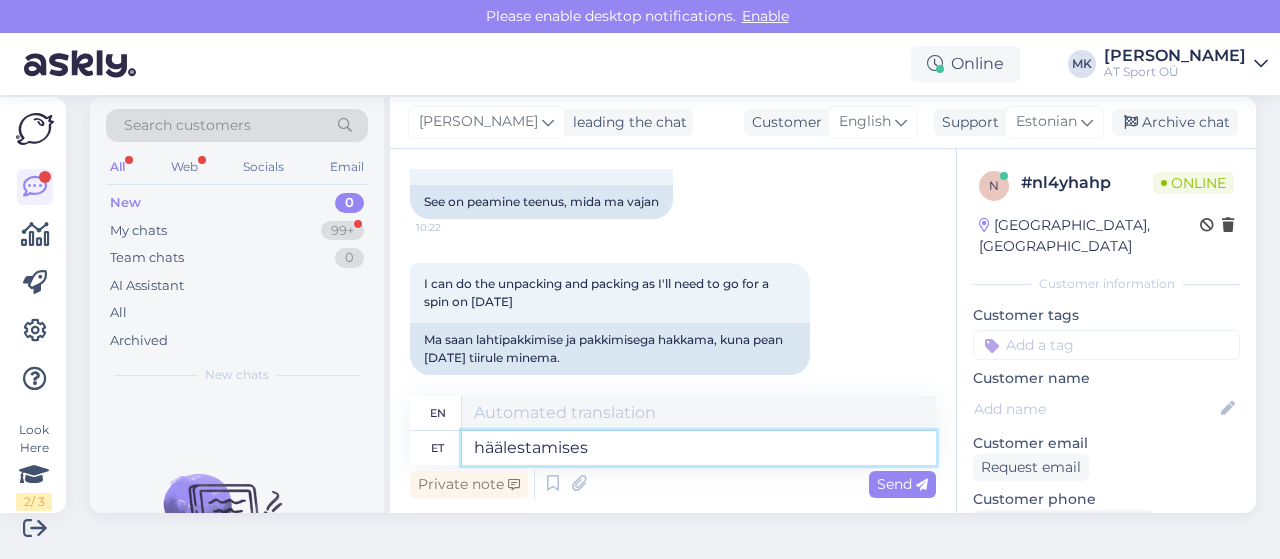 type on "häälestamises" 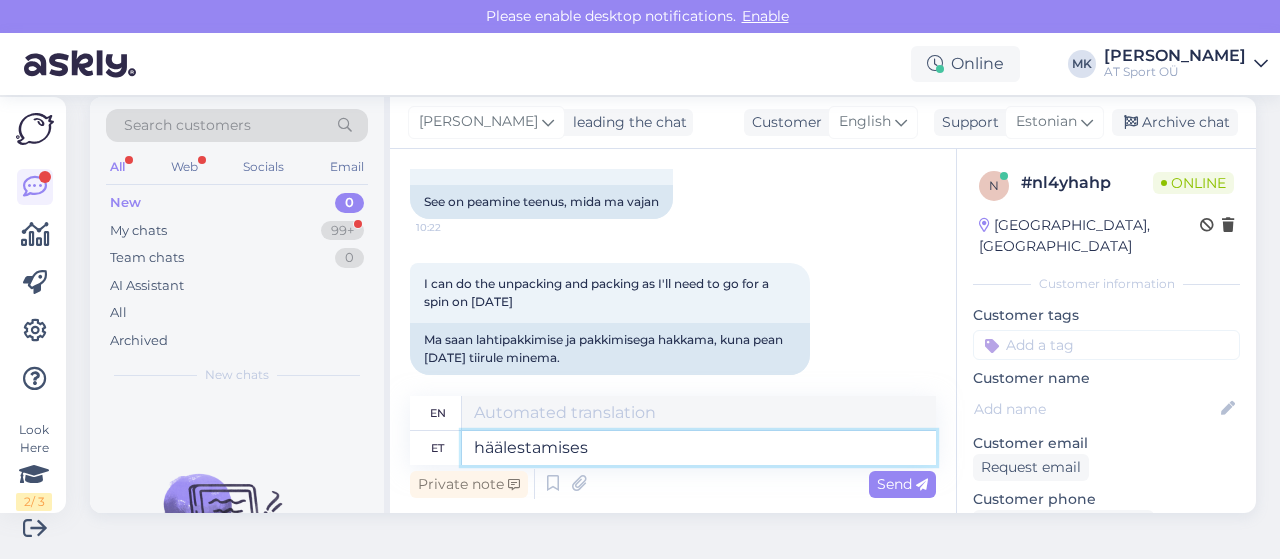 type on "in tuning" 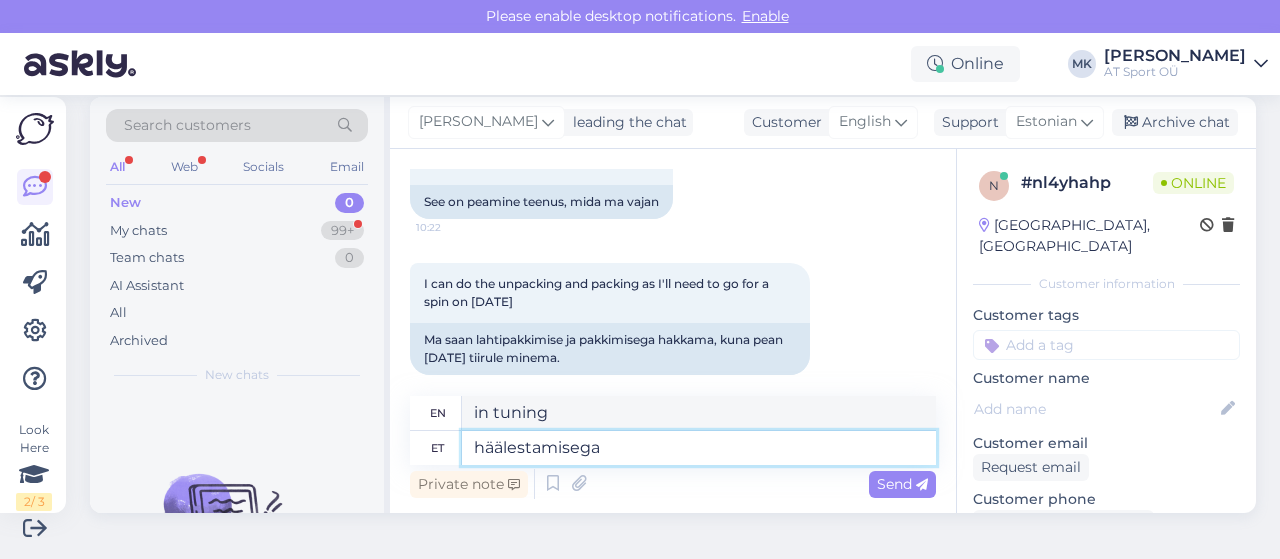 type on "häälestamisega" 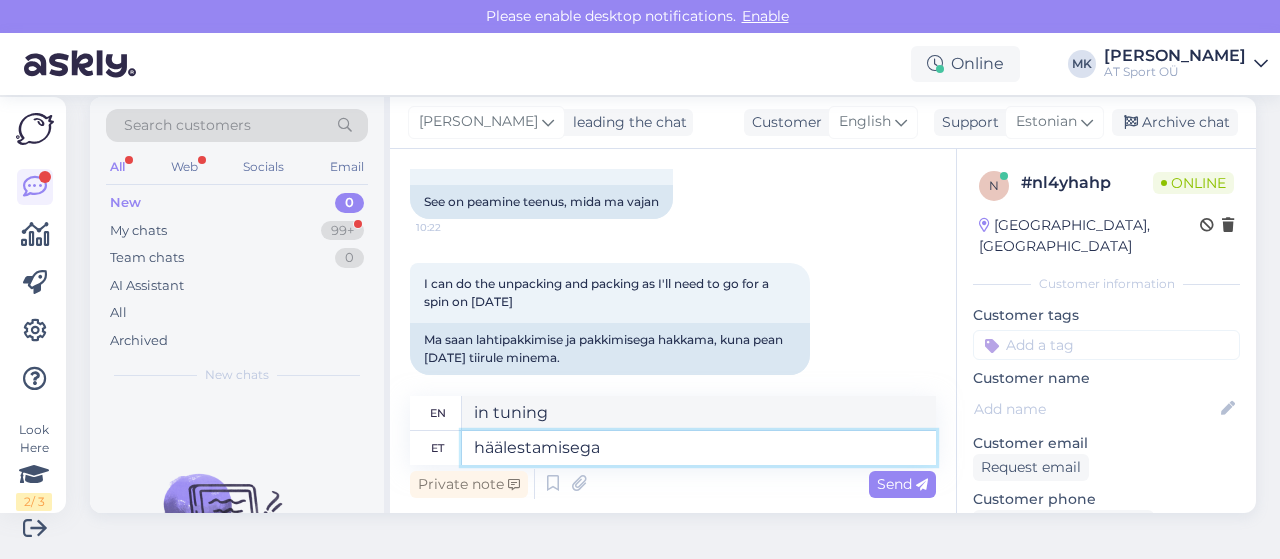 type on "with tuning" 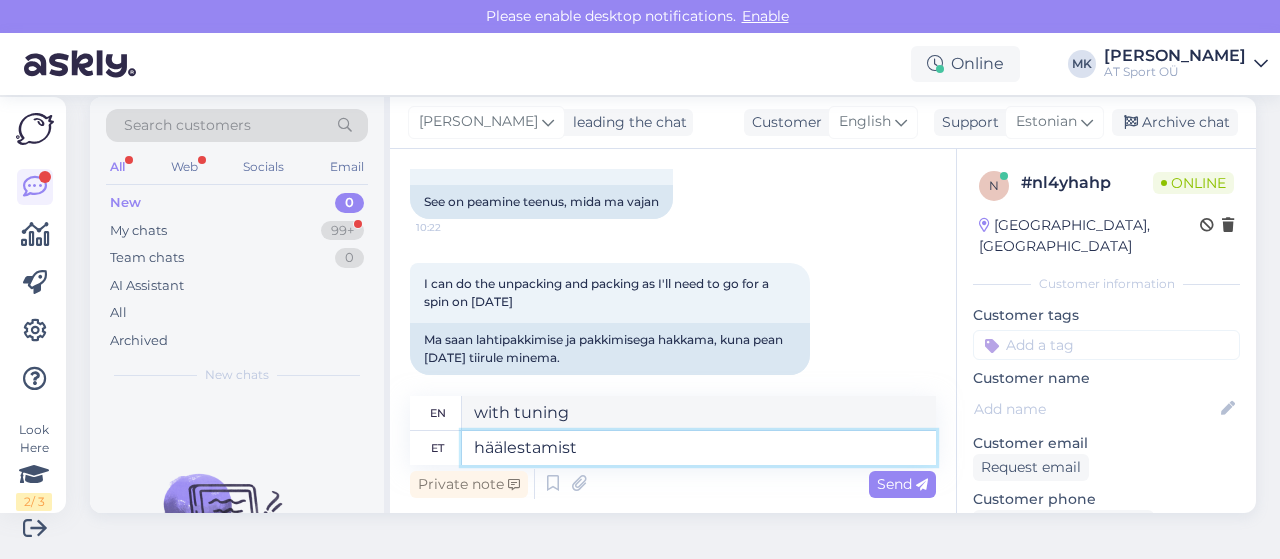 type on "häälestamist s" 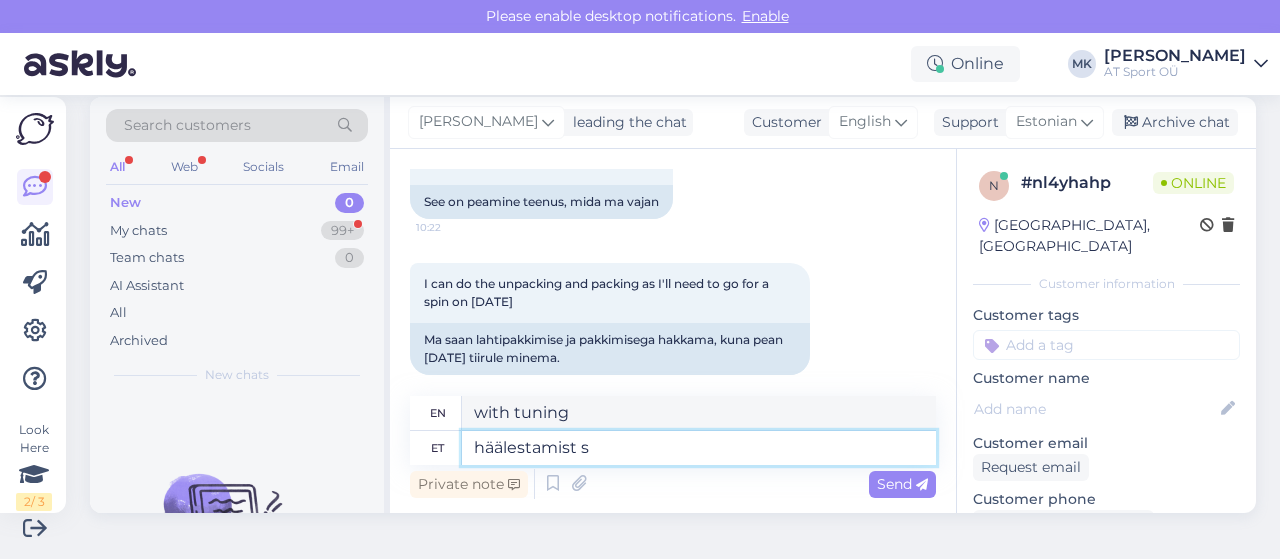 type on "tuning" 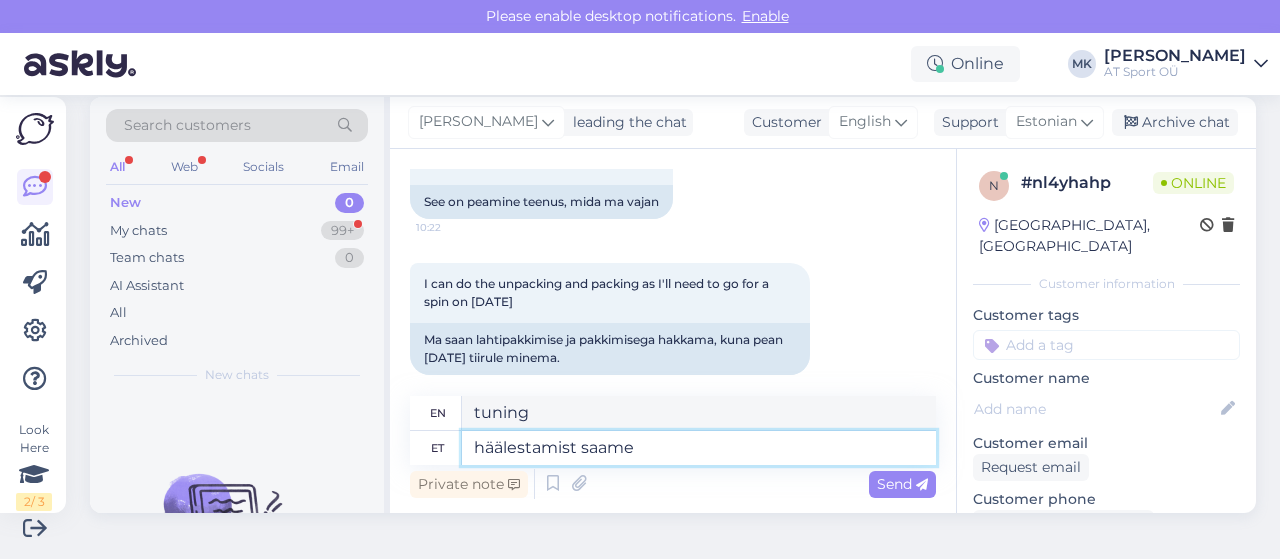type on "häälestamist saame" 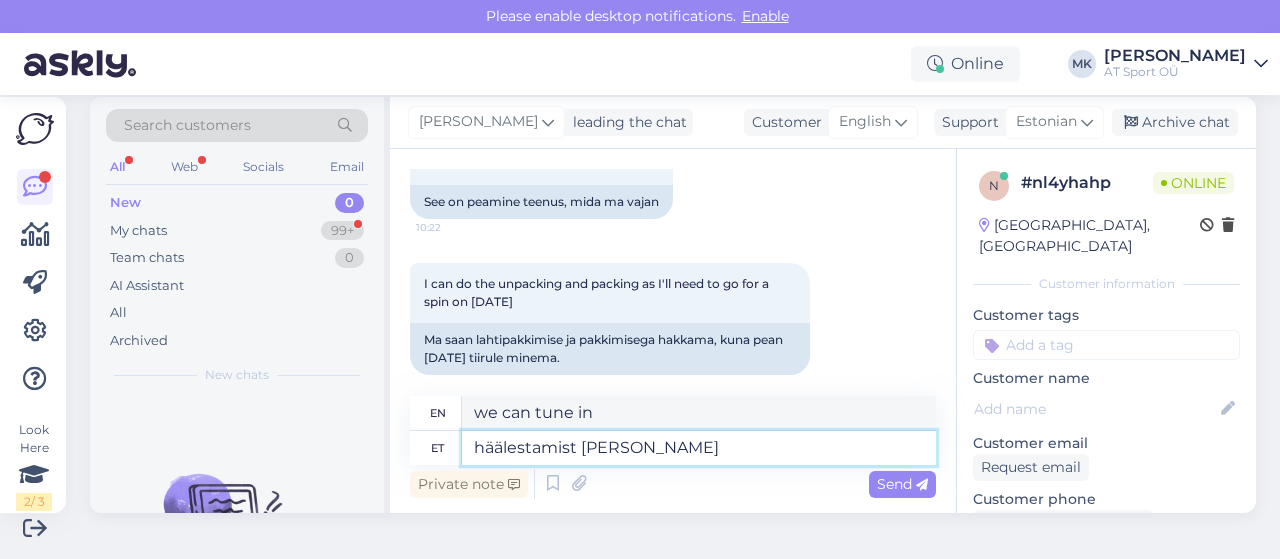 type on "häälestamist saame teha" 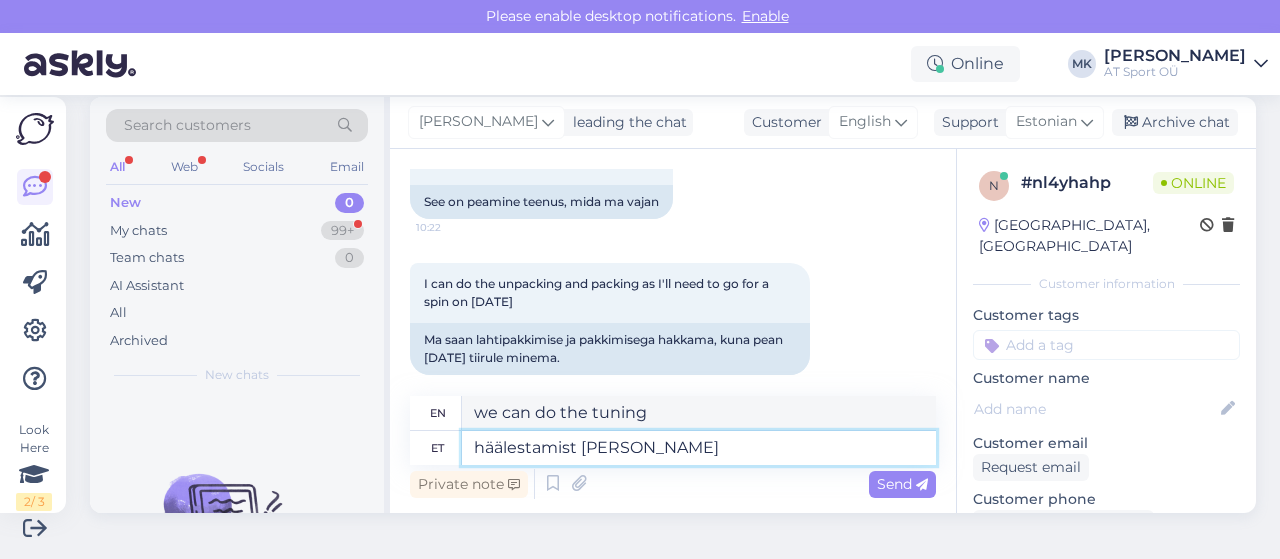 type on "häälestamist saame teh" 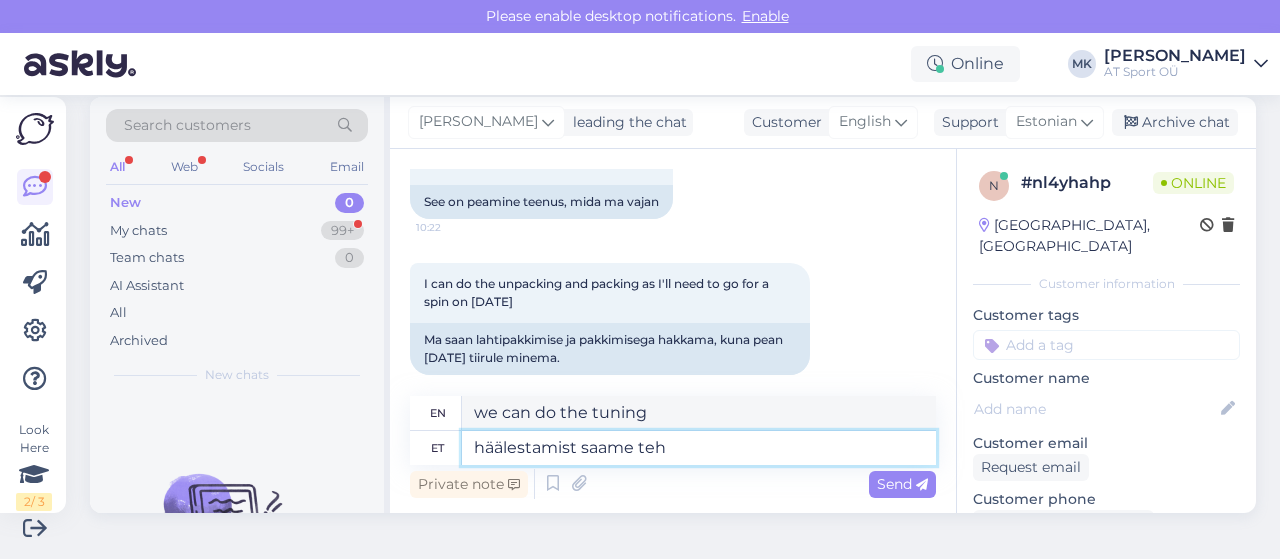 type on "we can do tuning" 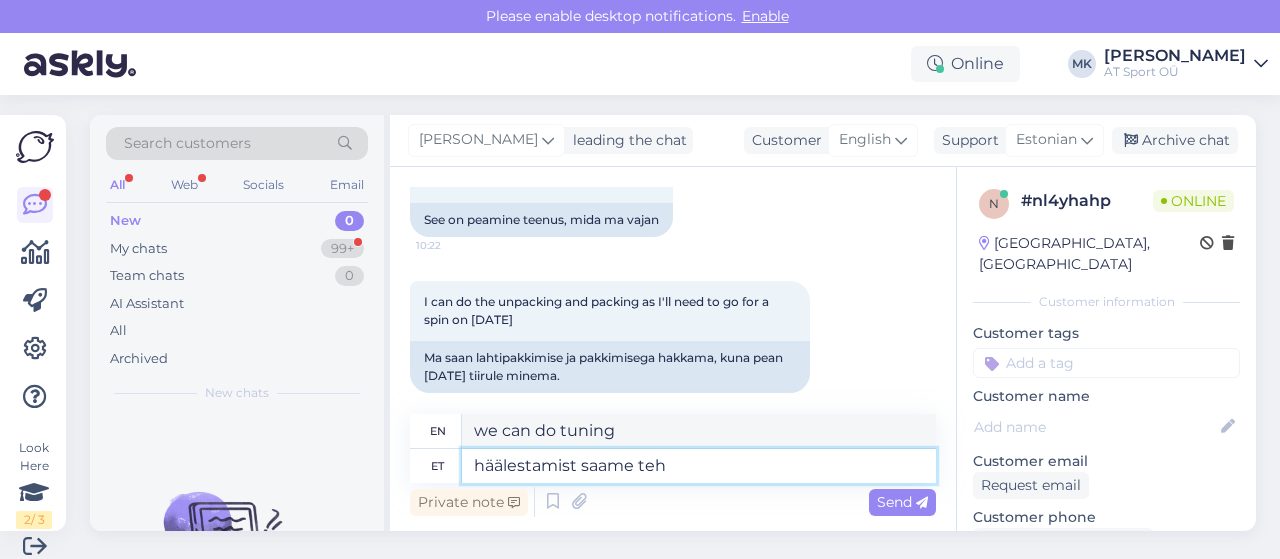 scroll, scrollTop: 0, scrollLeft: 0, axis: both 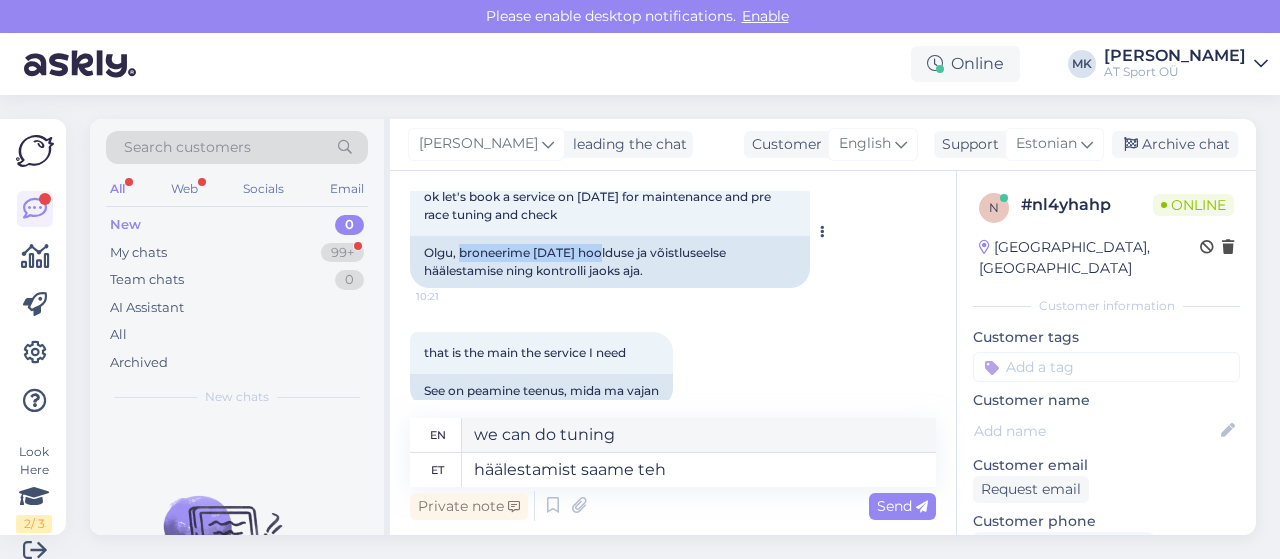 drag, startPoint x: 460, startPoint y: 235, endPoint x: 594, endPoint y: 238, distance: 134.03358 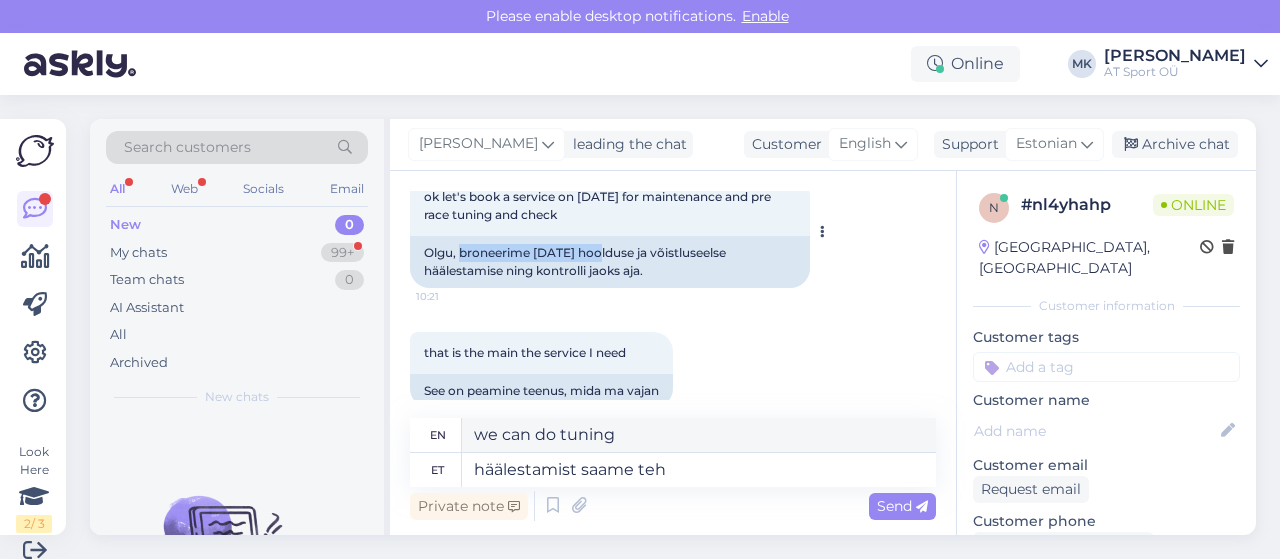 click on "Olgu, broneerime 21. augustil hoolduse ja võistluseelse häälestamise ning kontrolli jaoks aja." at bounding box center [610, 262] 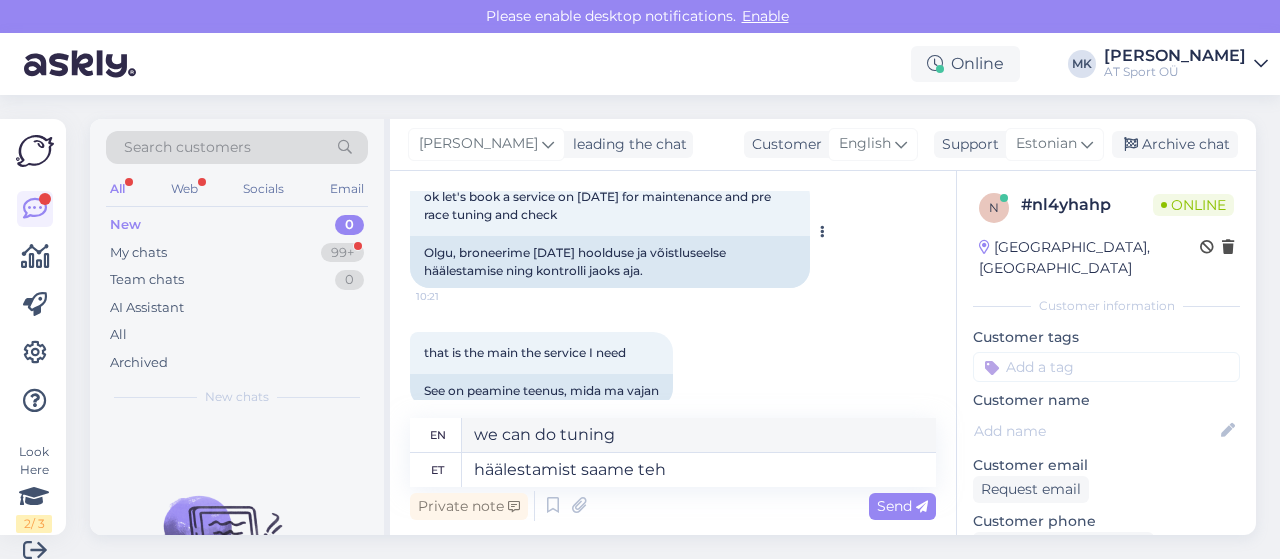 drag, startPoint x: 534, startPoint y: 234, endPoint x: 689, endPoint y: 247, distance: 155.5442 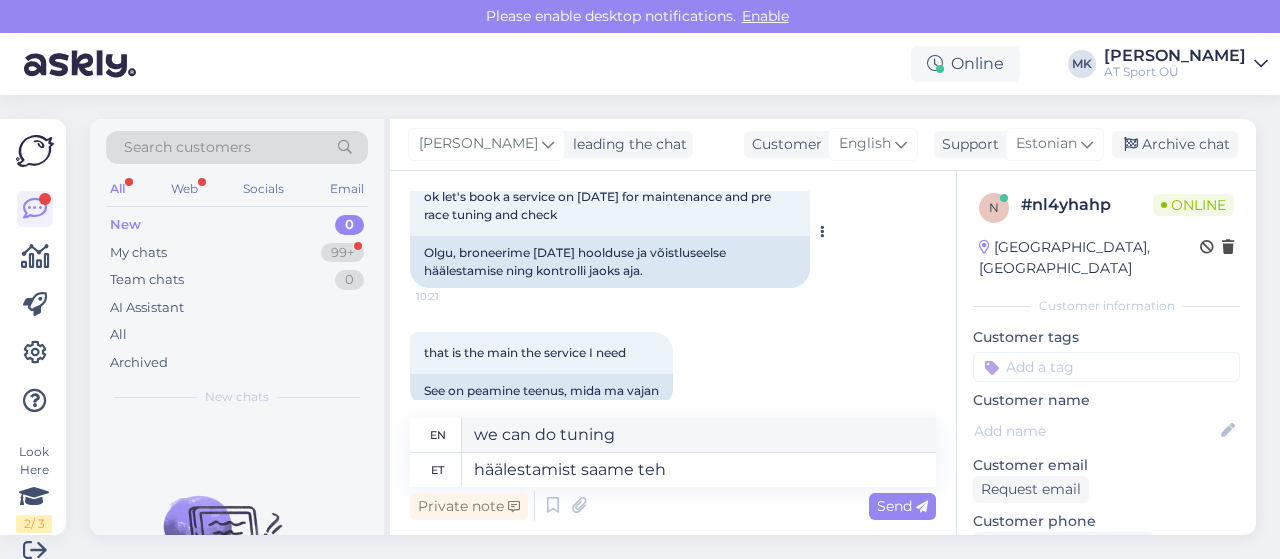 click on "Olgu, broneerime 21. augustil hoolduse ja võistluseelse häälestamise ning kontrolli jaoks aja." at bounding box center (610, 262) 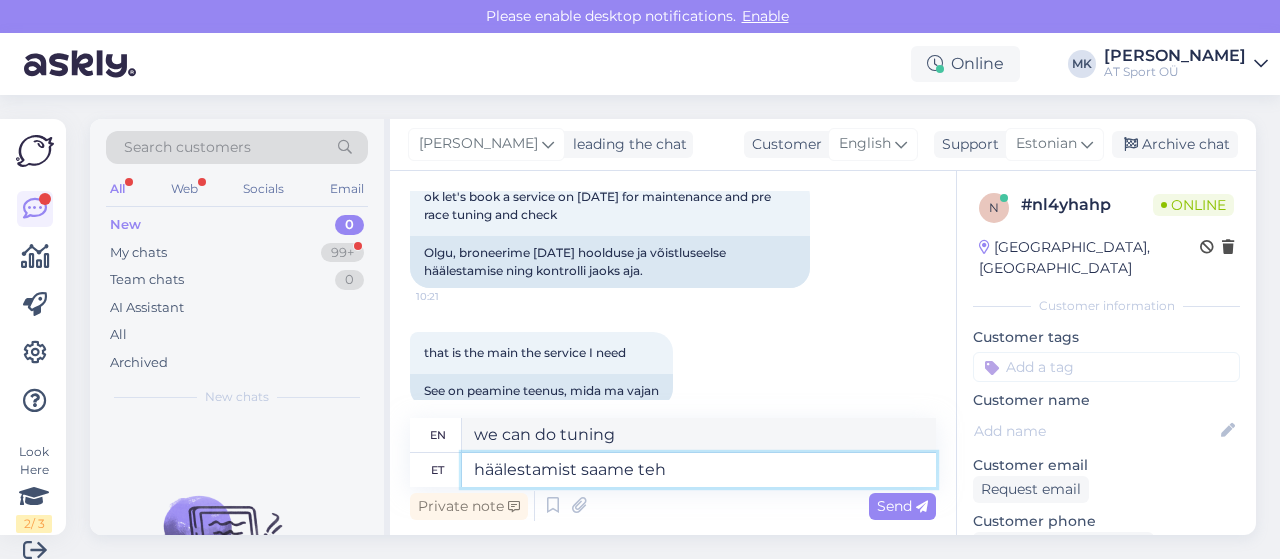 drag, startPoint x: 686, startPoint y: 466, endPoint x: 461, endPoint y: 461, distance: 225.05554 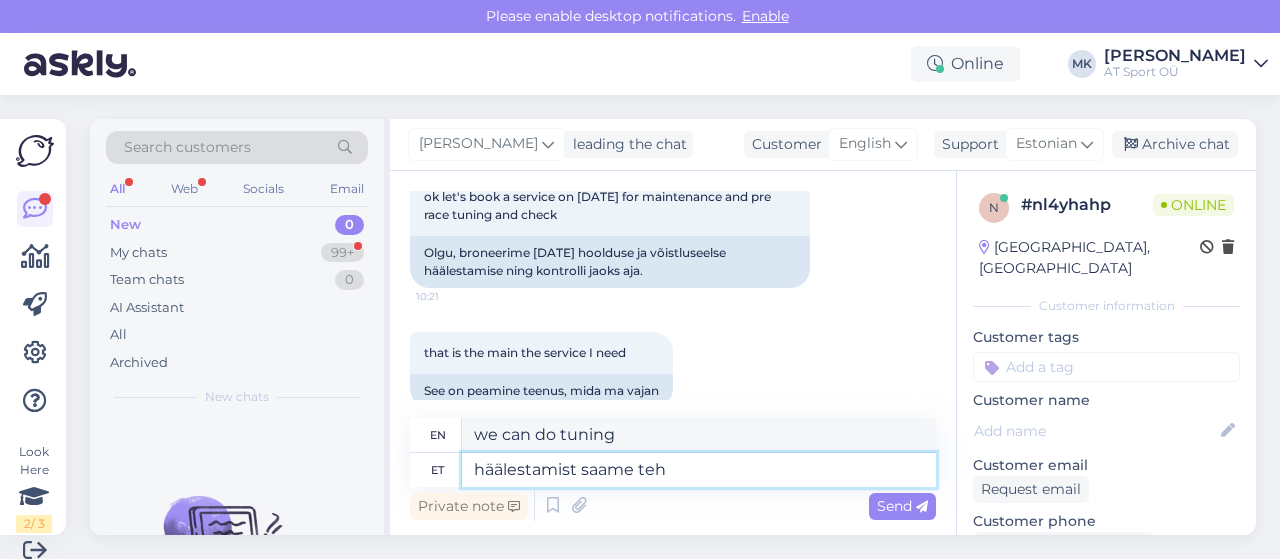 click on "et häälestamist saame teh" at bounding box center [673, 470] 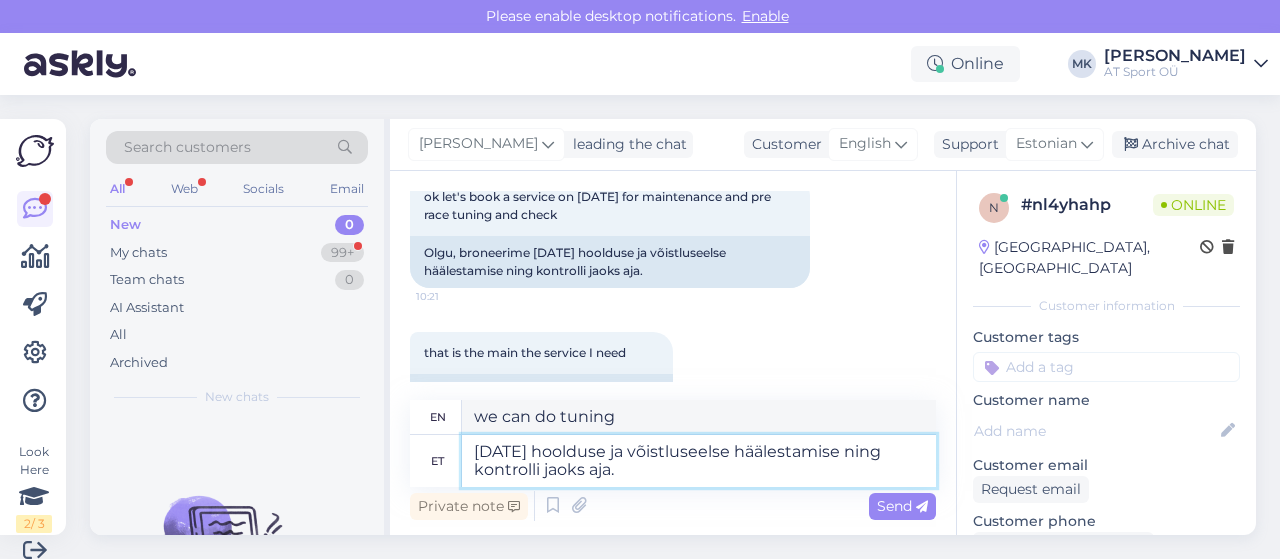 type on "On August 21st, time for maintenance and pre-race tuning and inspection." 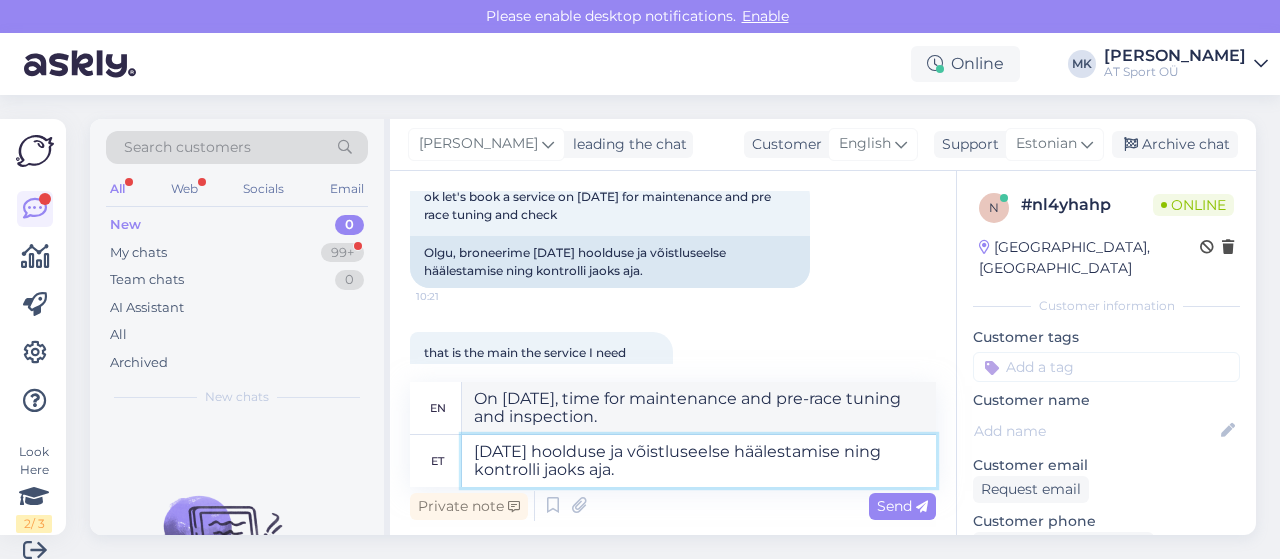 click on "21. augustil hoolduse ja võistluseelse häälestamise ning kontrolli jaoks aja." at bounding box center (699, 461) 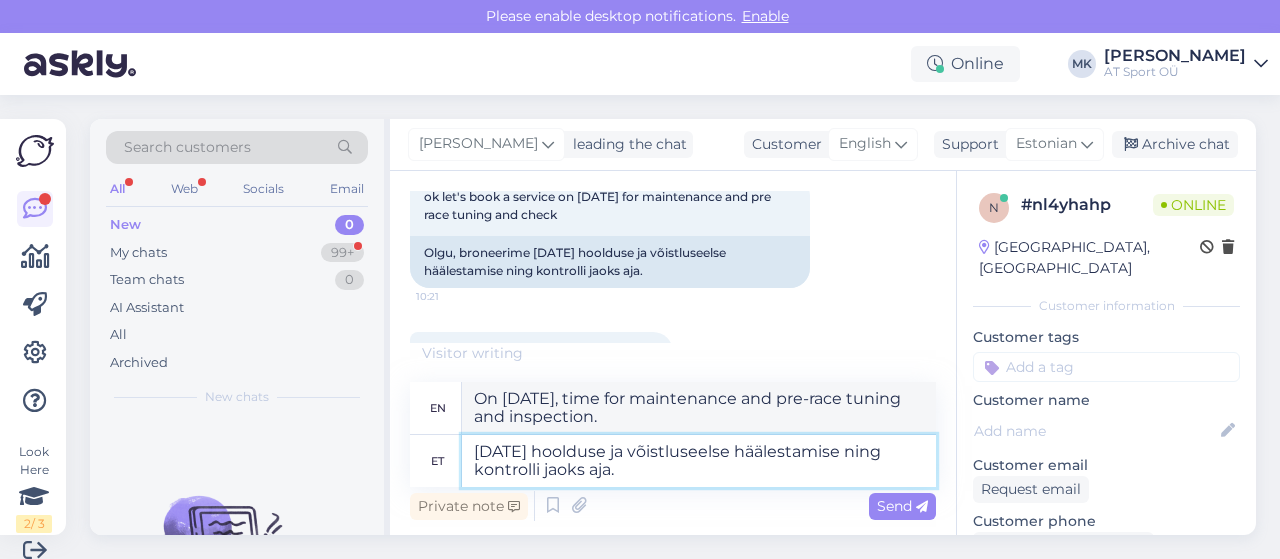 drag, startPoint x: 474, startPoint y: 467, endPoint x: 505, endPoint y: 466, distance: 31.016125 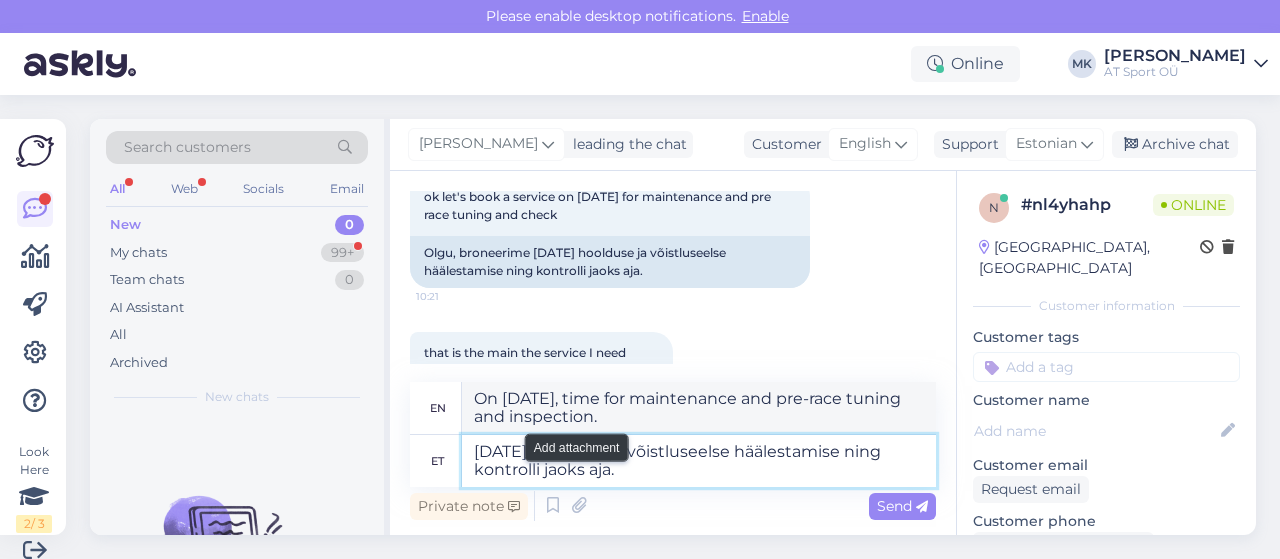 scroll, scrollTop: 1704, scrollLeft: 0, axis: vertical 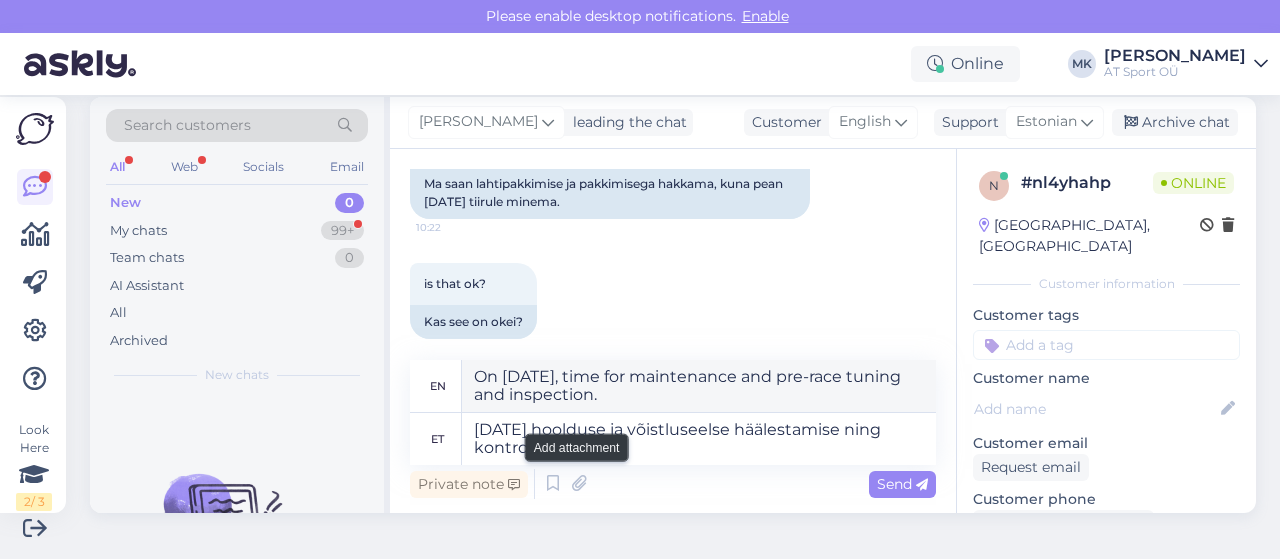 drag, startPoint x: 586, startPoint y: 473, endPoint x: 599, endPoint y: 473, distance: 13 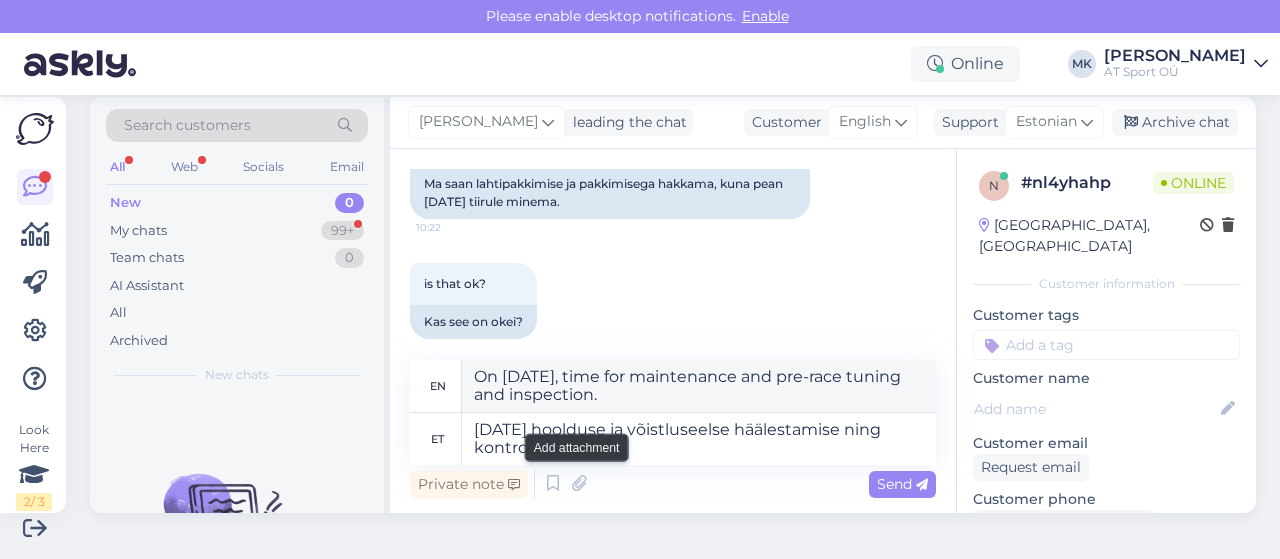 click on "Private note Send" at bounding box center (673, 484) 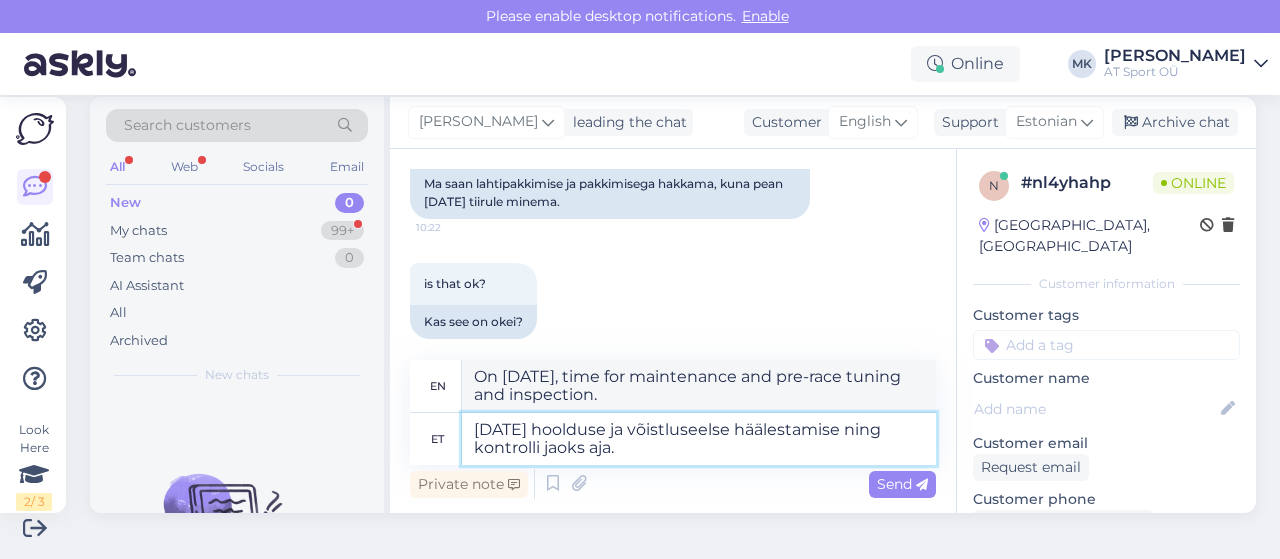 drag, startPoint x: 608, startPoint y: 446, endPoint x: 689, endPoint y: 449, distance: 81.055534 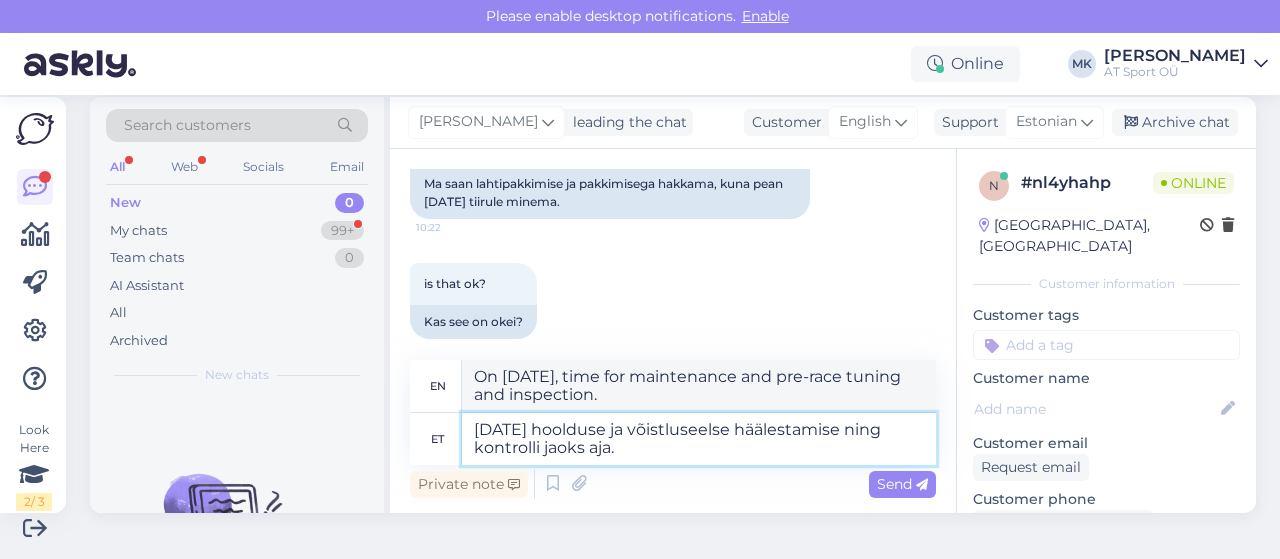 click on "21. augustil hoolduse ja võistluseelse häälestamise ning kontrolli jaoks aja." at bounding box center (699, 439) 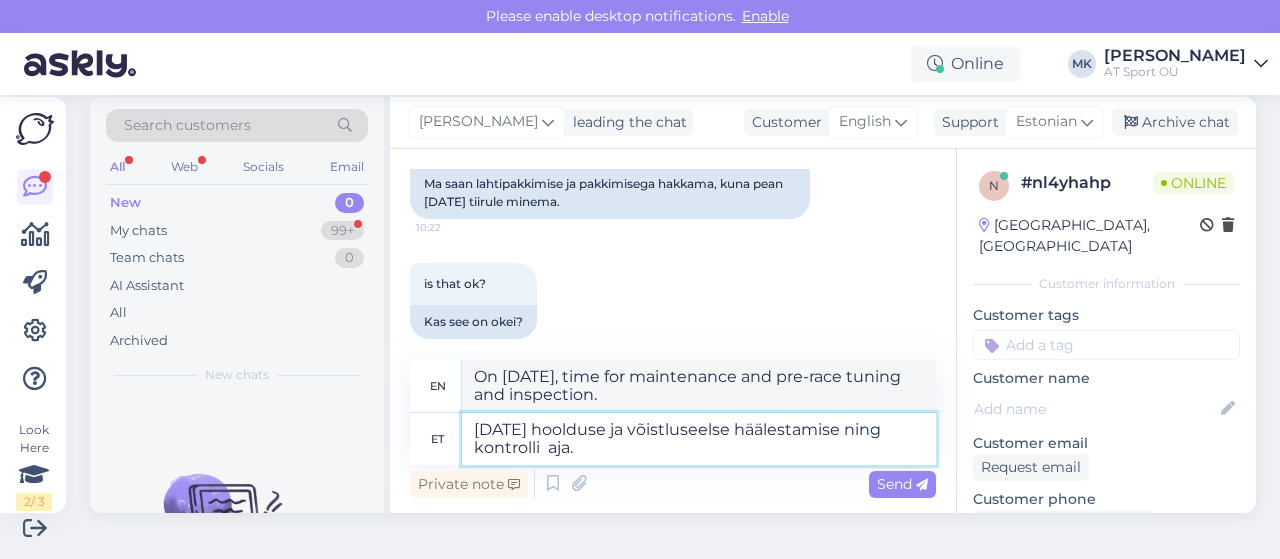 type on "21. augustil hoolduse ja võistluseelse häälestamise ning kontrolli aja." 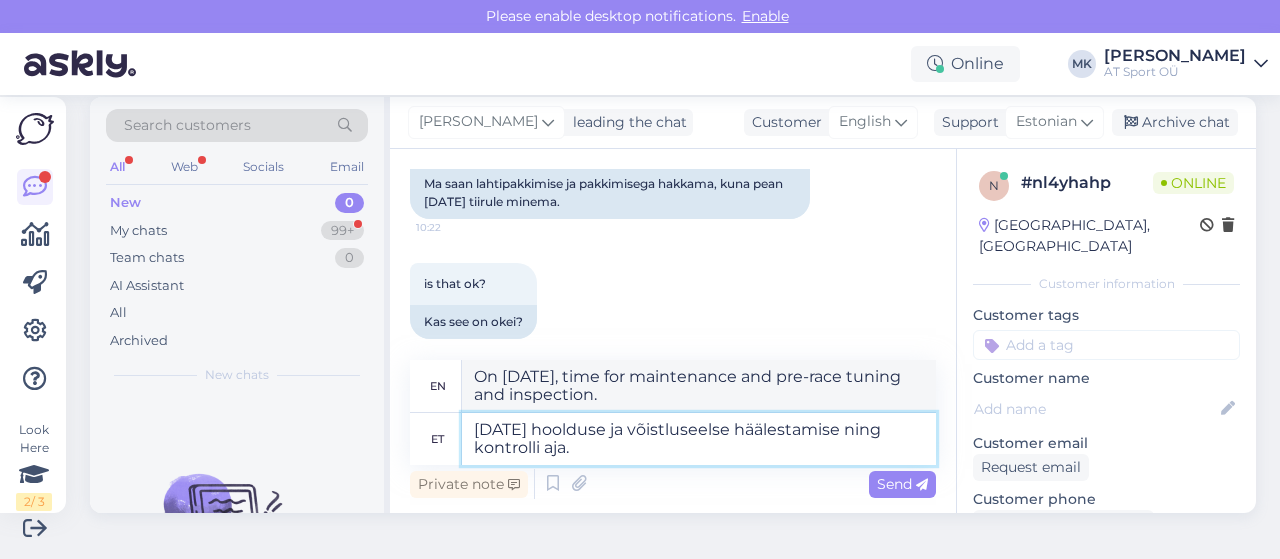 type on "On August 21st, maintenance and pre-race tuning and inspection time." 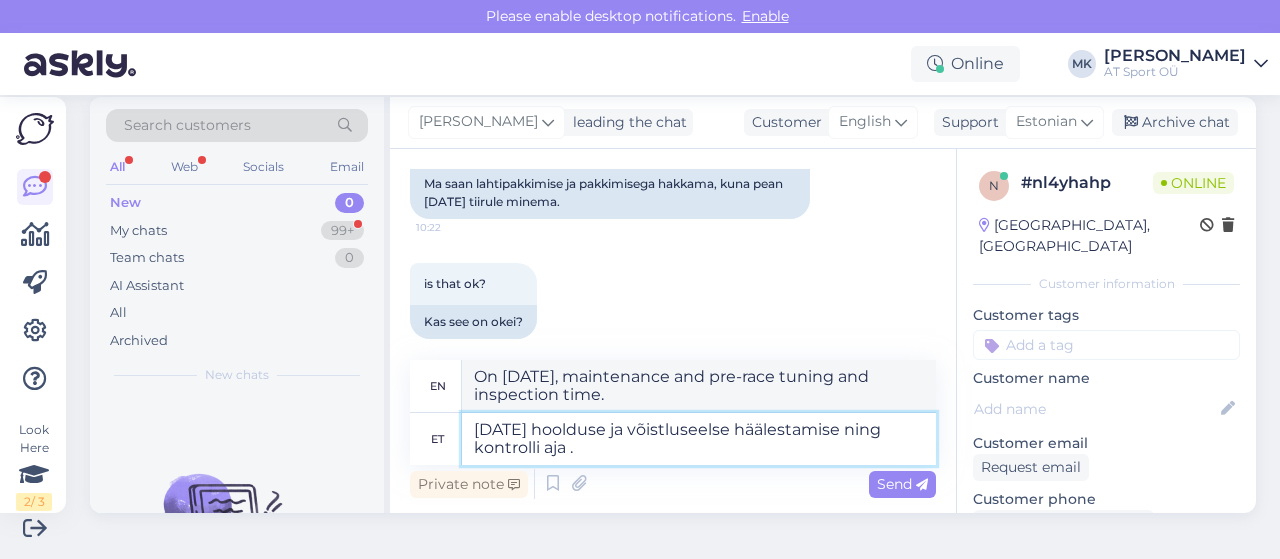 type on "21. augustil hoolduse ja võistluseelse häälestamise ning kontrolli aja" 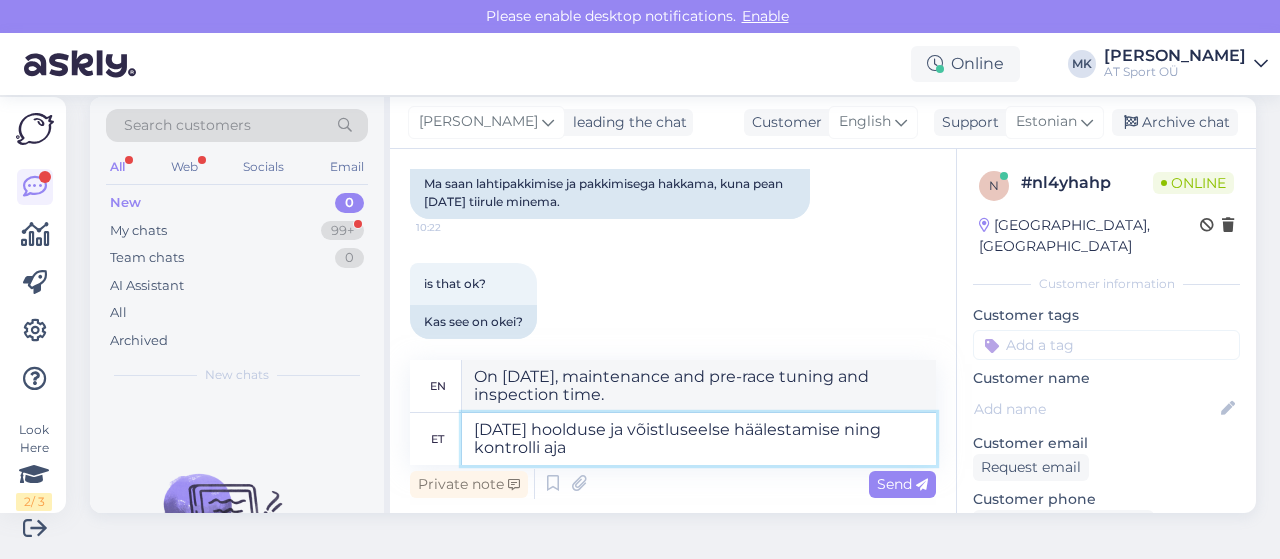 type on "On August 21st, maintenance and pre-race tuning and inspection time" 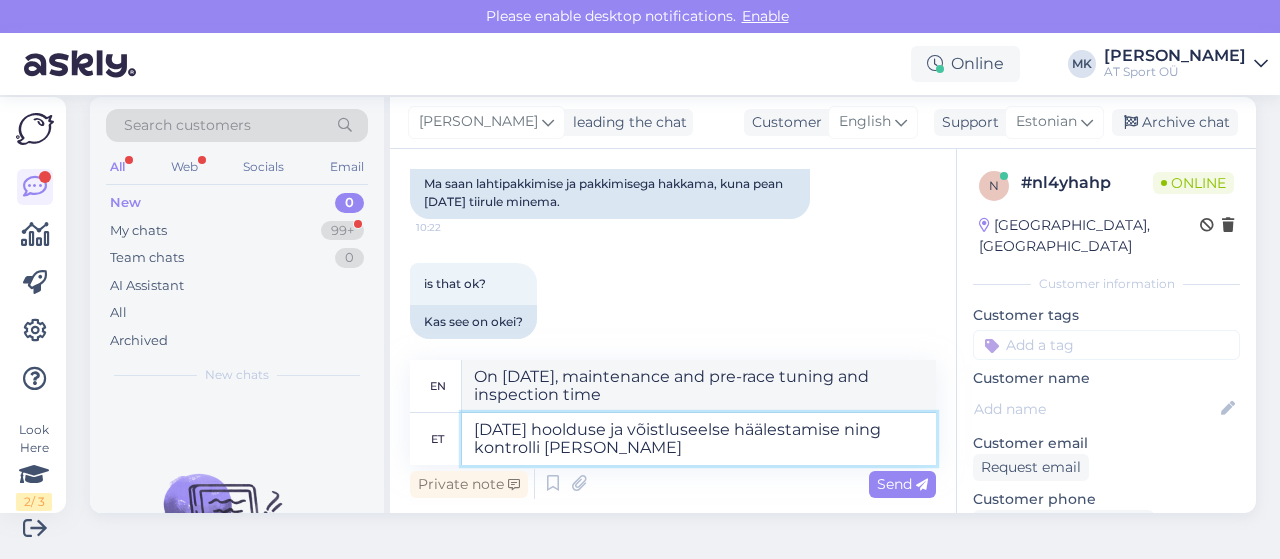 type on "21. augustil hoolduse ja võistluseelse häälestamise ning kontrolli aja saame" 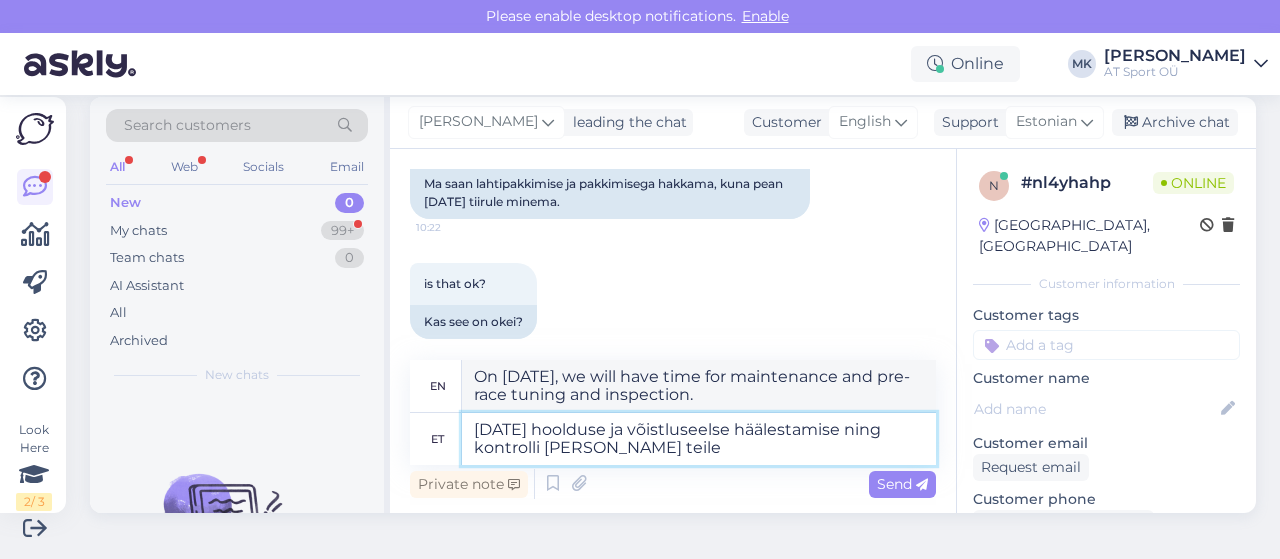 type on "21. augustil hoolduse ja võistluseelse häälestamise ning kontrolli aja saame teile" 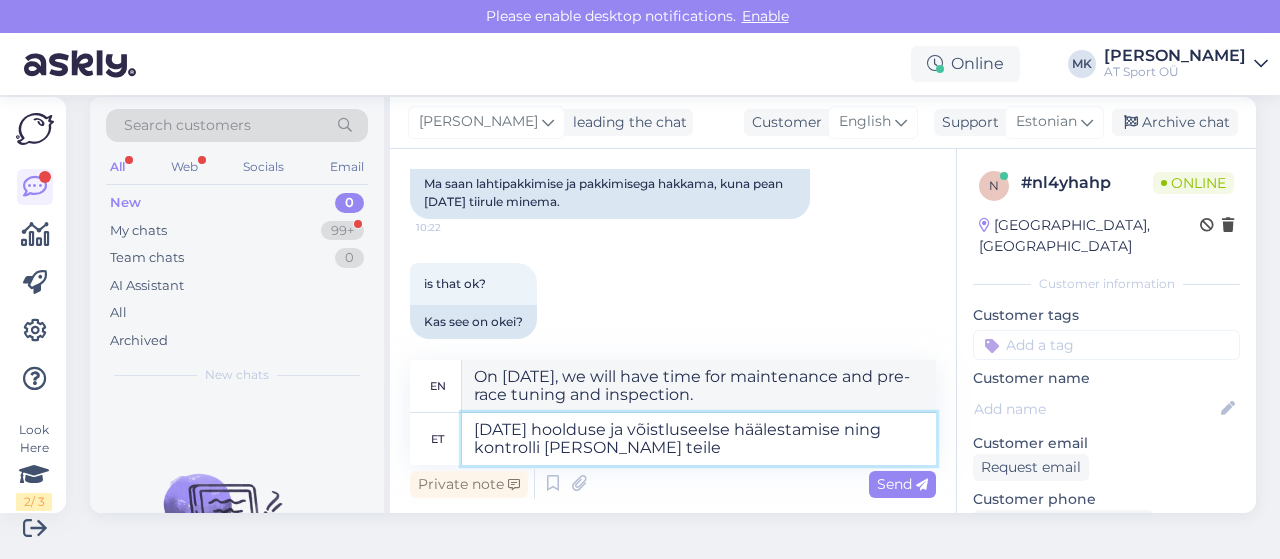 type on "We will get you a time for maintenance and pre-race tuning and inspection on August 21st." 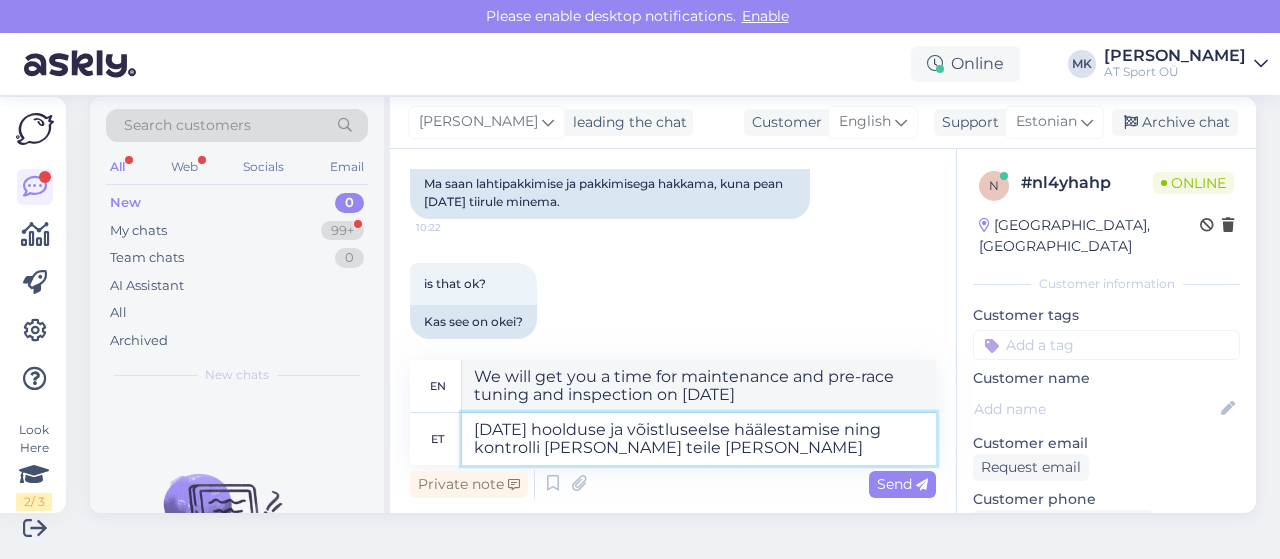 type on "21. augustil hoolduse ja võistluseelse häälestamise ning kontrolli aja saame teile anna" 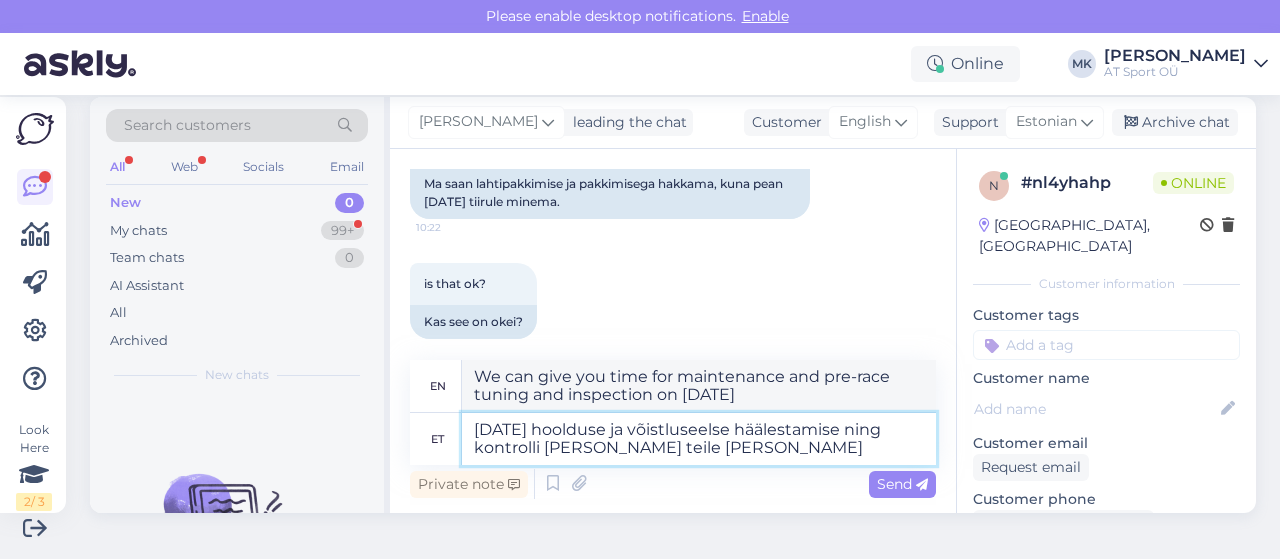 click on "21. augustil hoolduse ja võistluseelse häälestamise ning kontrolli aja saame teile anna" at bounding box center (699, 439) 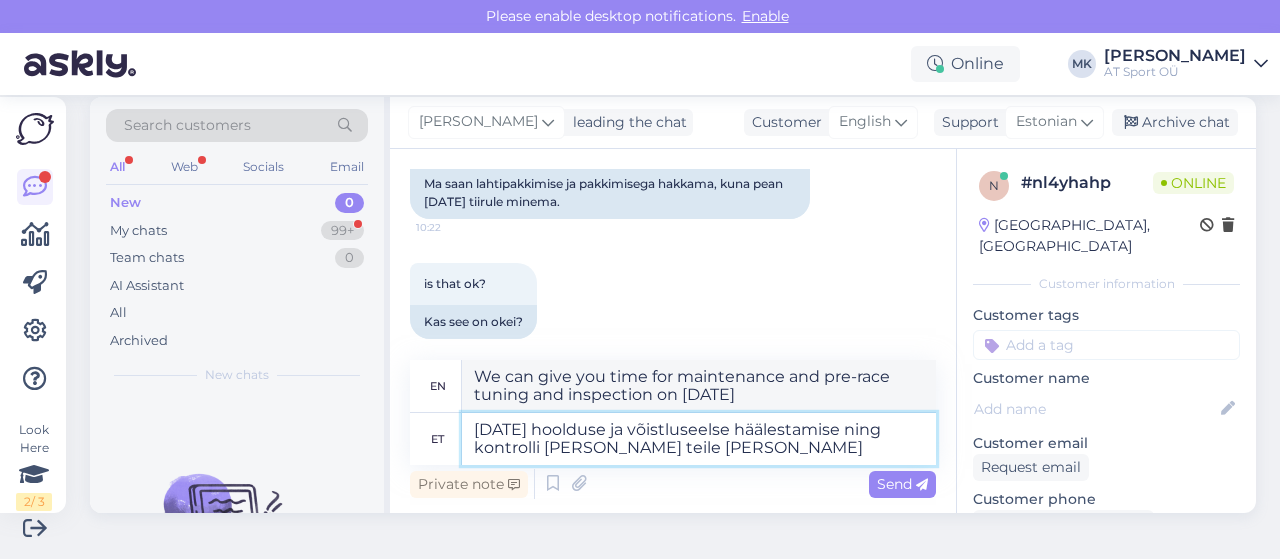 scroll, scrollTop: 1725, scrollLeft: 0, axis: vertical 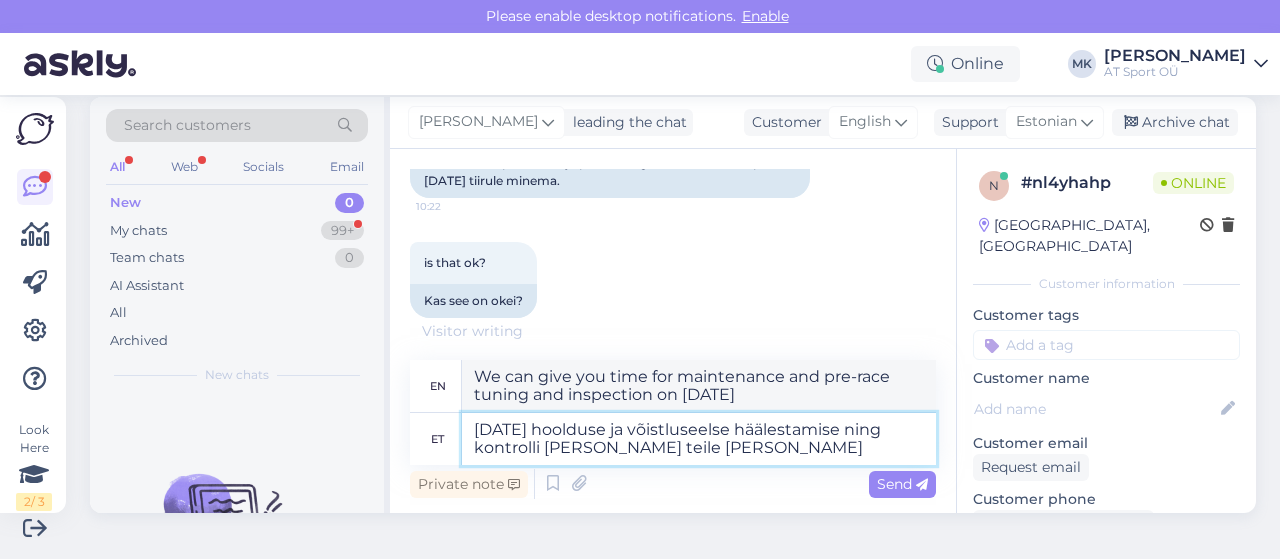 type on "21. augustil hoolduse ja võistluseelse häälestamise ning kontrolli aja saame teile panna" 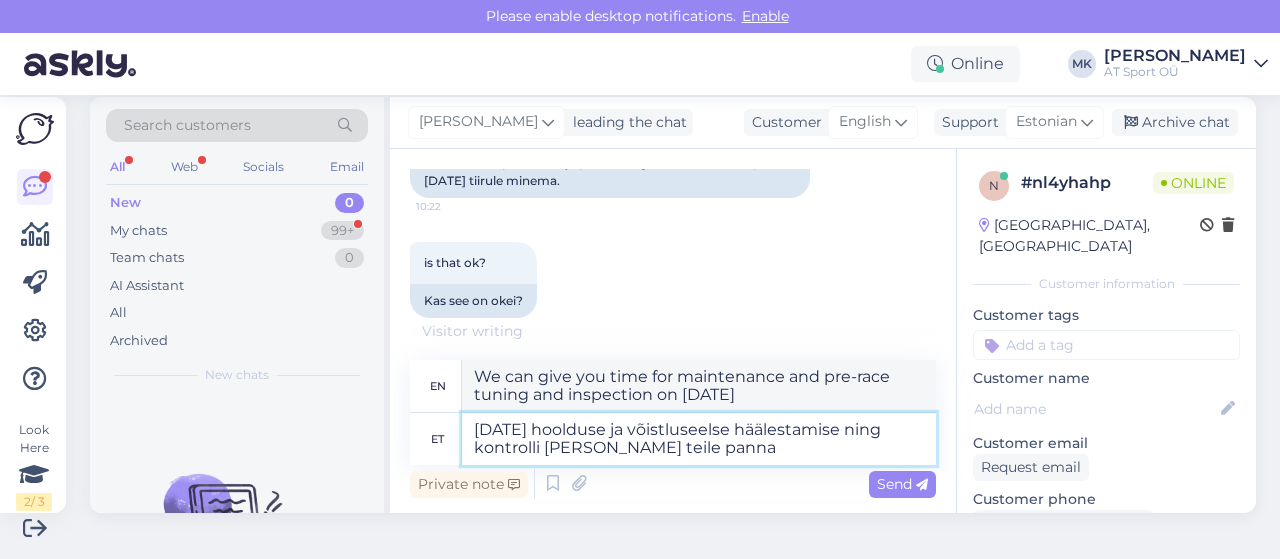 type on "We can schedule you for maintenance, pre-race tuning, and inspection on August 21st." 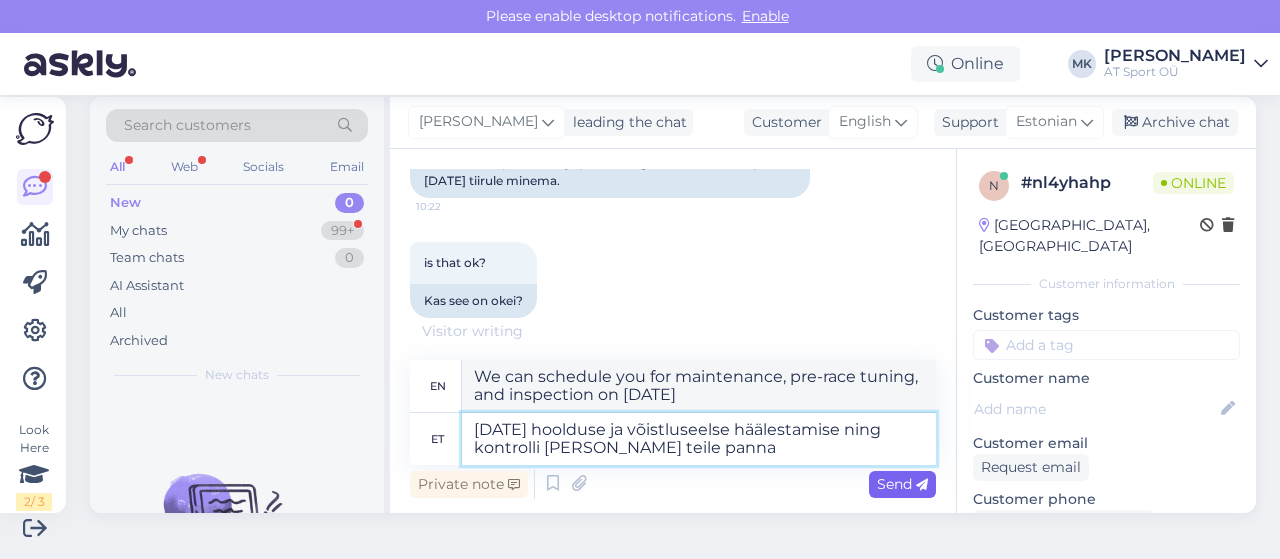 type on "21. augustil hoolduse ja võistluseelse häälestamise ning kontrolli aja saame teile panna" 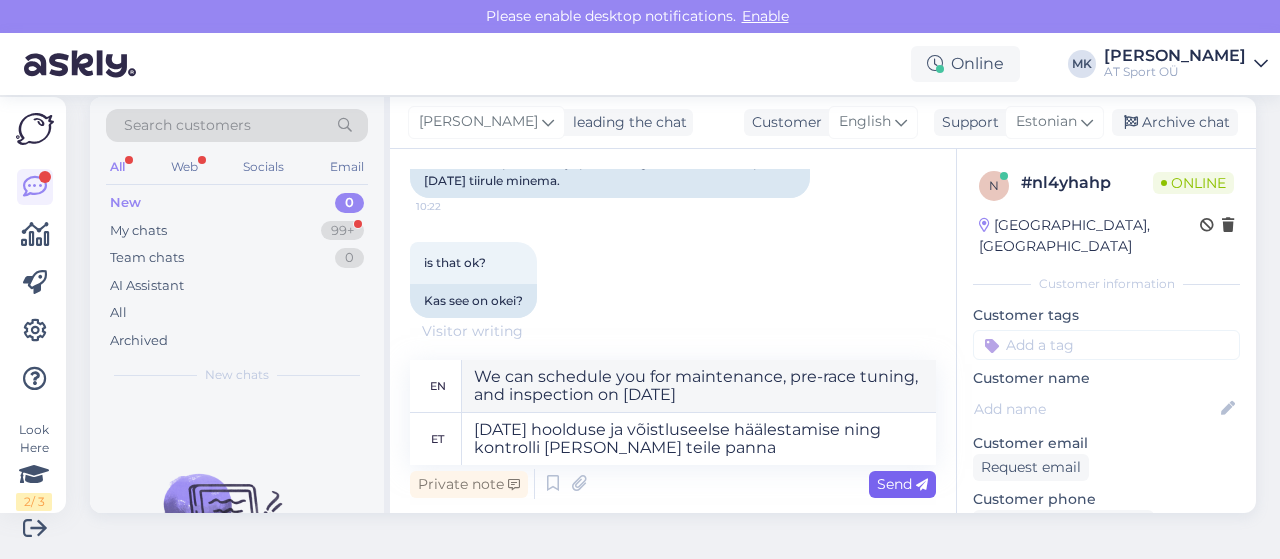 click on "Send" at bounding box center [902, 484] 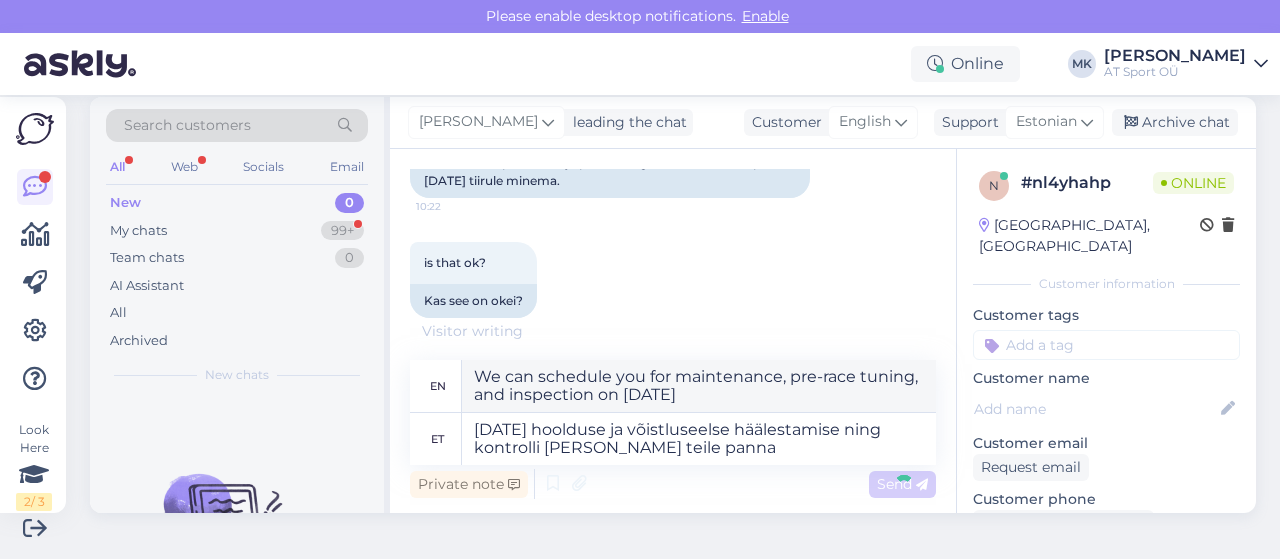type 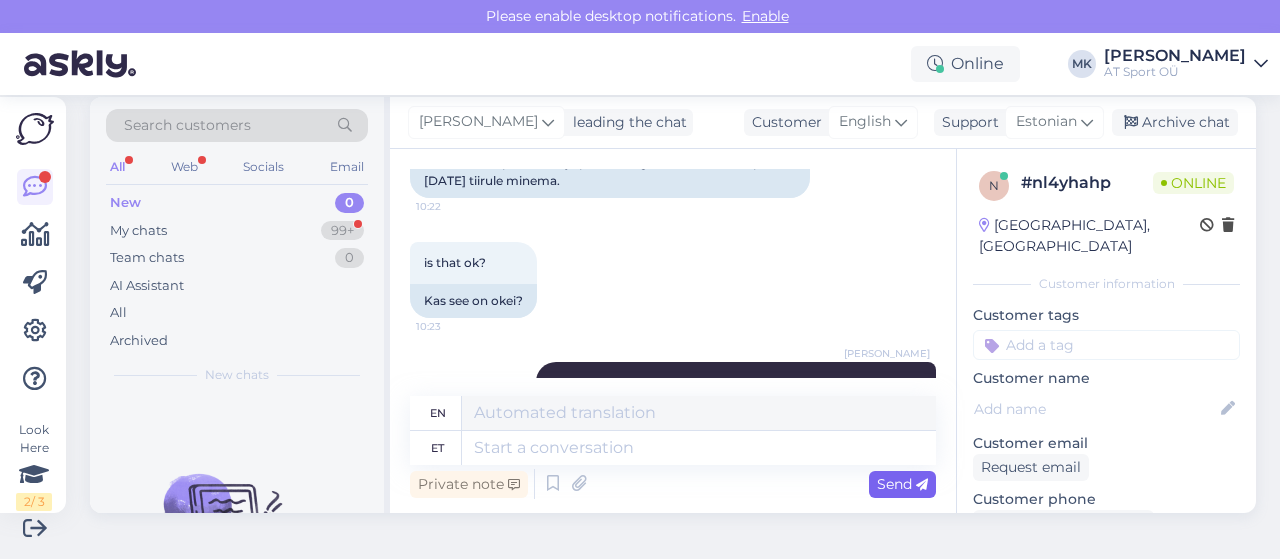 scroll, scrollTop: 1824, scrollLeft: 0, axis: vertical 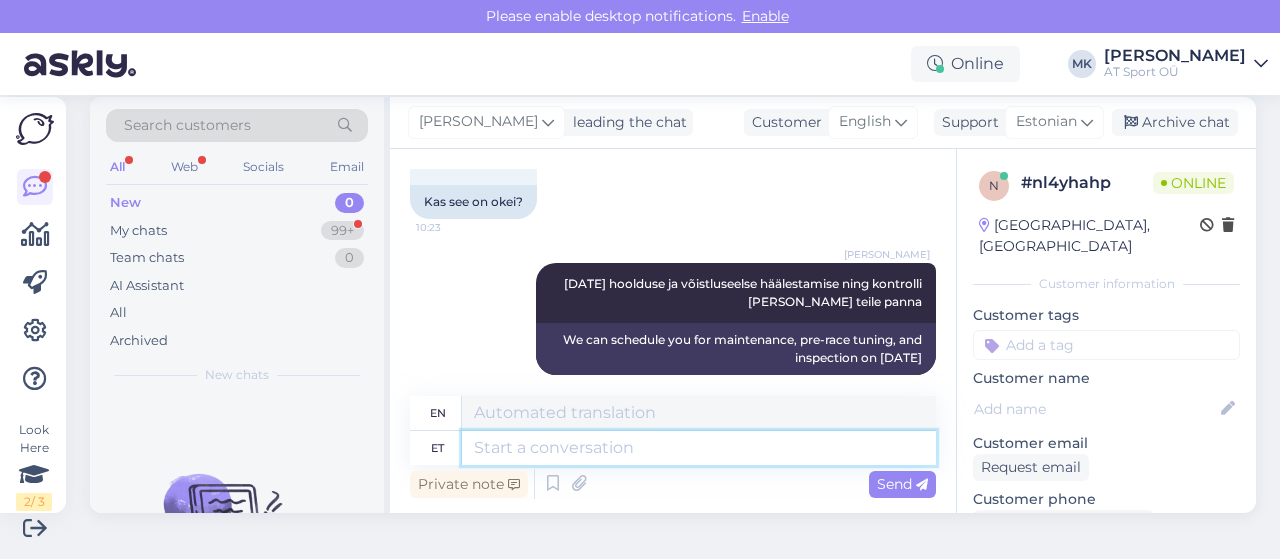 click at bounding box center (699, 448) 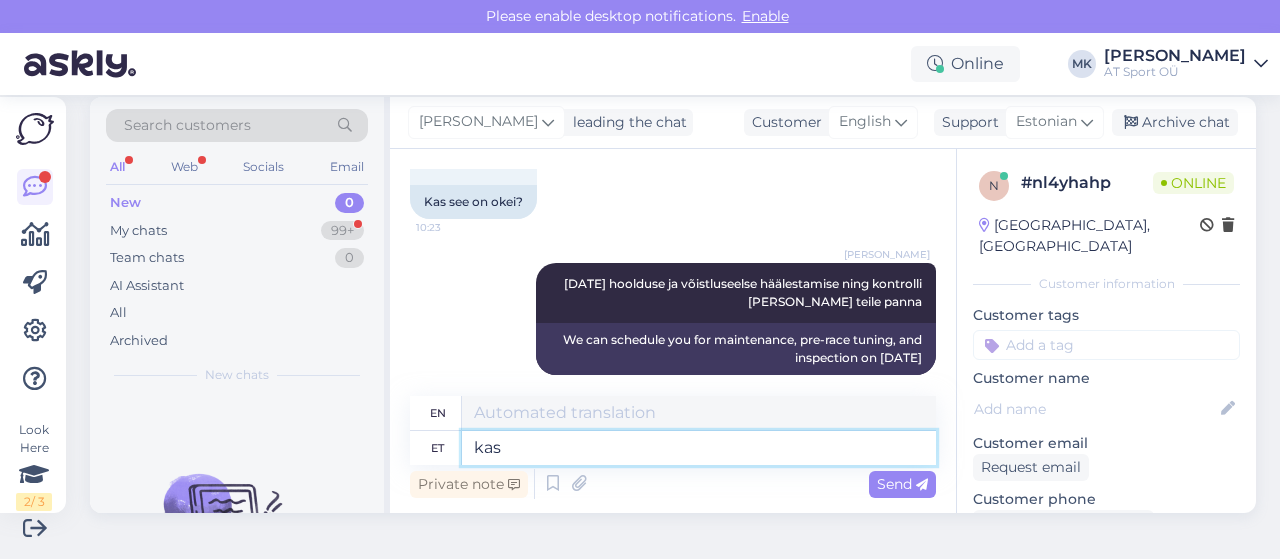 type on "kas" 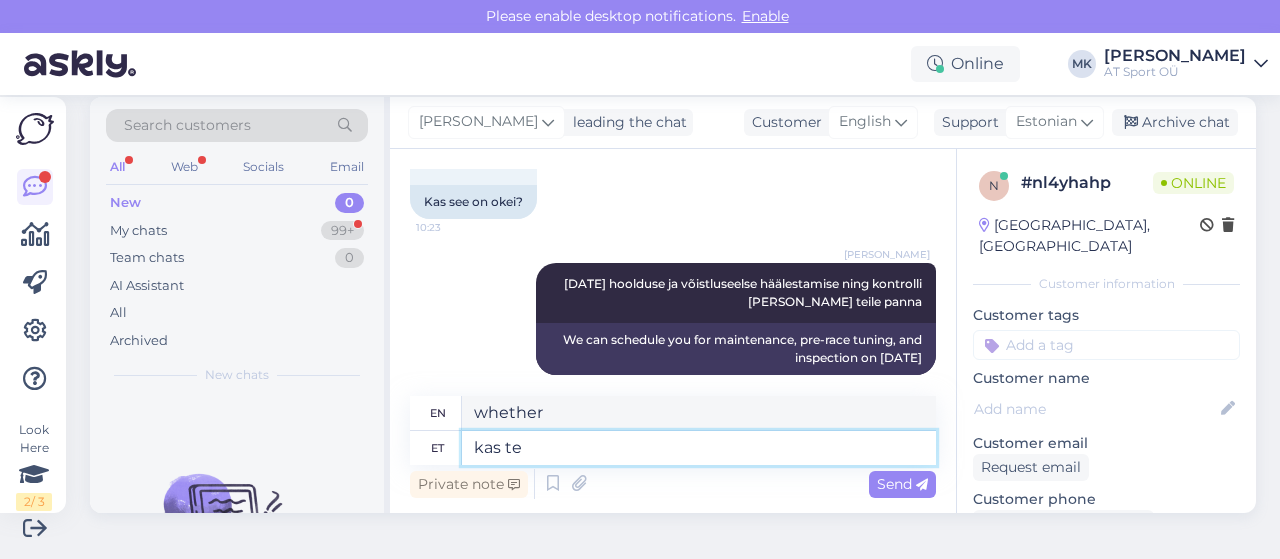 type on "kas te" 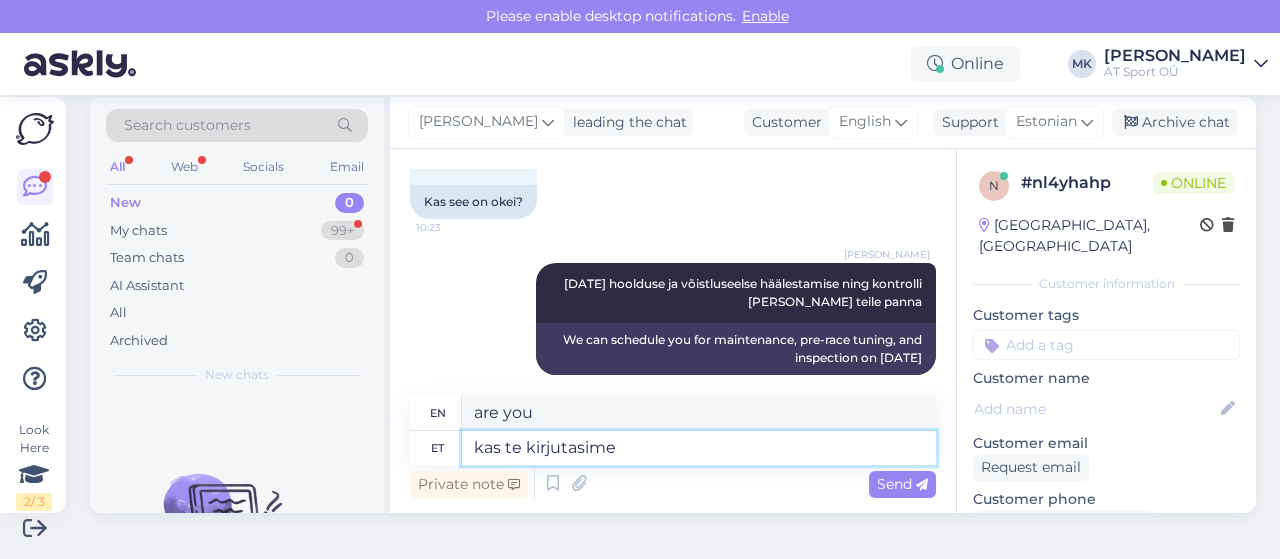 type on "kas te kirjutasime" 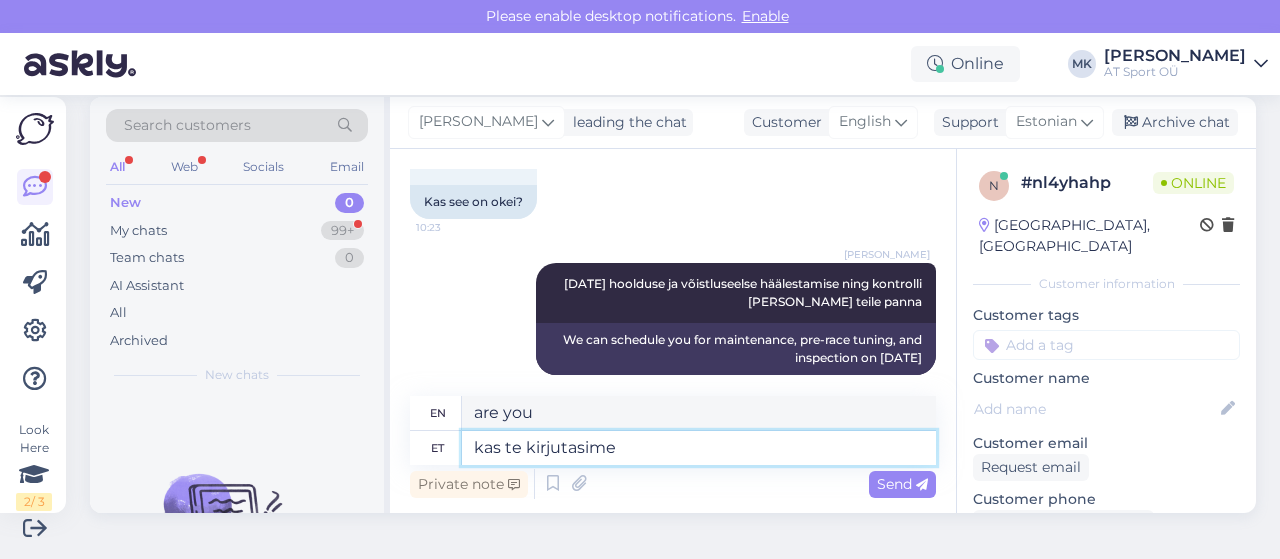 type on "did you write" 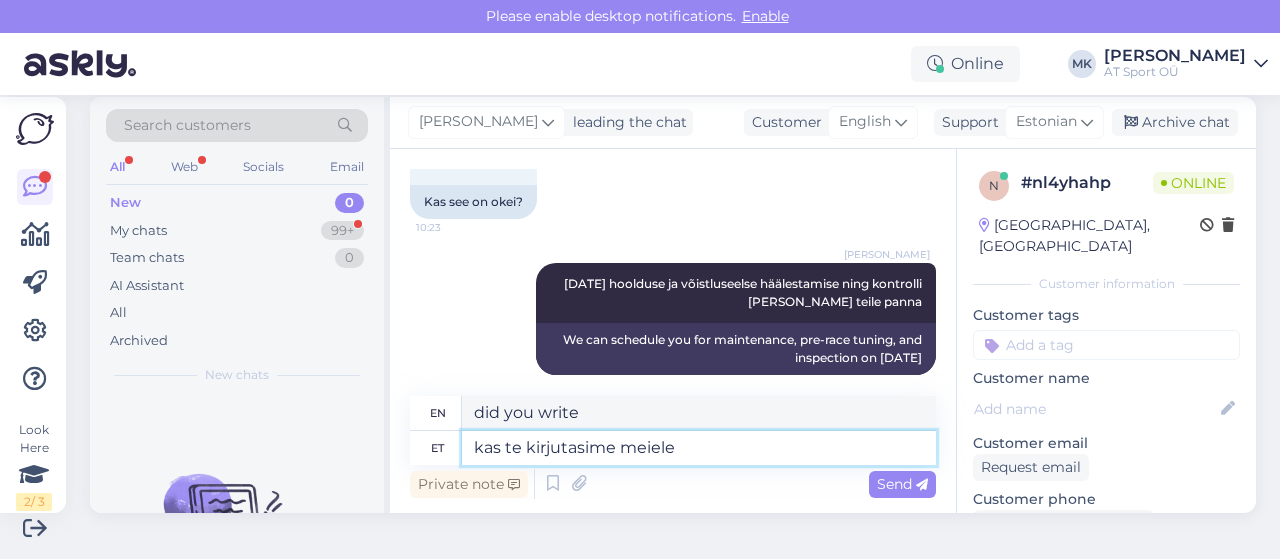 type on "kas te kirjutasime meiele" 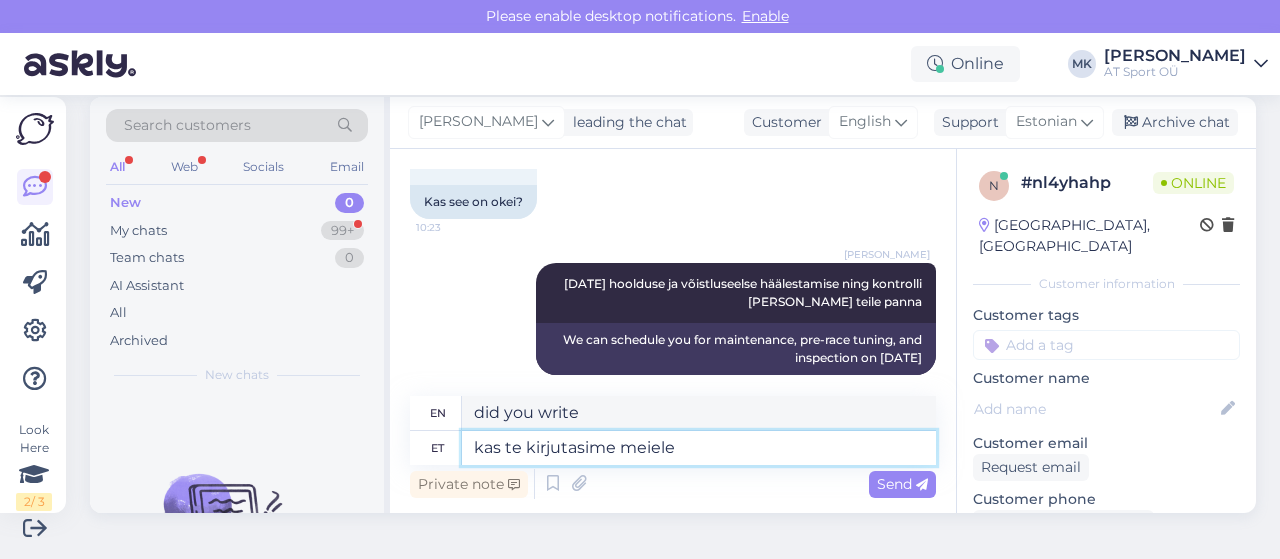 type on "Did you write to us?" 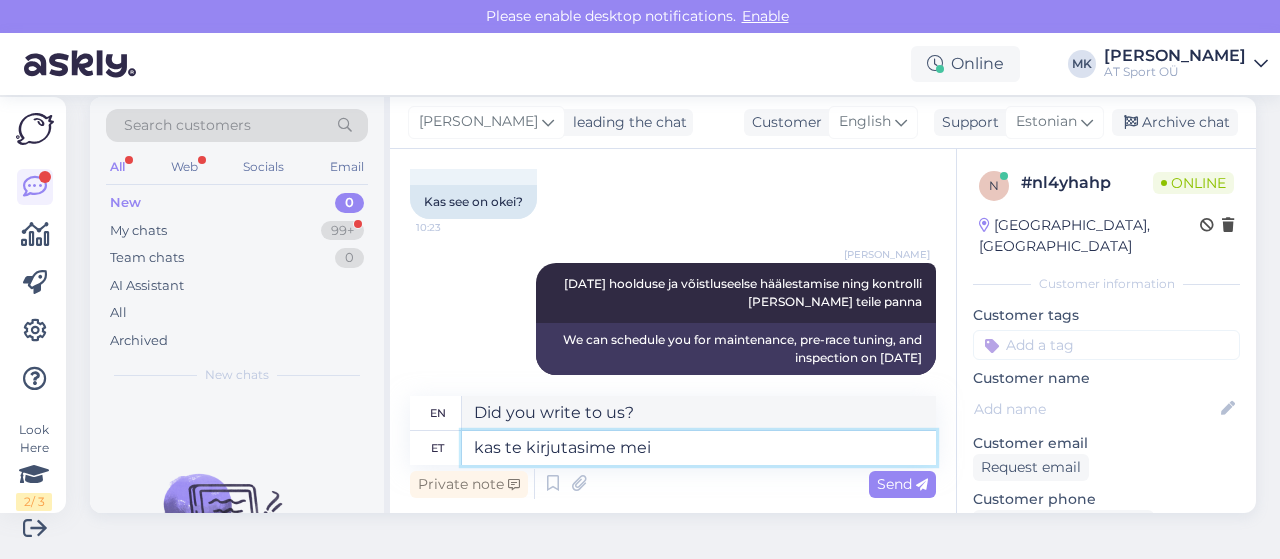 scroll, scrollTop: 1845, scrollLeft: 0, axis: vertical 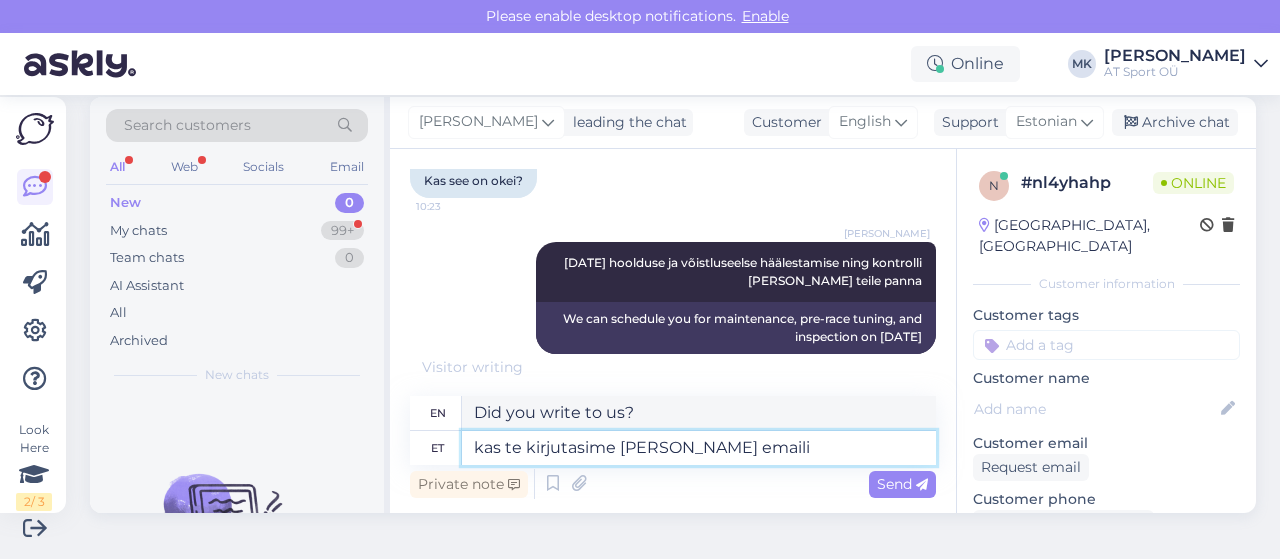type on "kas te kirjutasime meile emaili" 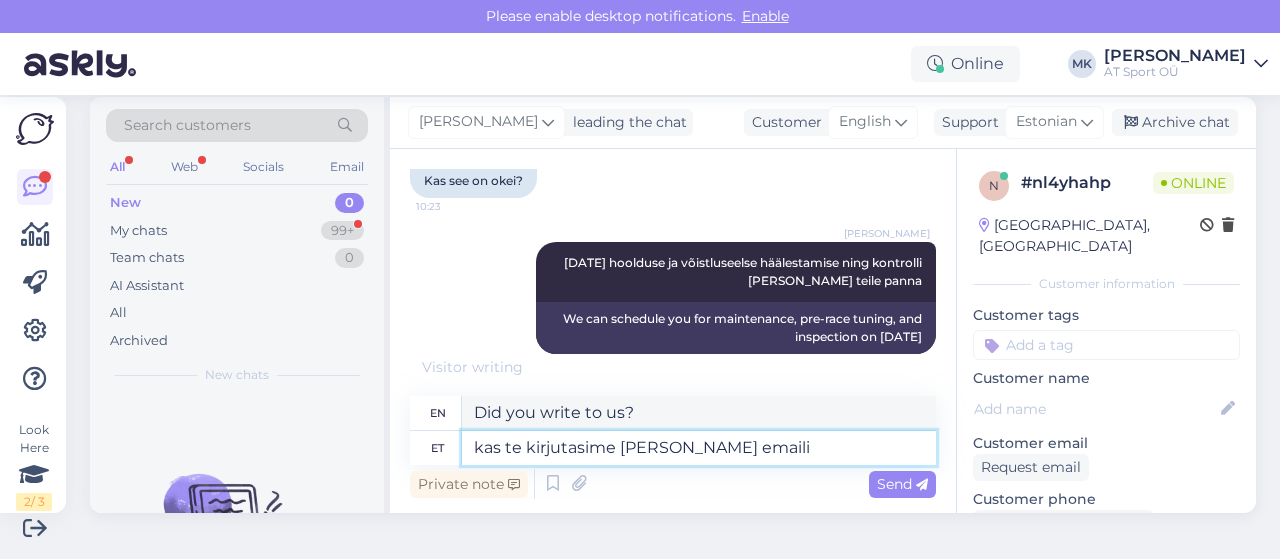 type on "Did you write us an email?" 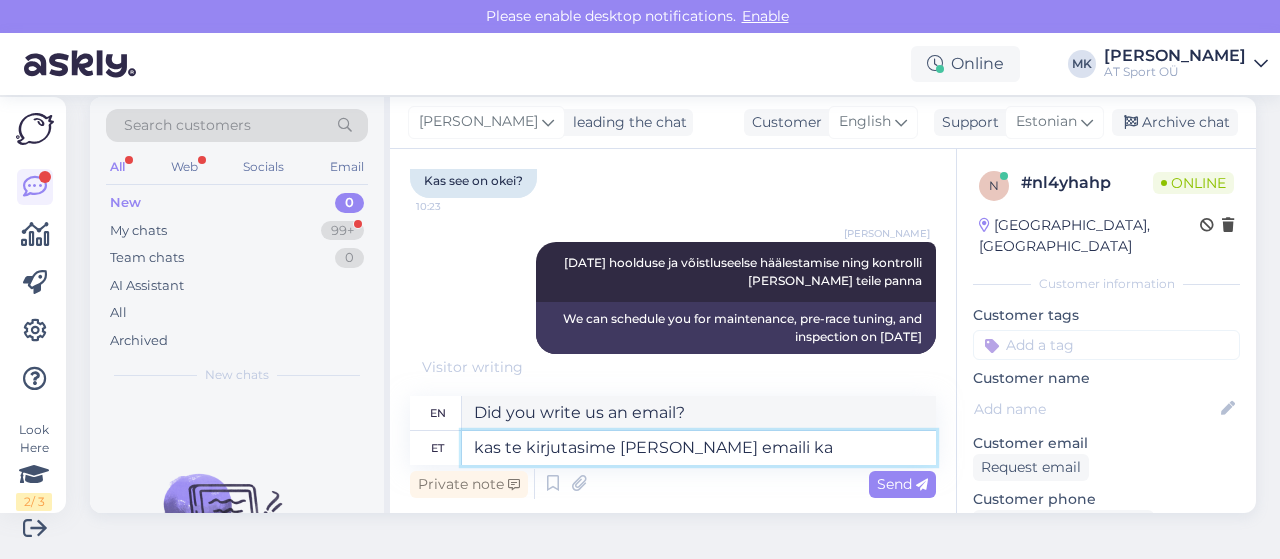 type on "kas te kirjutasime meile emaili ka?" 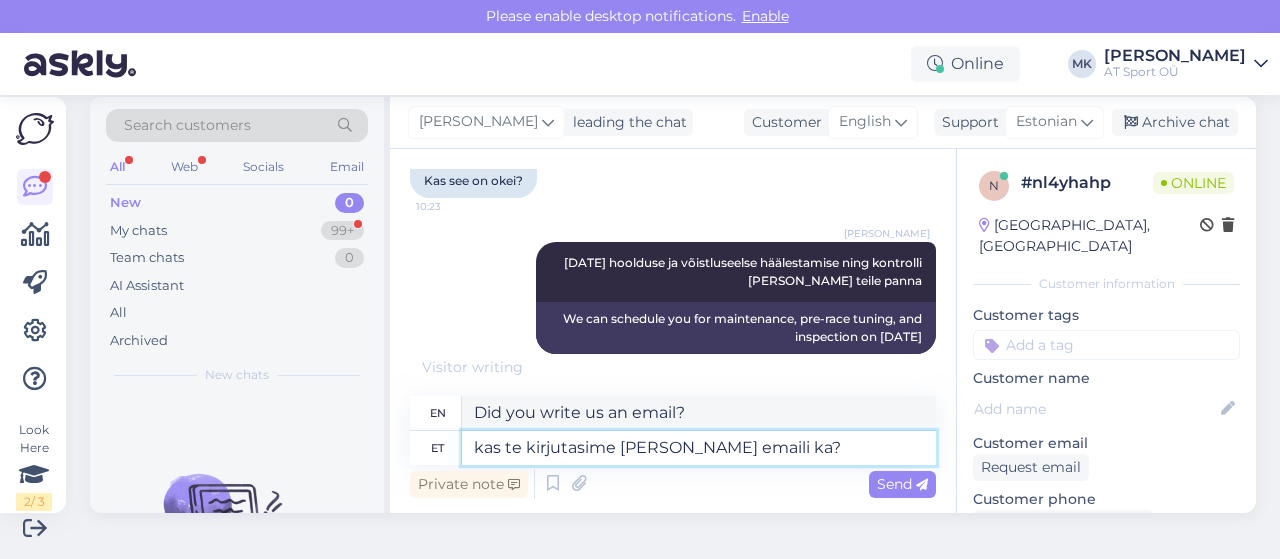 type on "Did you write us an email too?" 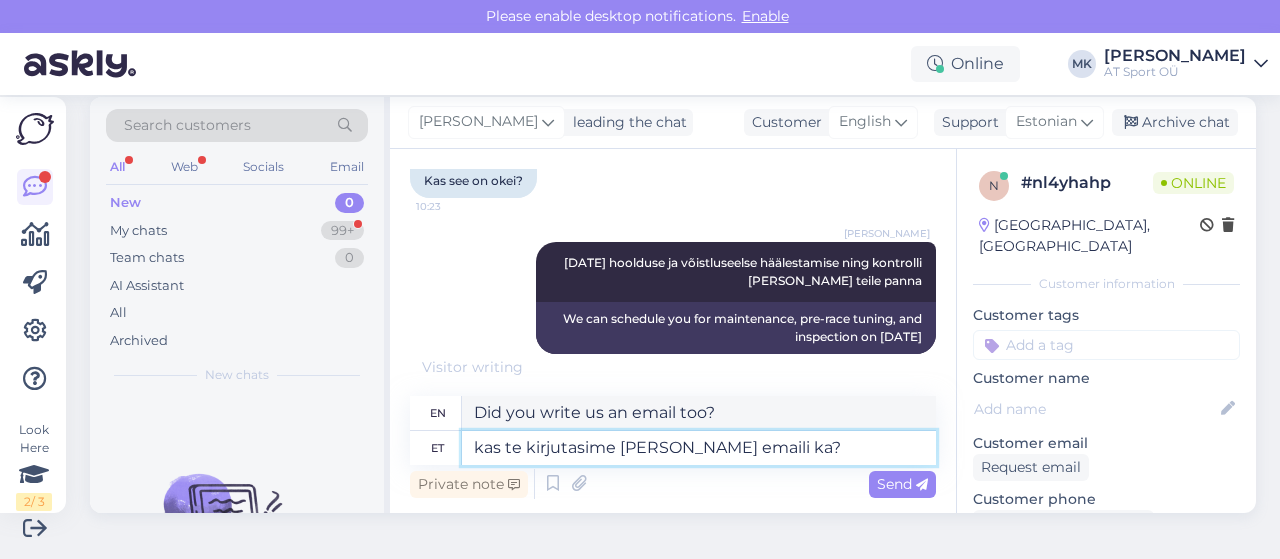 type on "kas te kirjutasime meile emaili ka?" 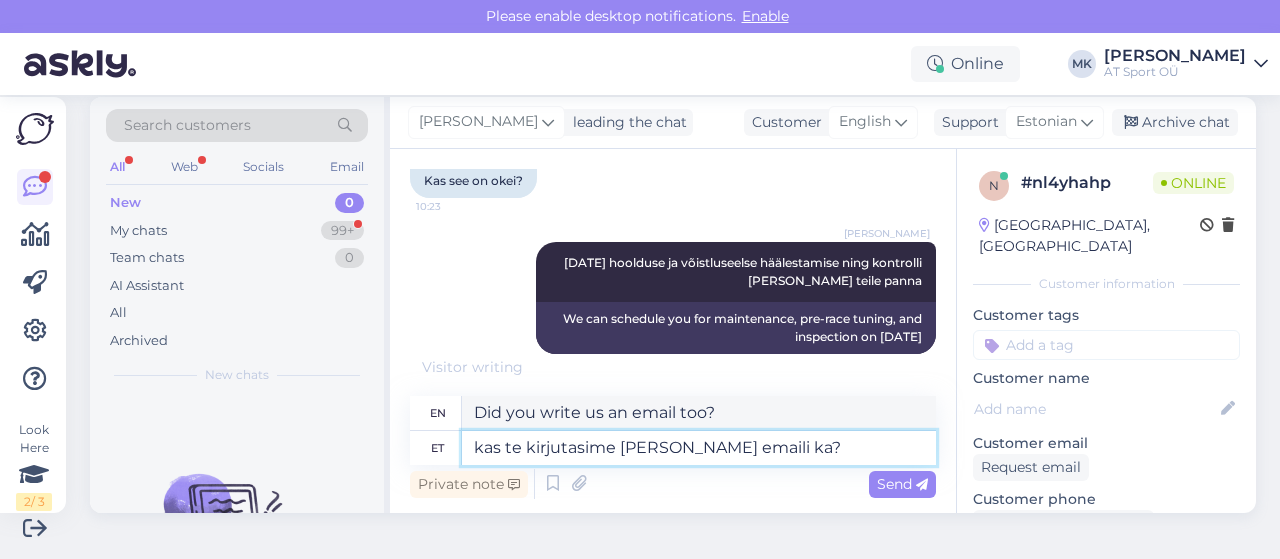 type 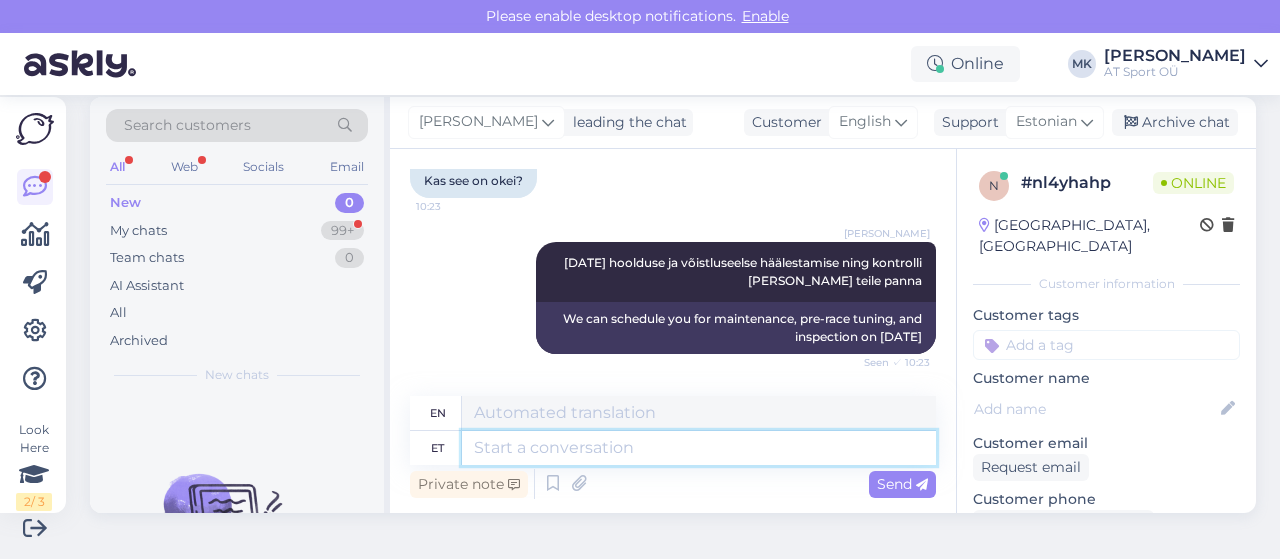 scroll, scrollTop: 1944, scrollLeft: 0, axis: vertical 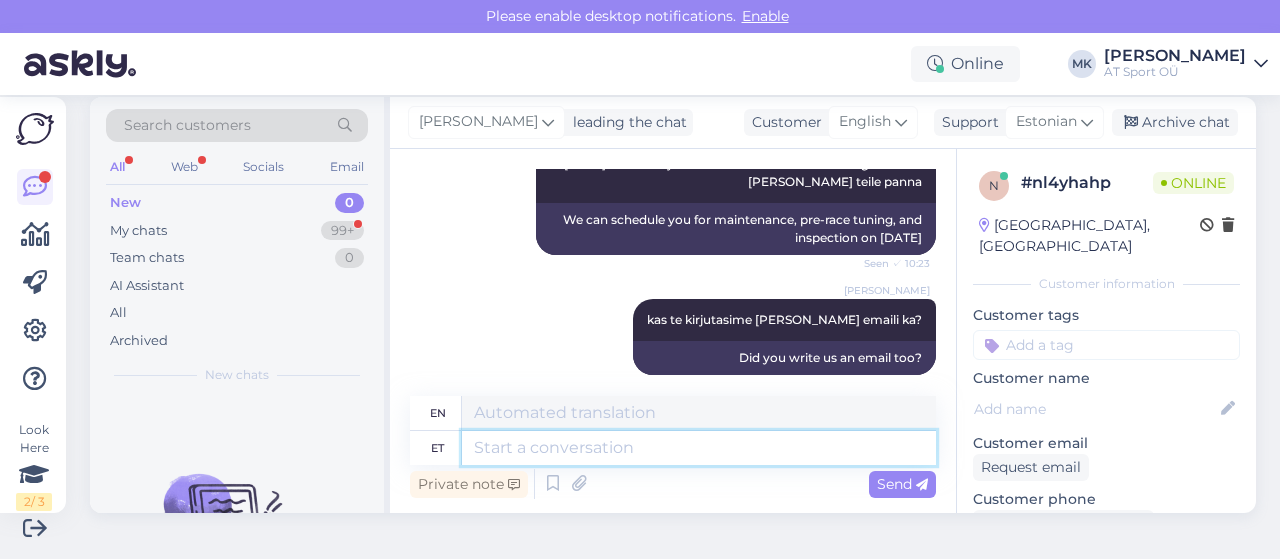 click at bounding box center [699, 448] 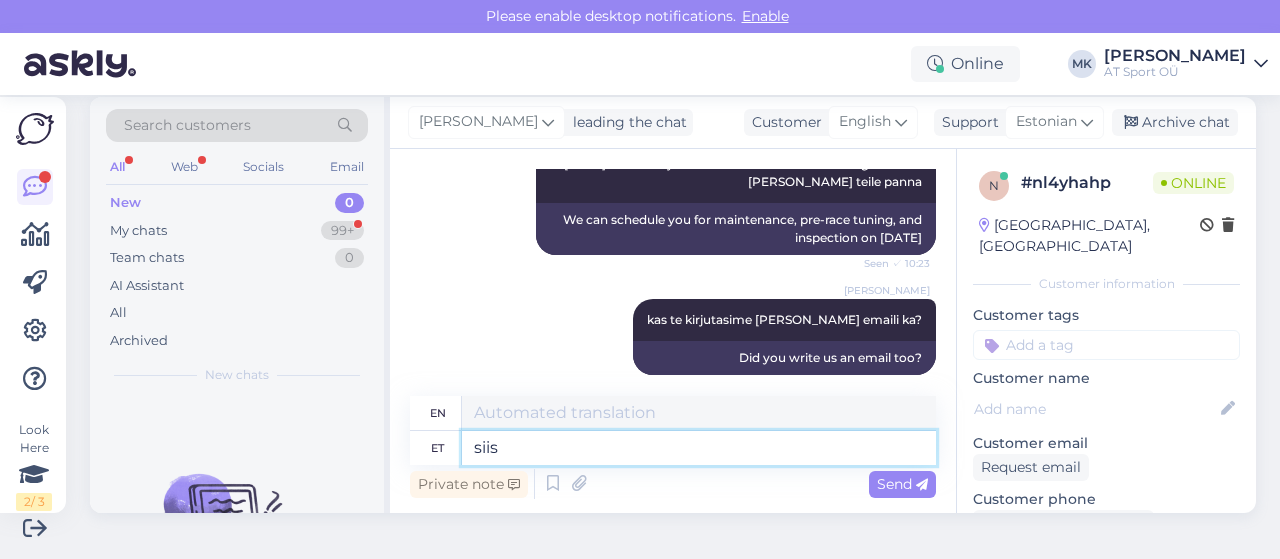 type on "siis" 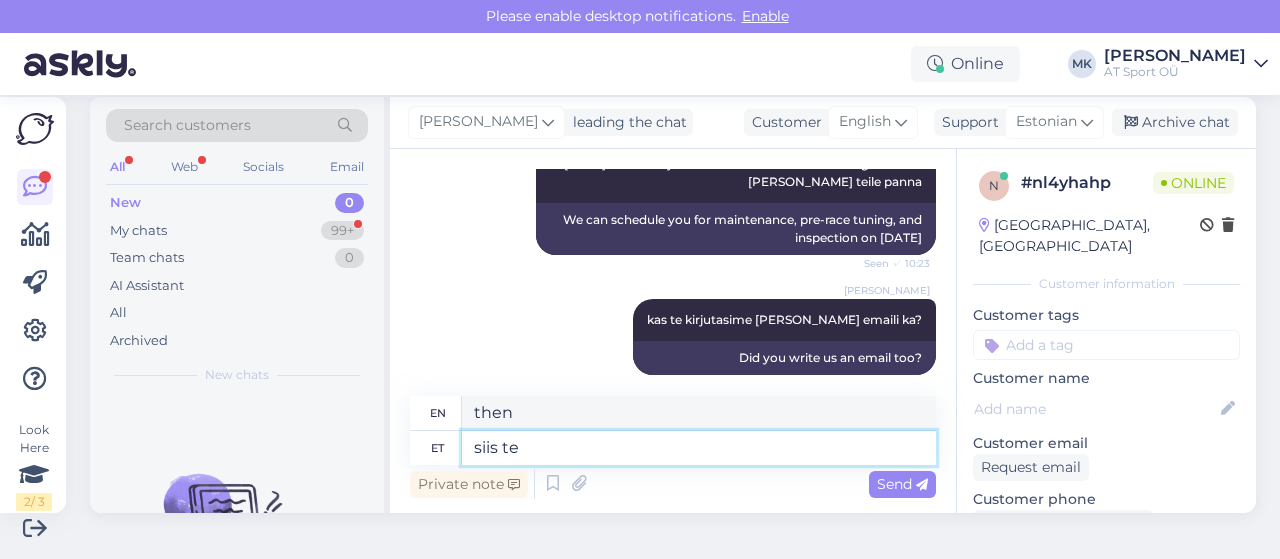 scroll, scrollTop: 2064, scrollLeft: 0, axis: vertical 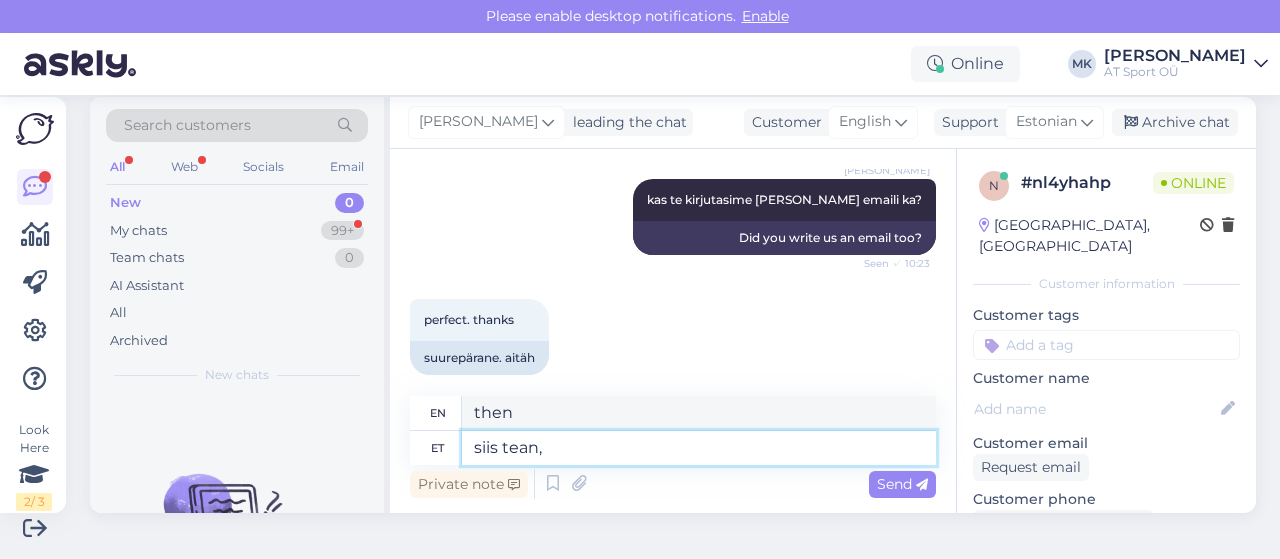 type on "siis tean, e" 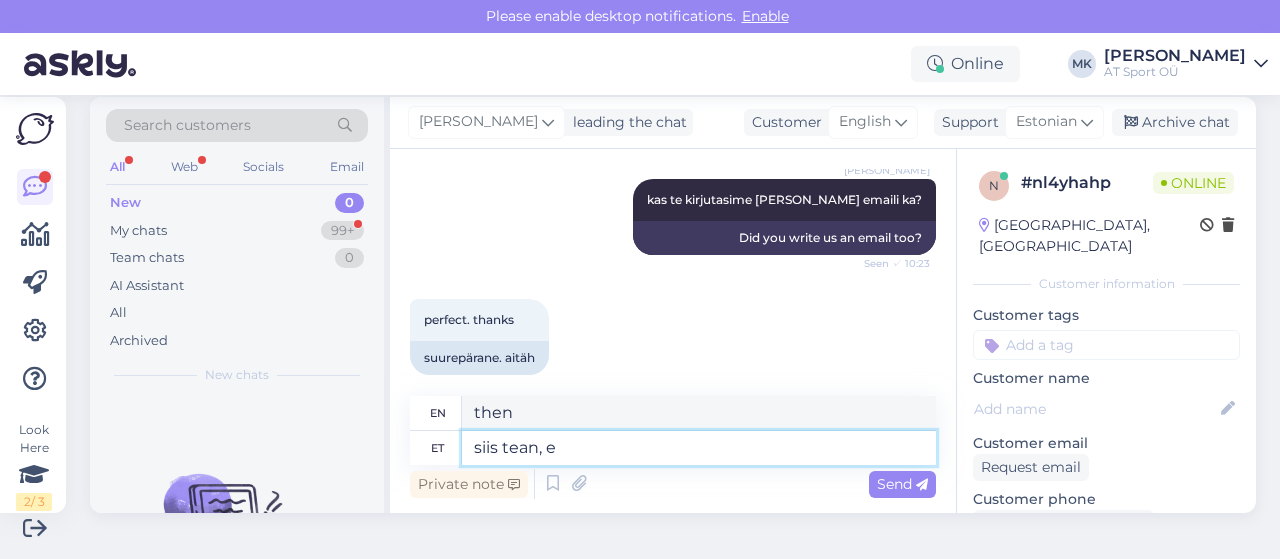 type on "then I know," 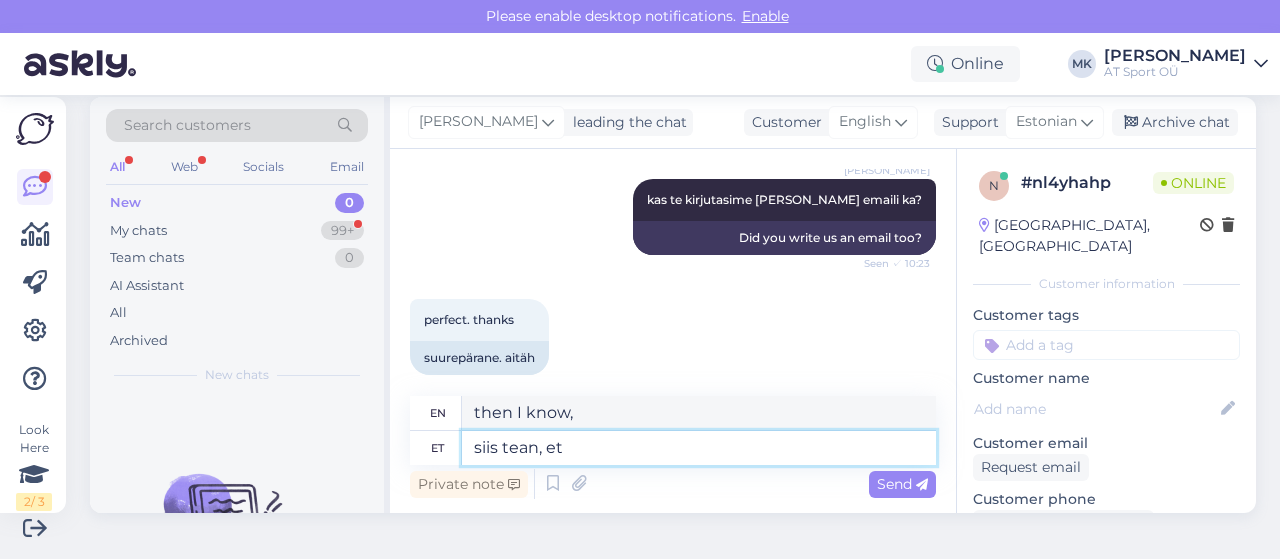 type on "siis tean, et" 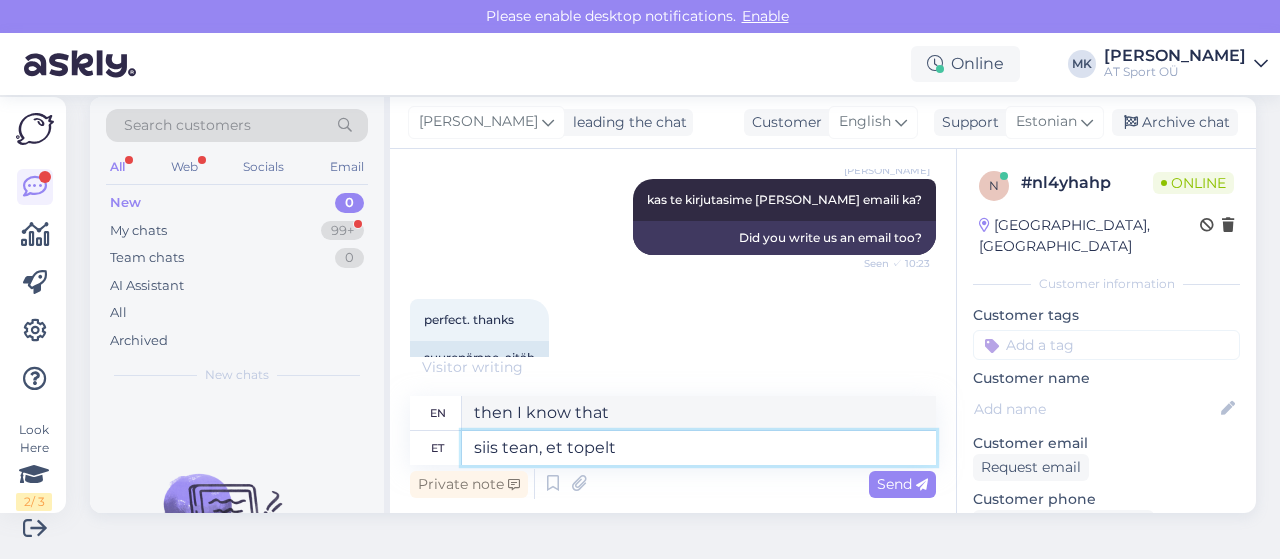 type 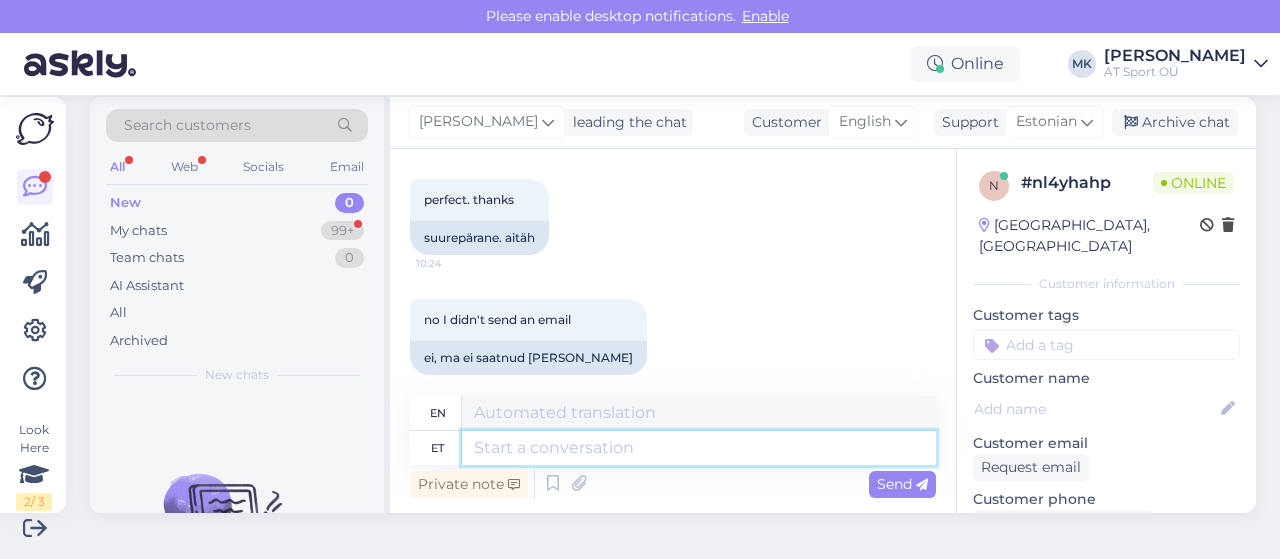 scroll, scrollTop: 2304, scrollLeft: 0, axis: vertical 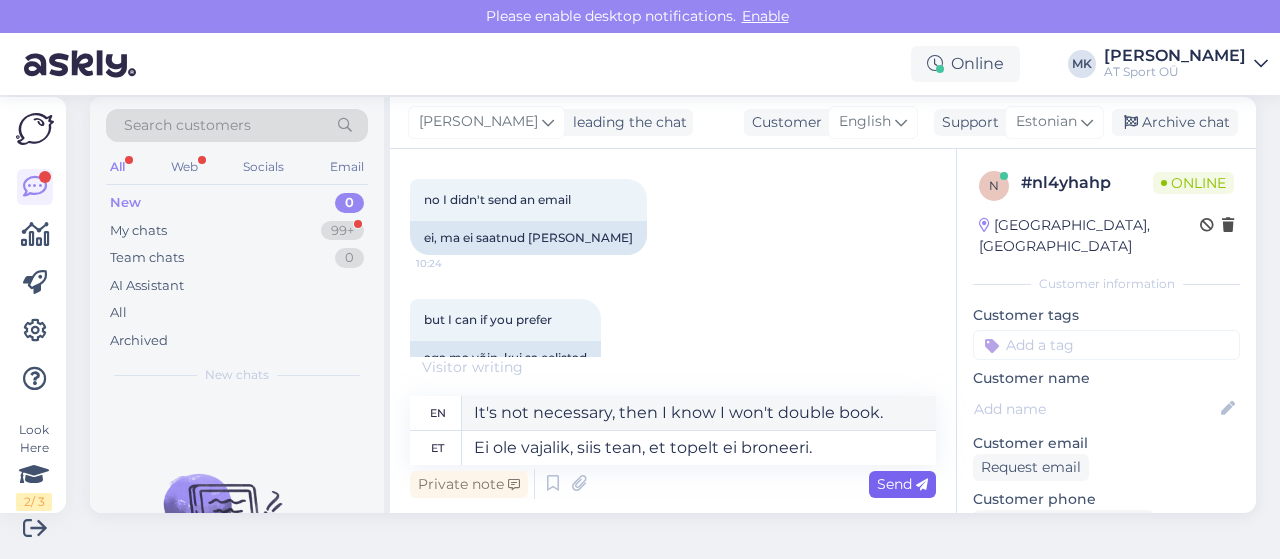 click on "Send" at bounding box center (902, 484) 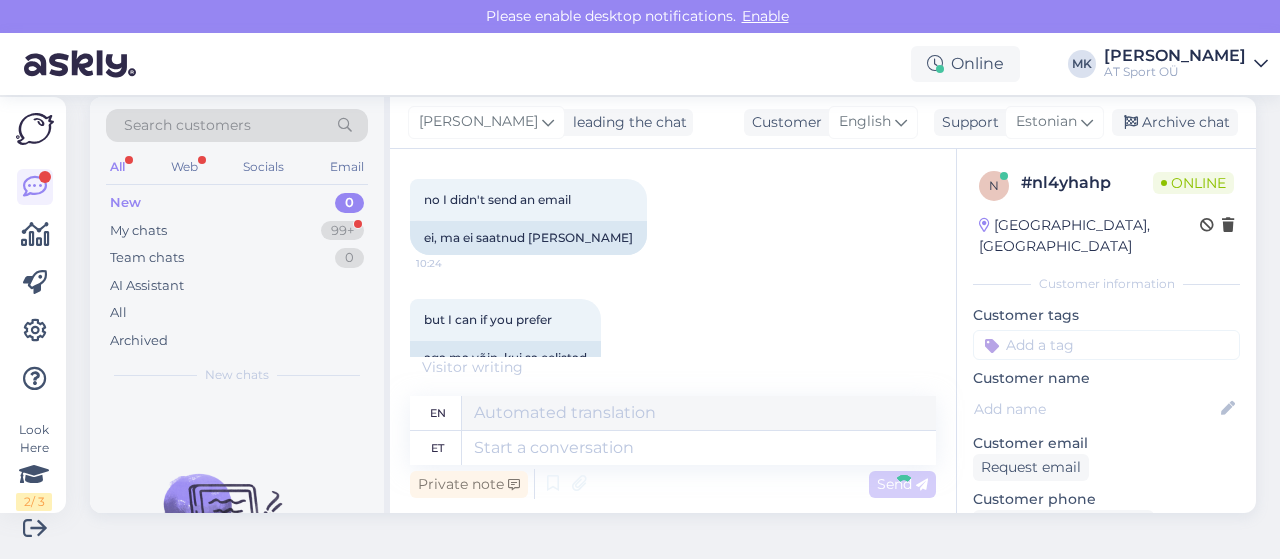 scroll, scrollTop: 2424, scrollLeft: 0, axis: vertical 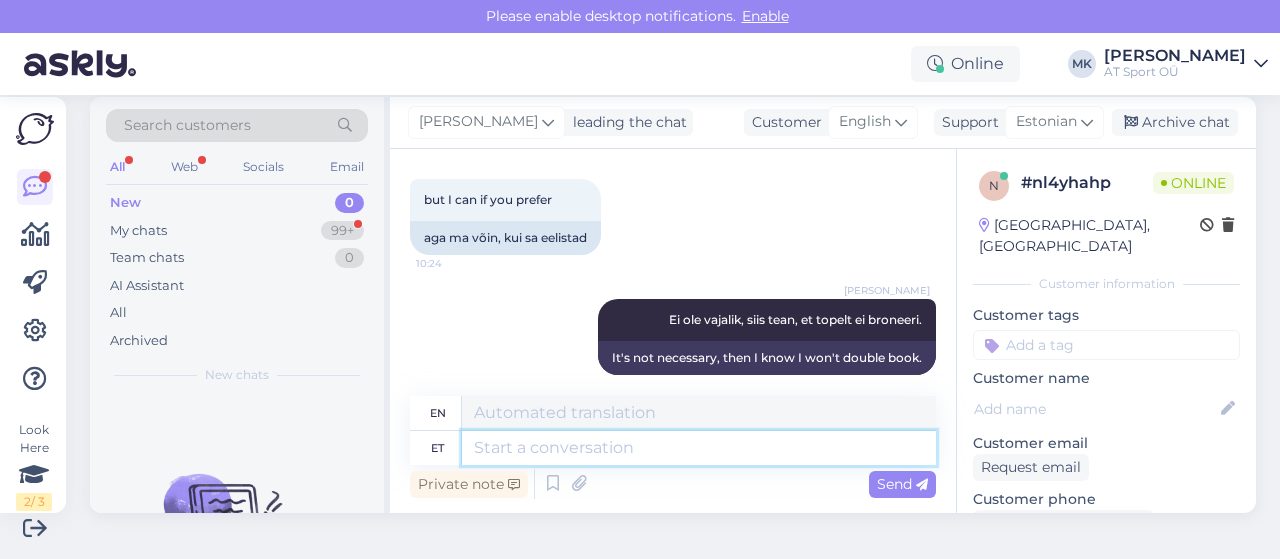 click at bounding box center (699, 448) 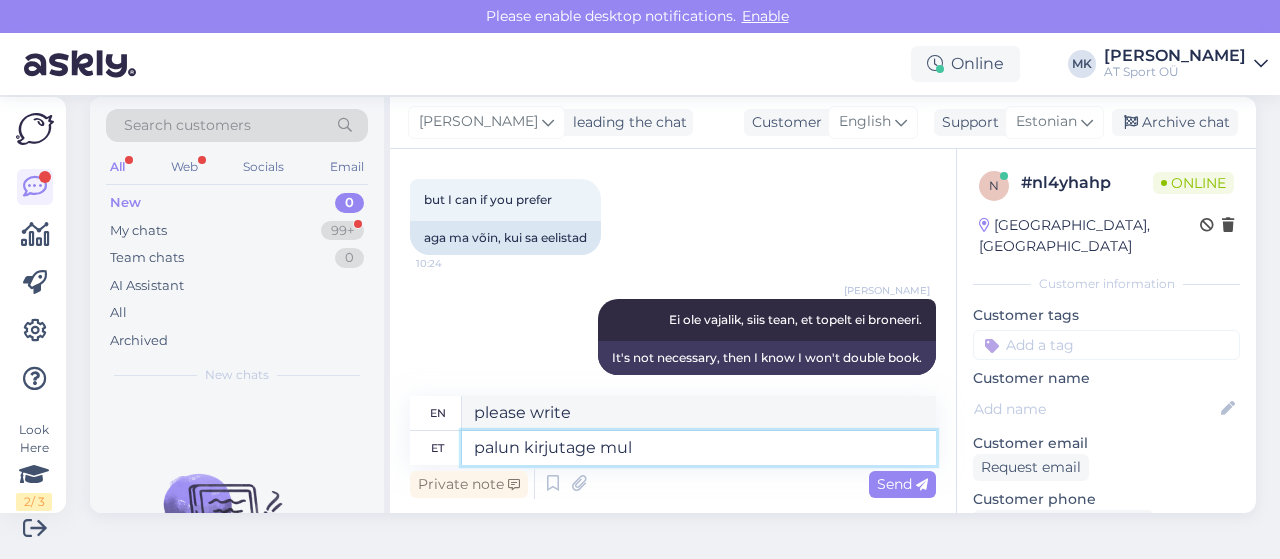 scroll, scrollTop: 2562, scrollLeft: 0, axis: vertical 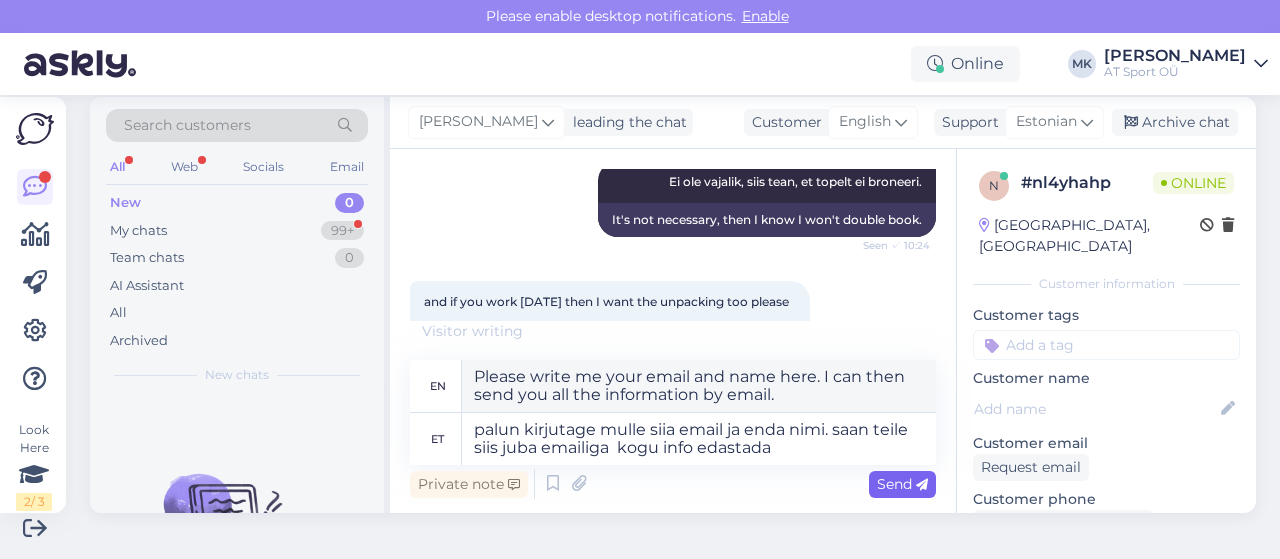click on "Send" at bounding box center [902, 484] 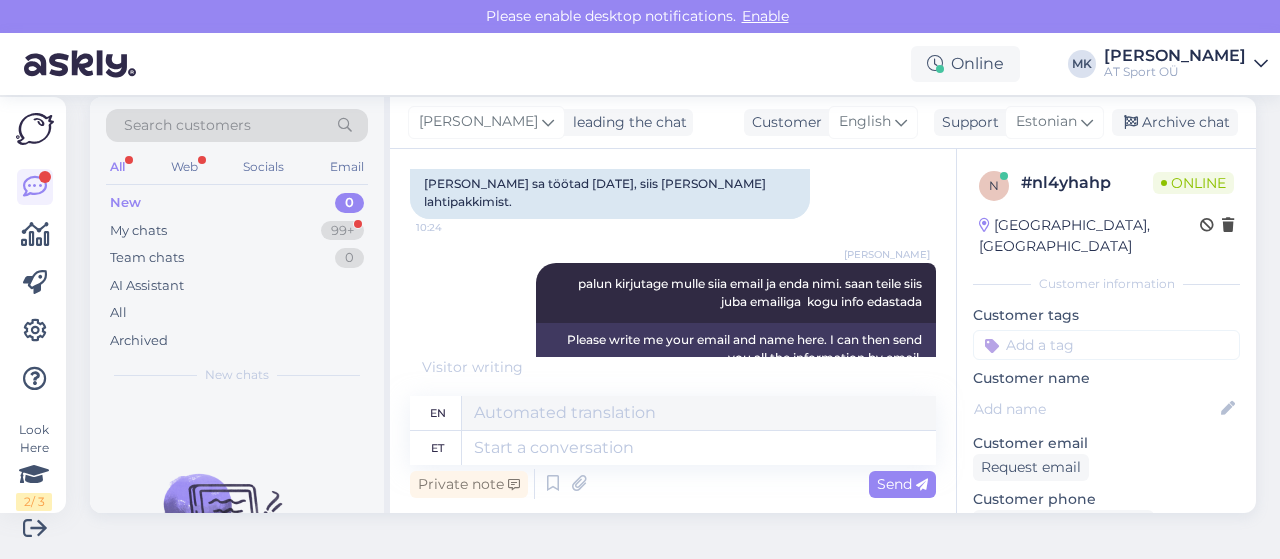 scroll, scrollTop: 2874, scrollLeft: 0, axis: vertical 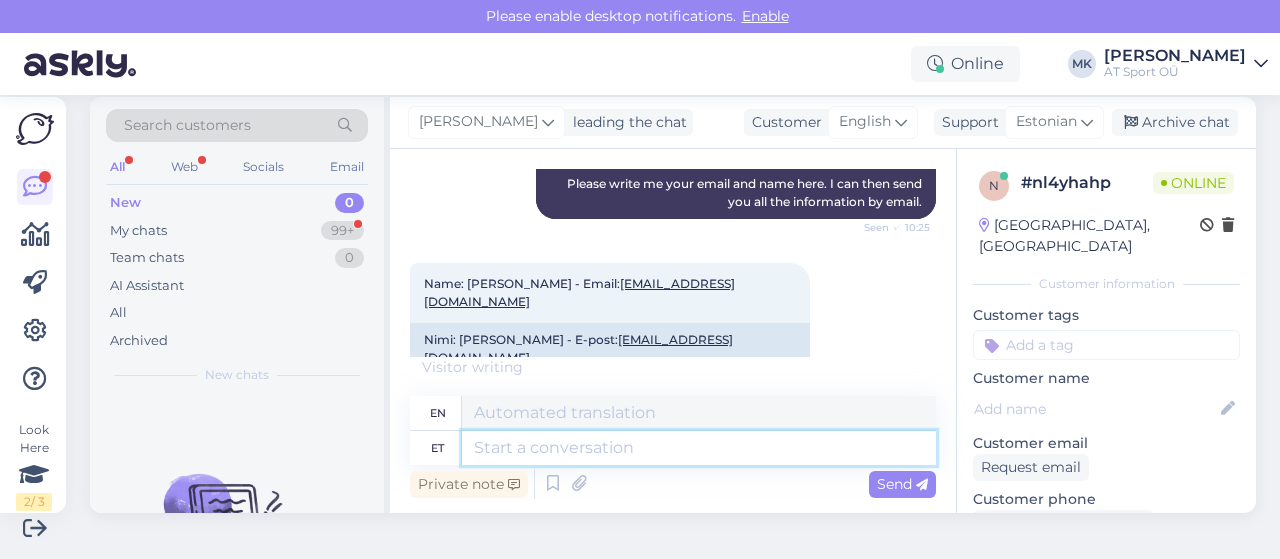 click at bounding box center (699, 448) 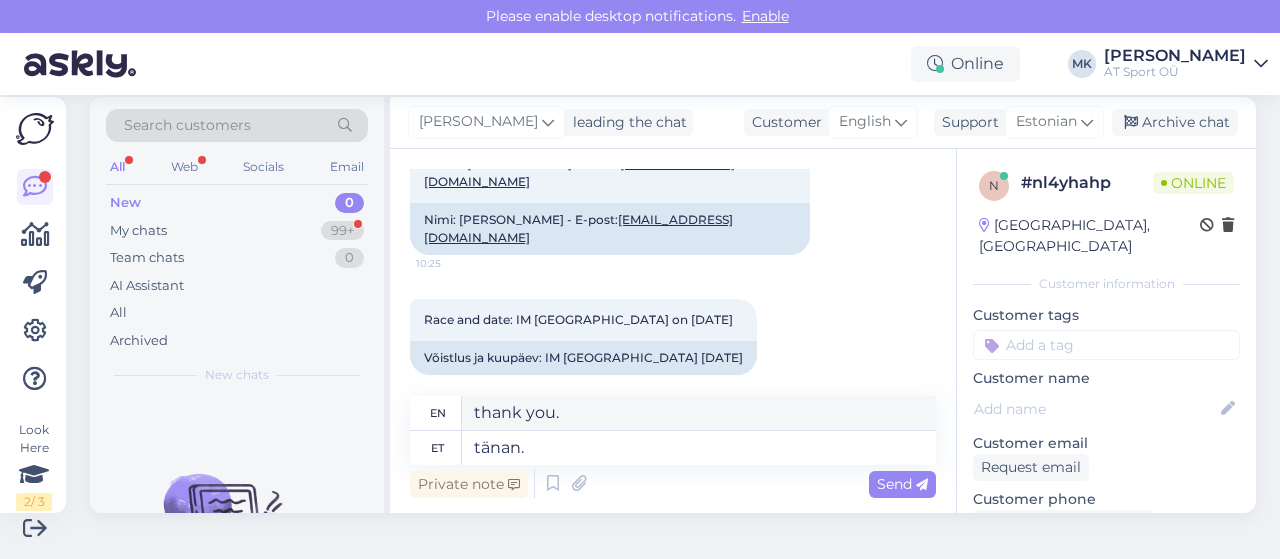 scroll, scrollTop: 3114, scrollLeft: 0, axis: vertical 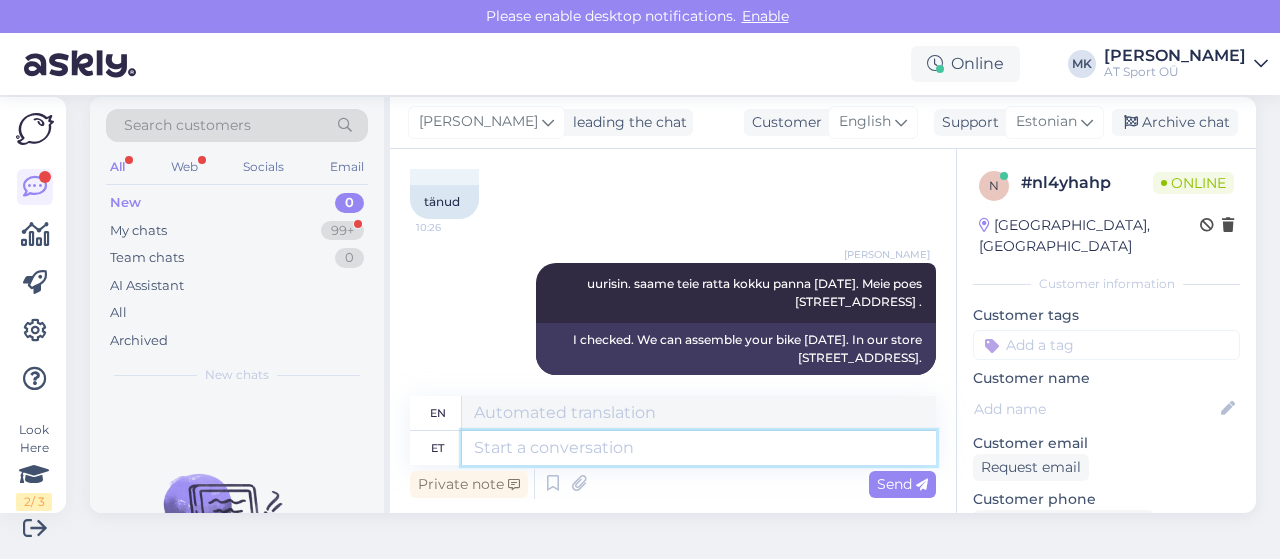 click at bounding box center (699, 448) 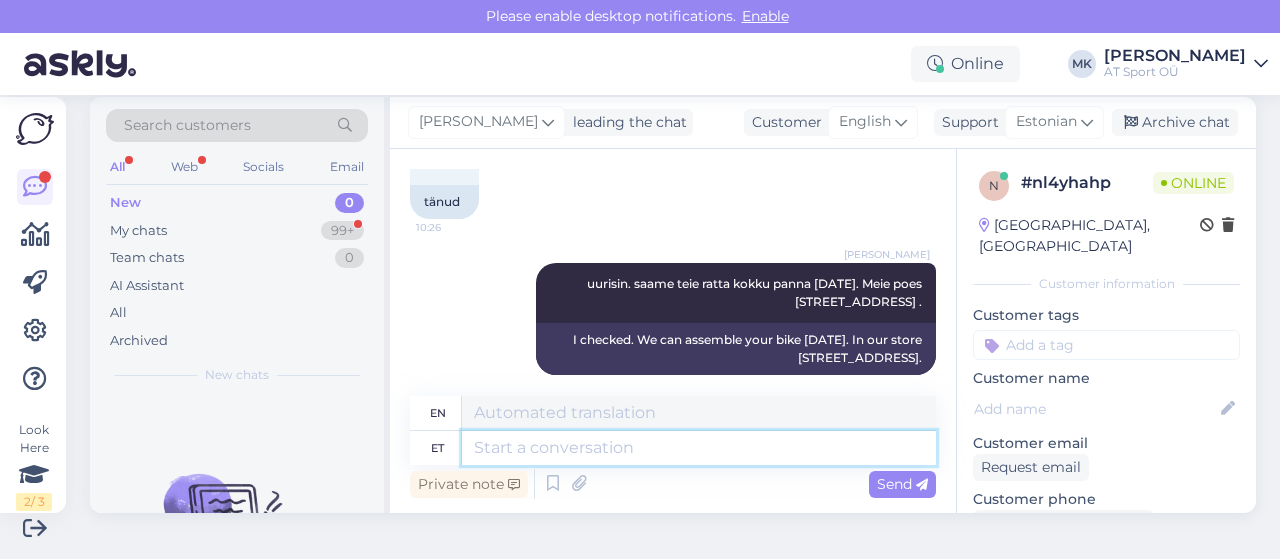 scroll, scrollTop: 3390, scrollLeft: 0, axis: vertical 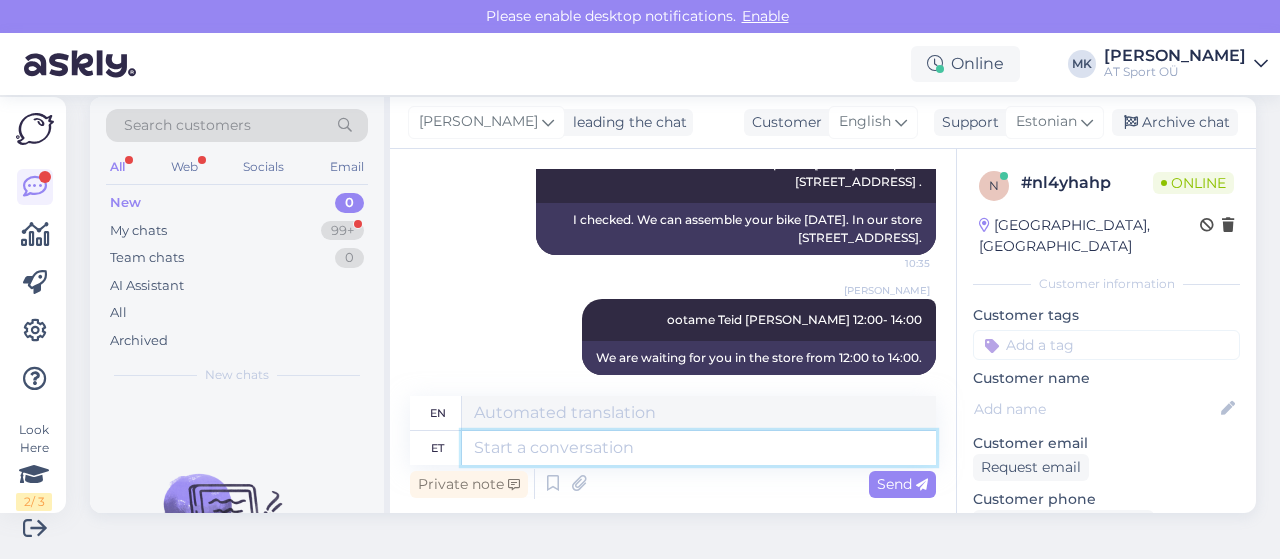 click at bounding box center [699, 448] 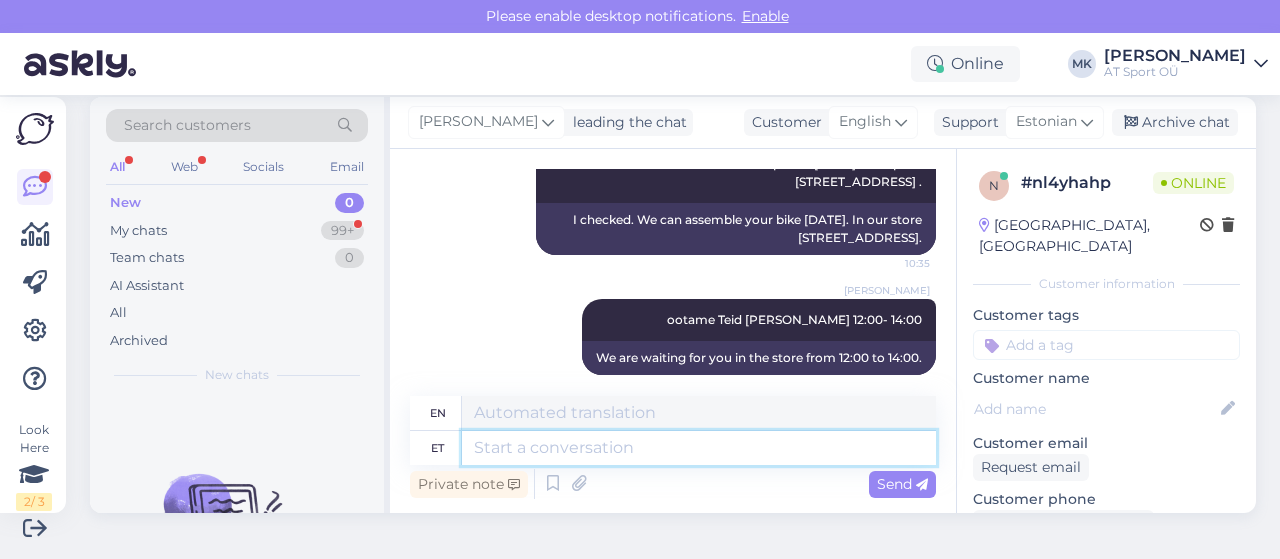 scroll, scrollTop: 0, scrollLeft: 0, axis: both 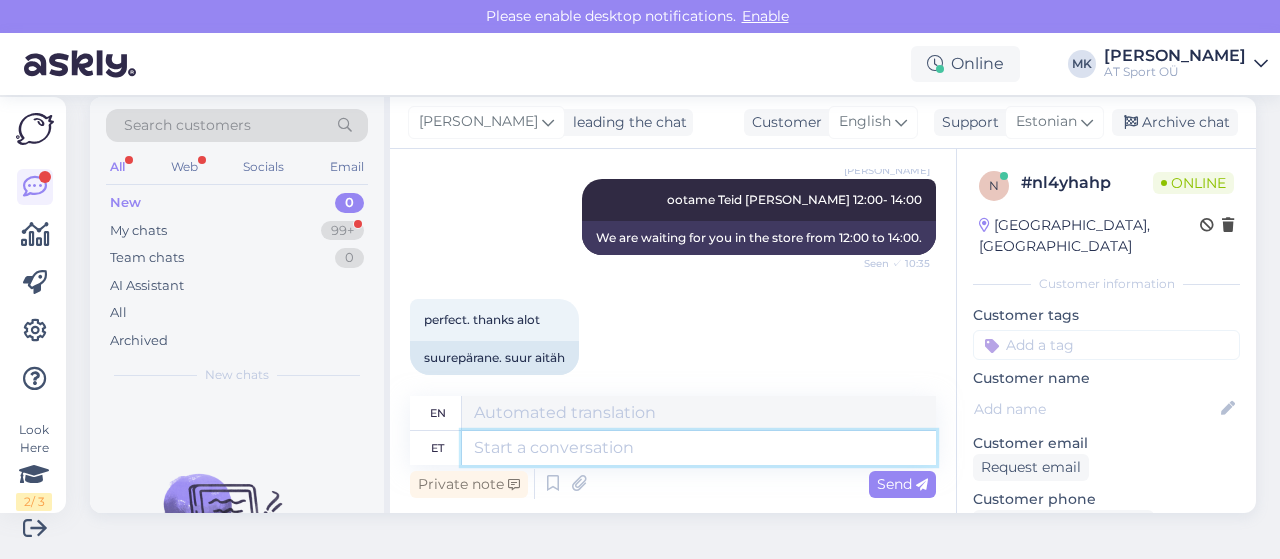 click at bounding box center (699, 448) 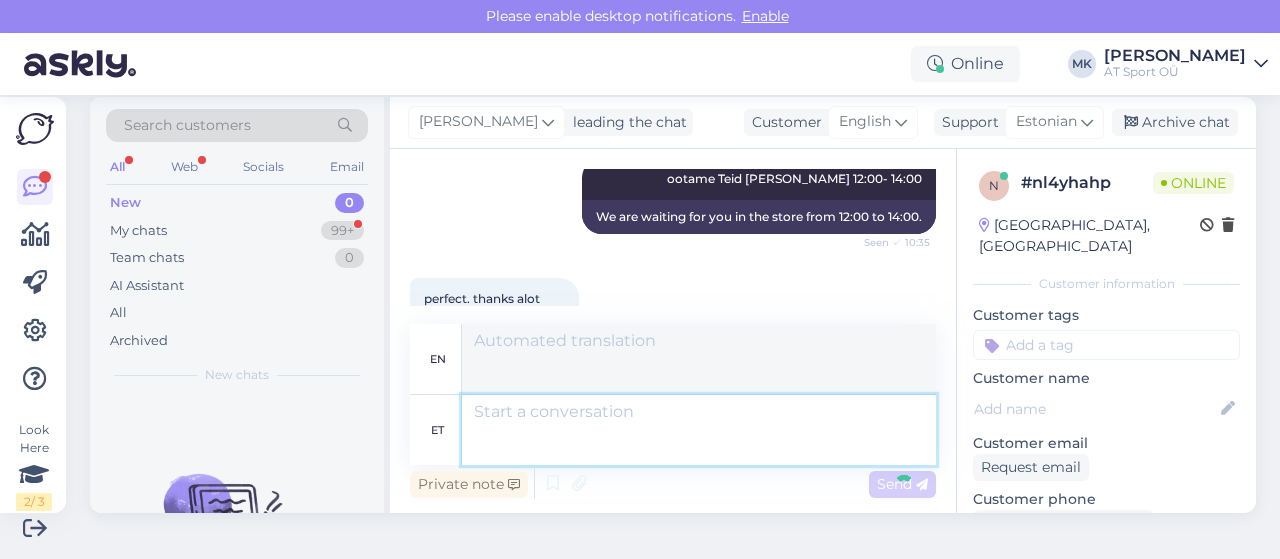 scroll, scrollTop: 3684, scrollLeft: 0, axis: vertical 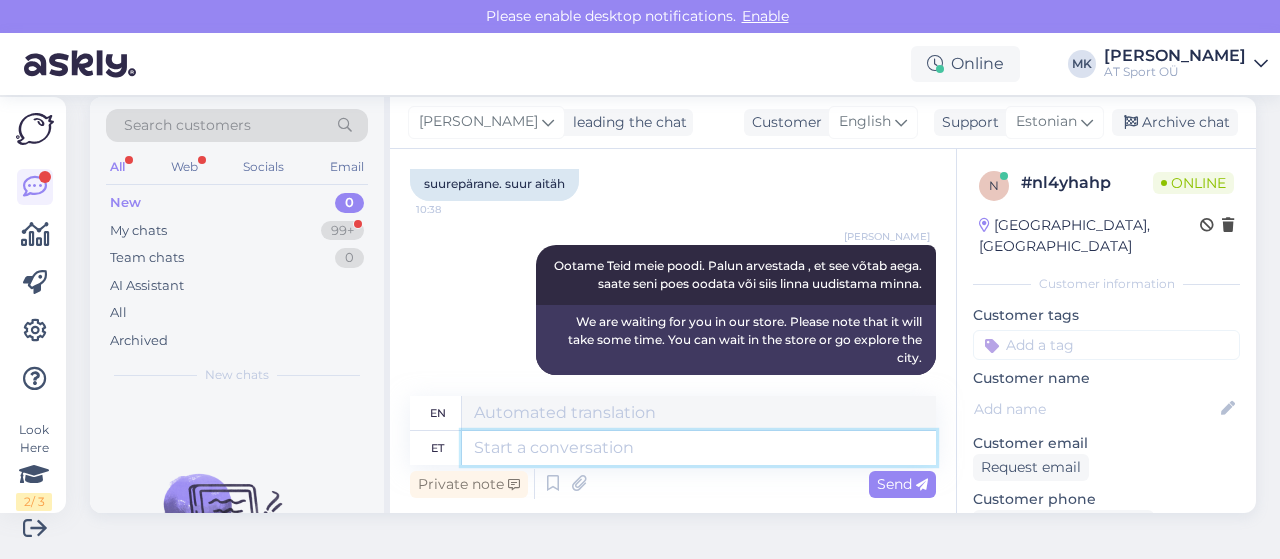 click at bounding box center (699, 448) 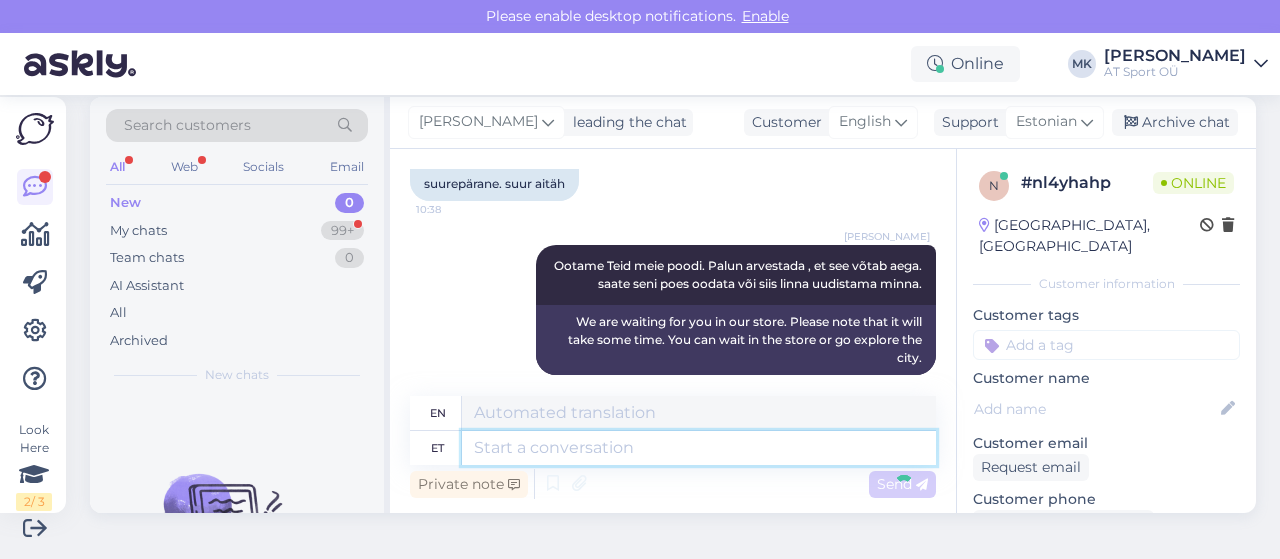 scroll, scrollTop: 3804, scrollLeft: 0, axis: vertical 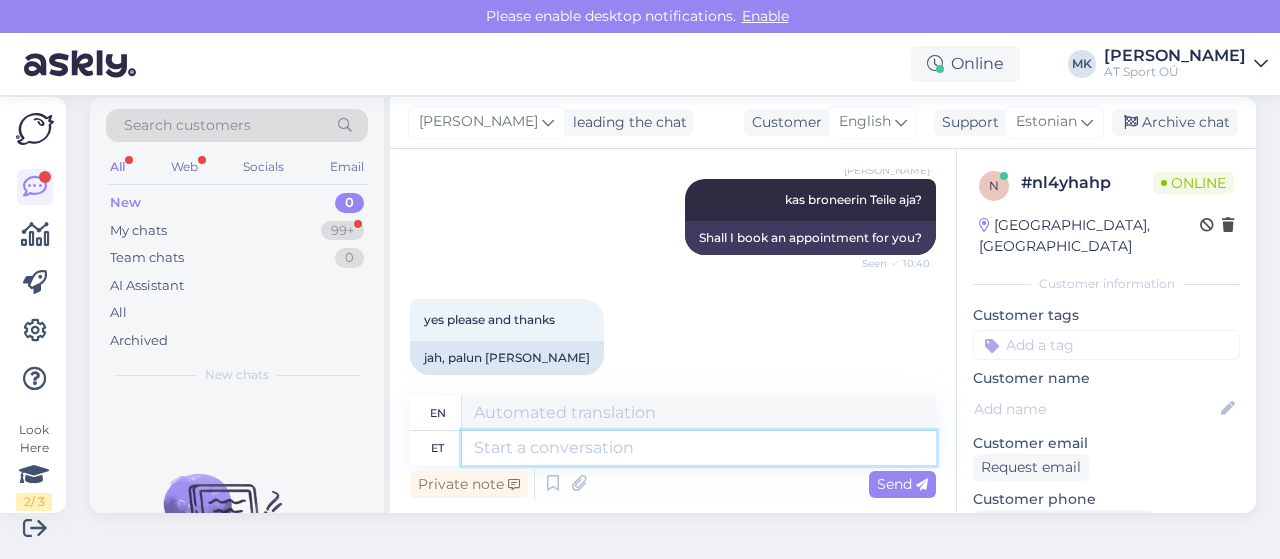 click at bounding box center (699, 448) 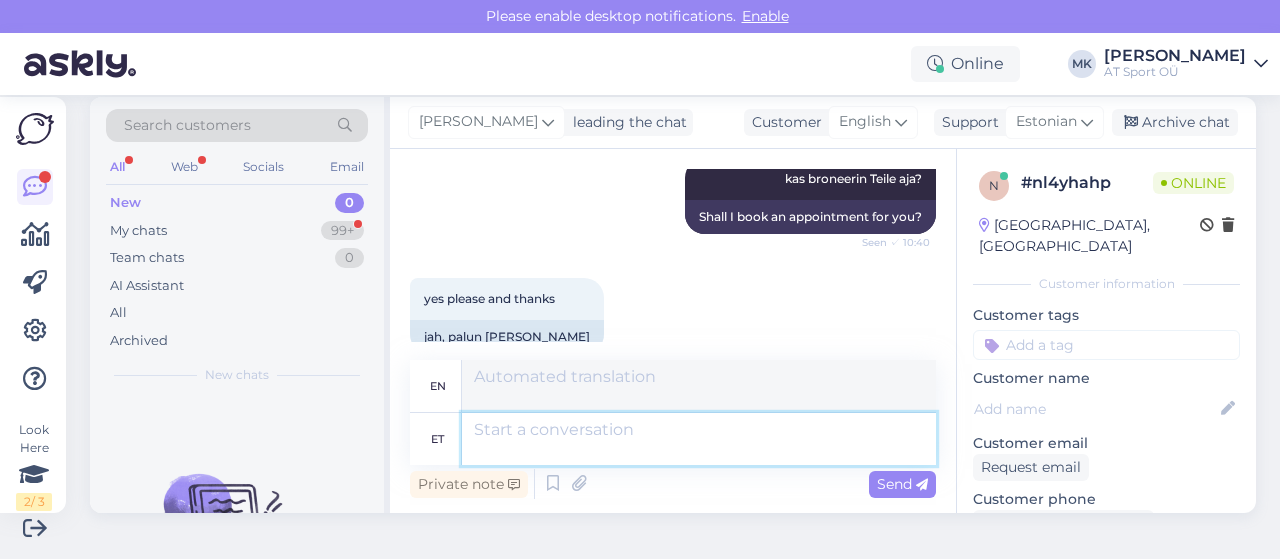 scroll, scrollTop: 4062, scrollLeft: 0, axis: vertical 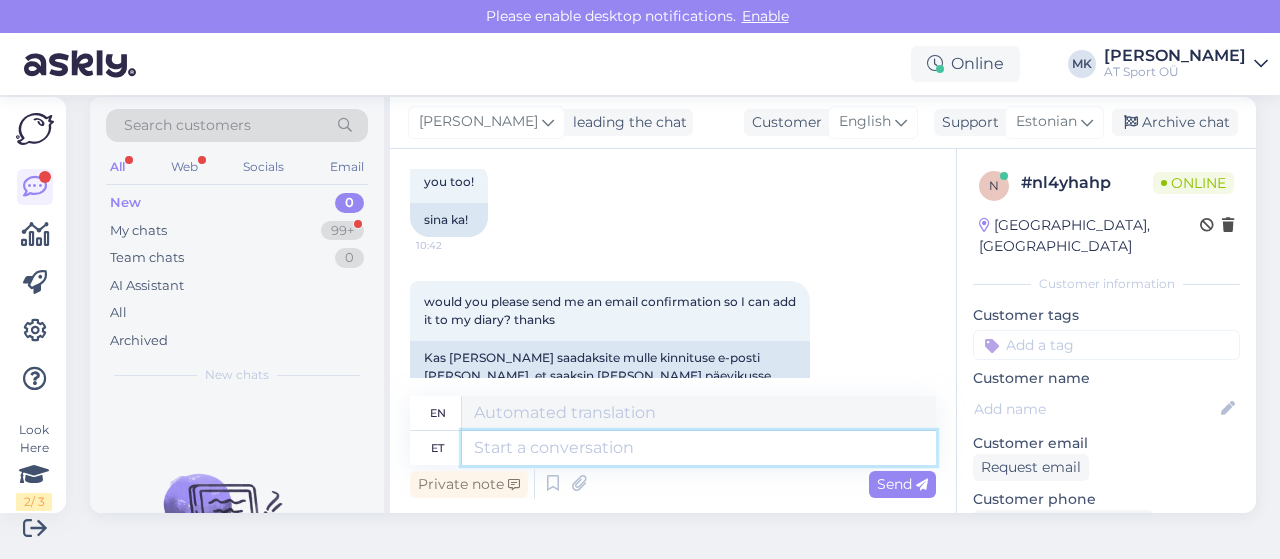 click at bounding box center [699, 448] 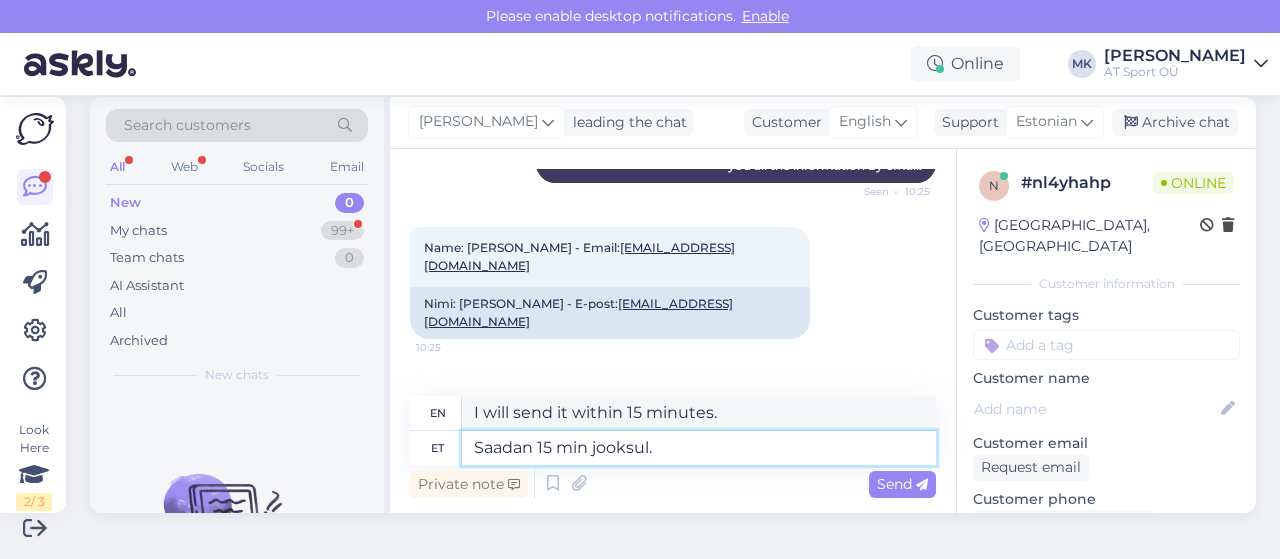 scroll, scrollTop: 2909, scrollLeft: 0, axis: vertical 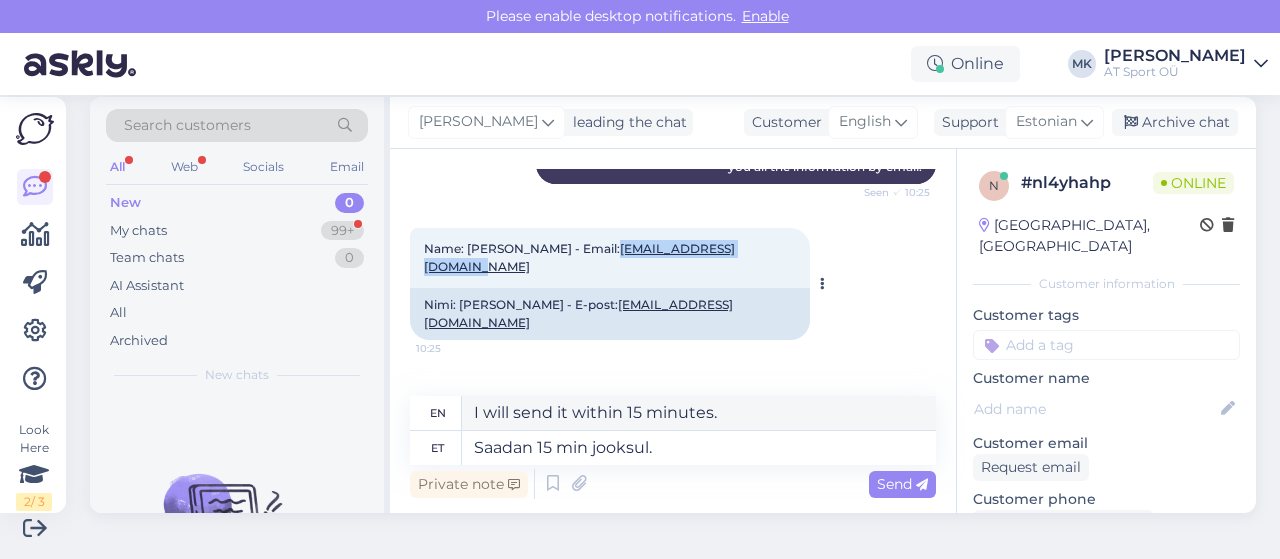drag, startPoint x: 631, startPoint y: 253, endPoint x: 416, endPoint y: 245, distance: 215.14879 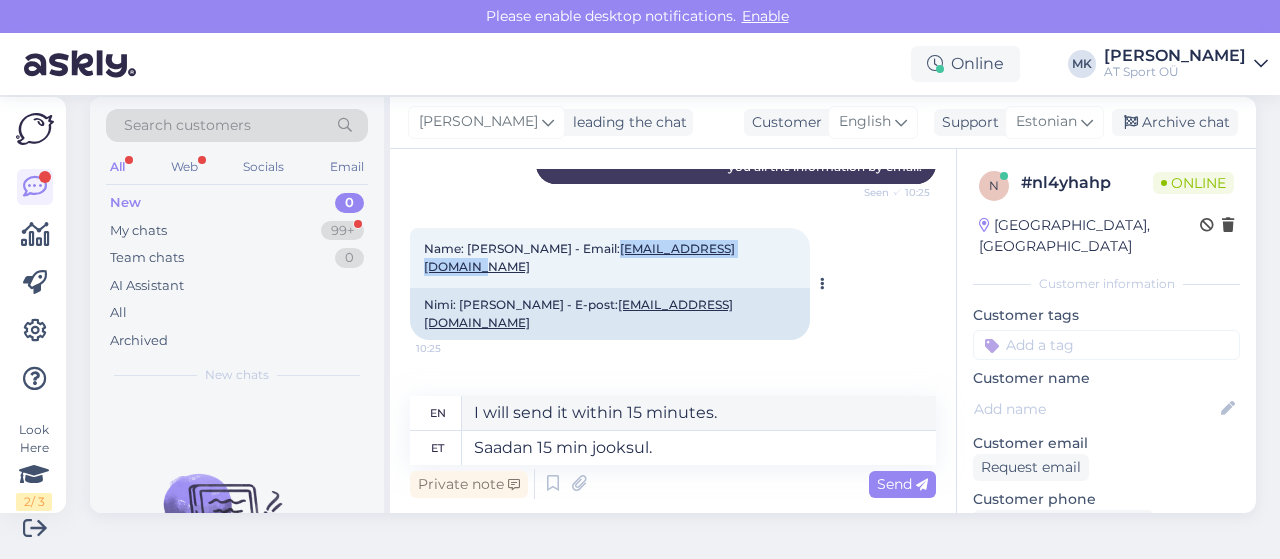click on "Name: Mohammed Almarzouki - Email:  malmarzouki@hotmail.com 10:25" at bounding box center (610, 258) 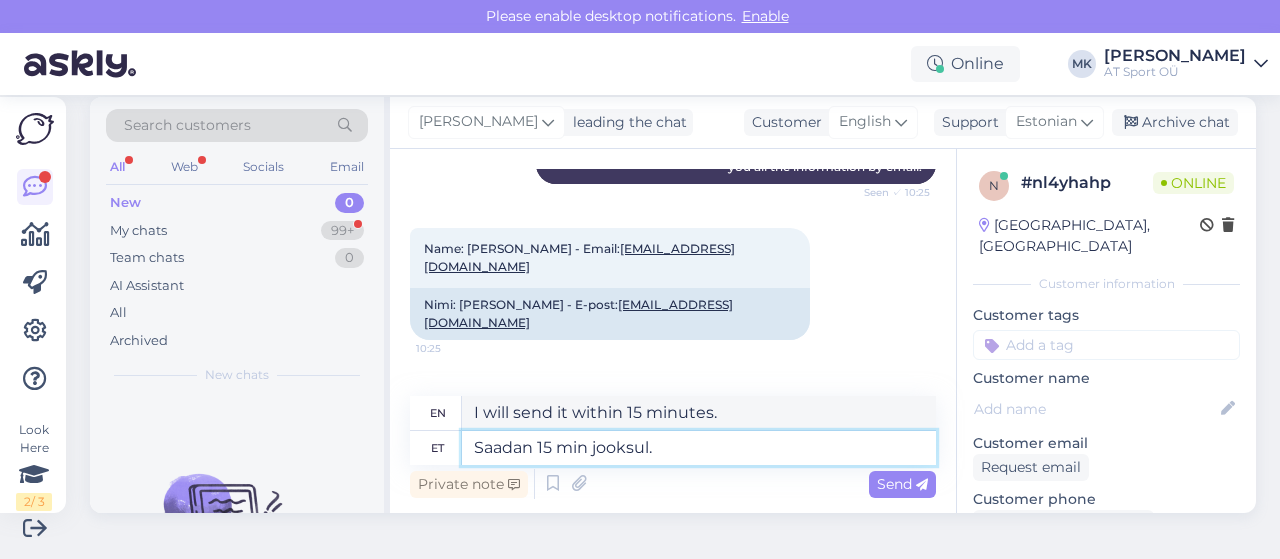 drag, startPoint x: 527, startPoint y: 455, endPoint x: 446, endPoint y: 463, distance: 81.394104 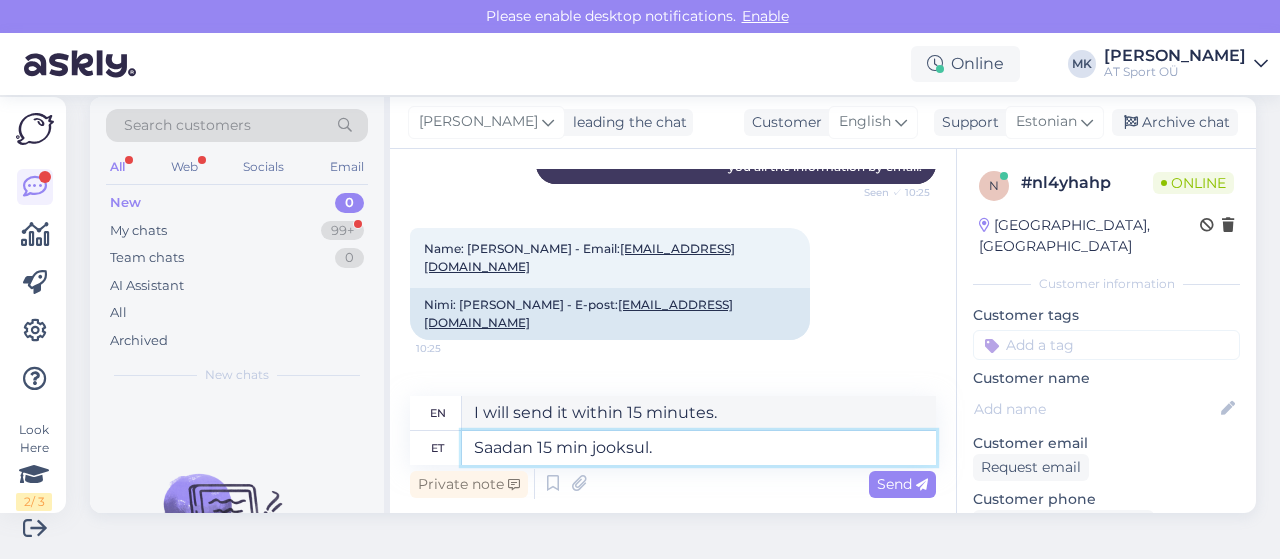 click on "et Saadan 15 min jooksul." at bounding box center [673, 448] 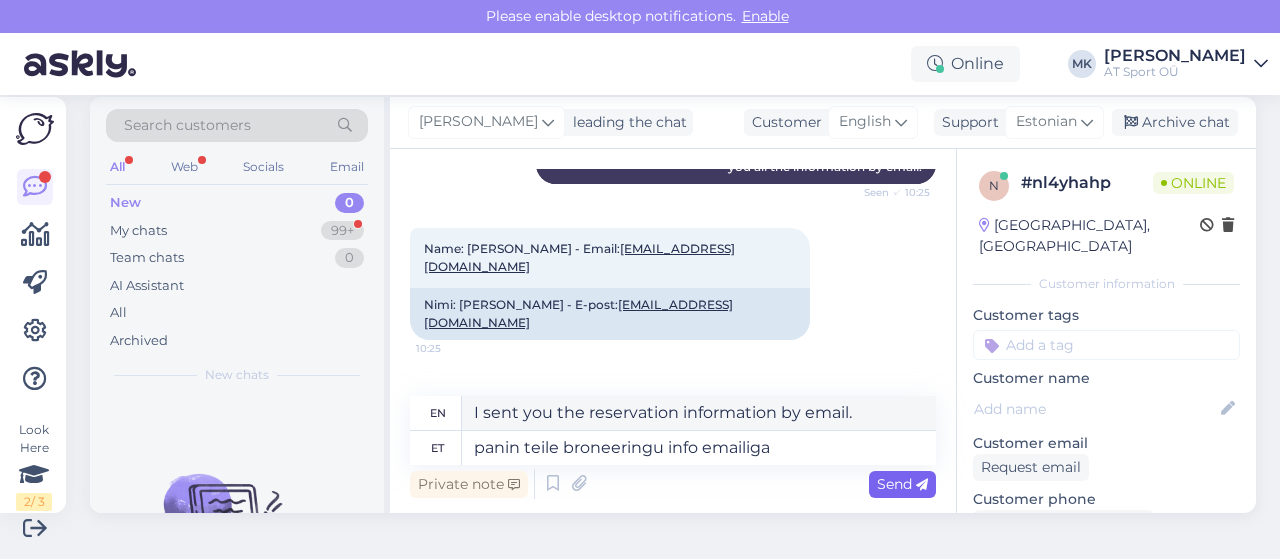 click on "Send" at bounding box center (902, 484) 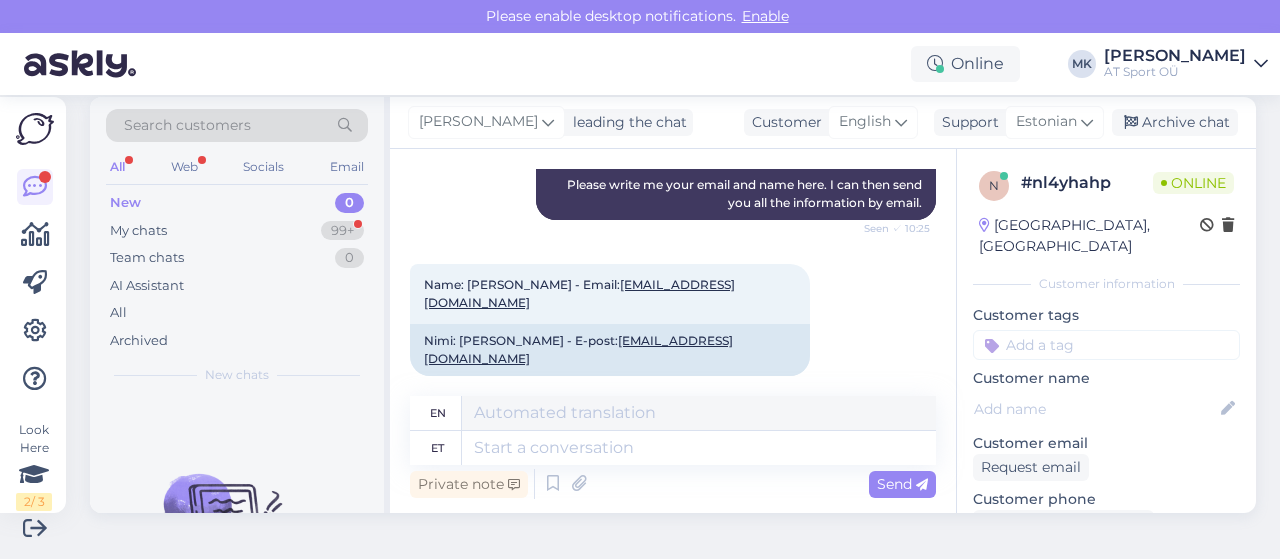 scroll, scrollTop: 2869, scrollLeft: 0, axis: vertical 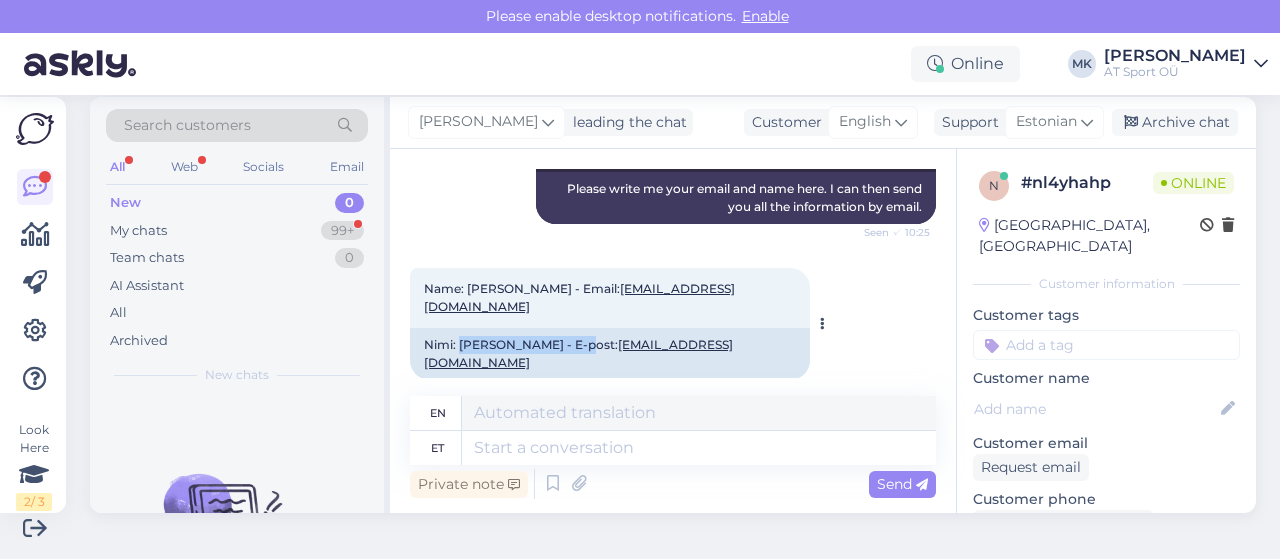 drag, startPoint x: 460, startPoint y: 327, endPoint x: 608, endPoint y: 326, distance: 148.00337 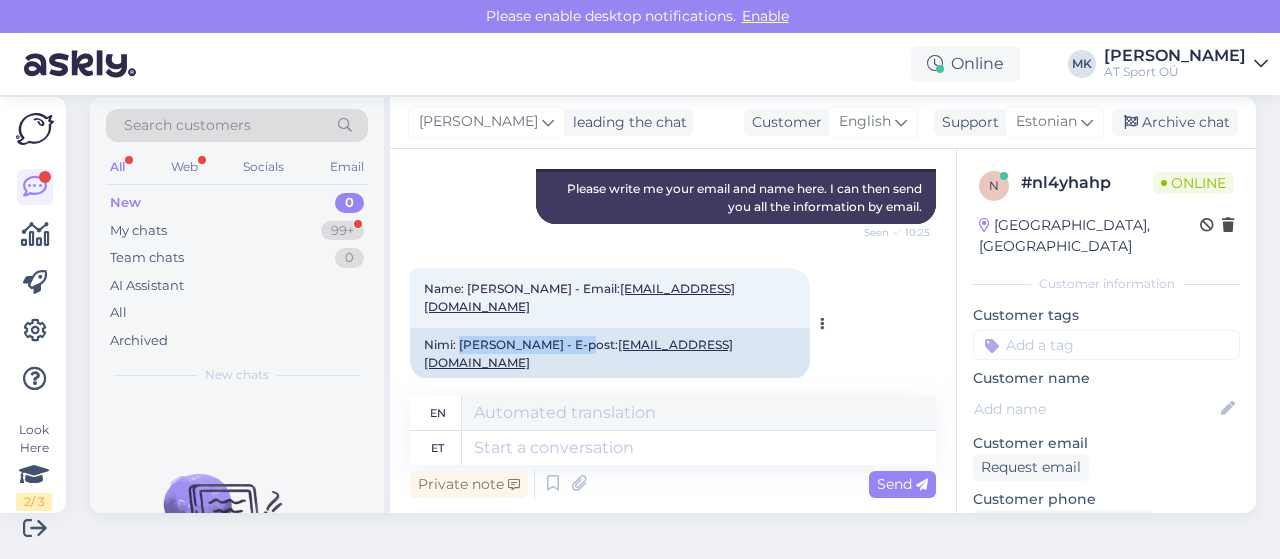 click on "Nimi: Mohammed Almarzouki - E-post:  malmarzouki@hotmail.com" at bounding box center [610, 354] 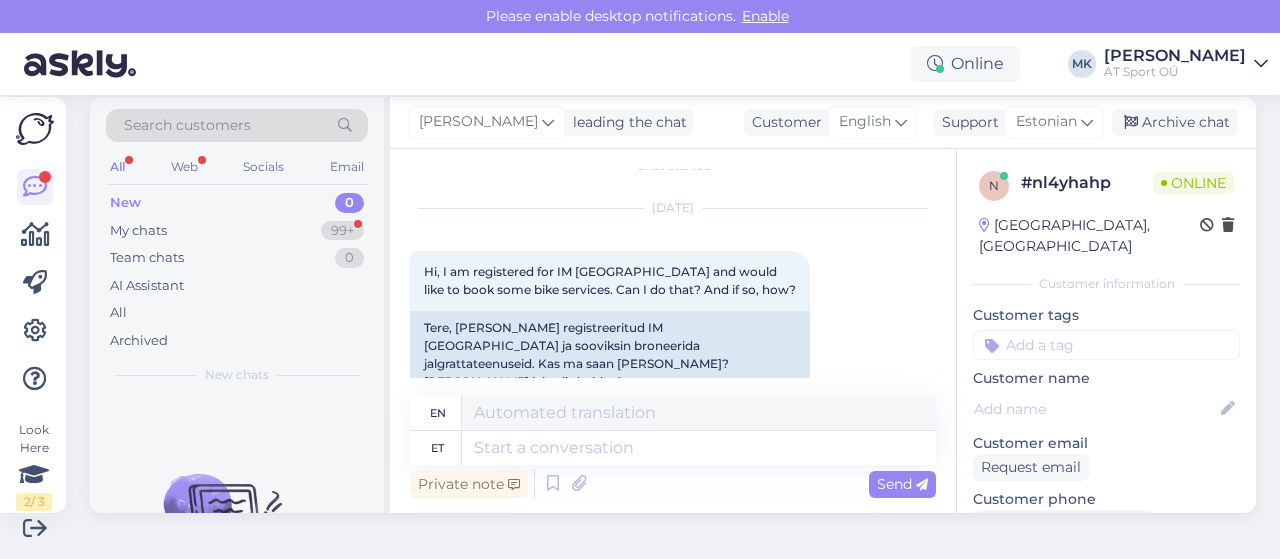 scroll, scrollTop: 0, scrollLeft: 0, axis: both 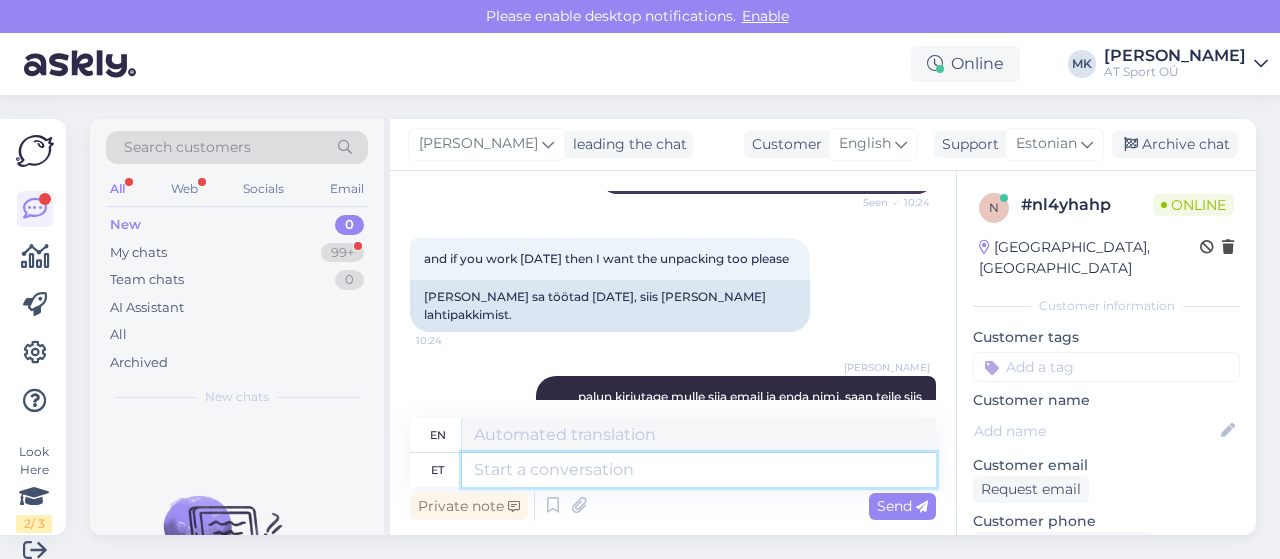 click at bounding box center [699, 470] 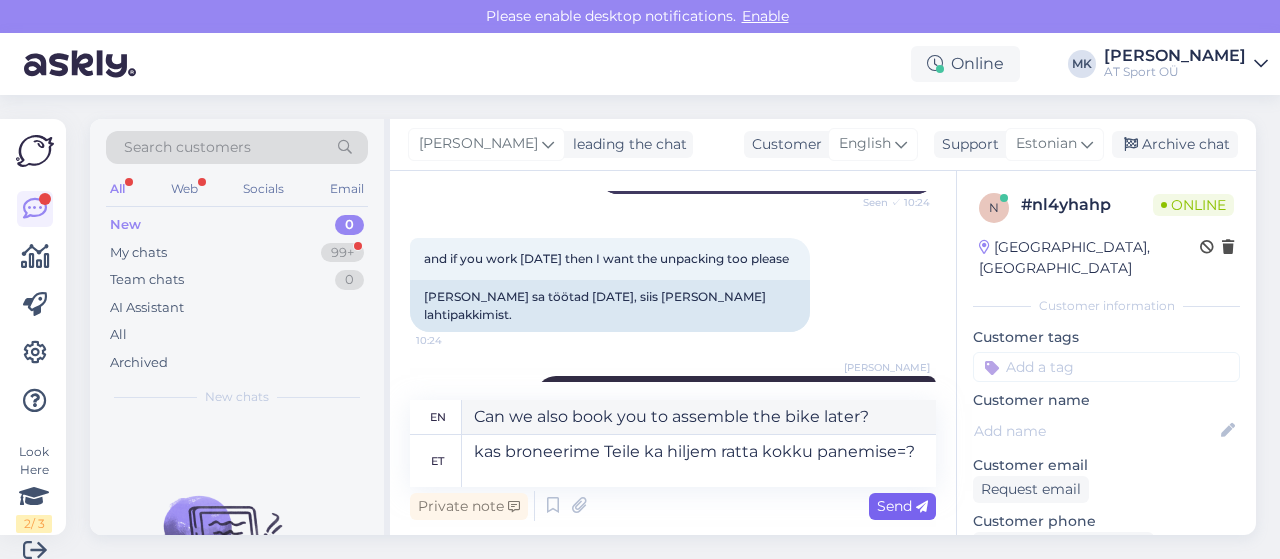 drag, startPoint x: 892, startPoint y: 498, endPoint x: 872, endPoint y: 499, distance: 20.024984 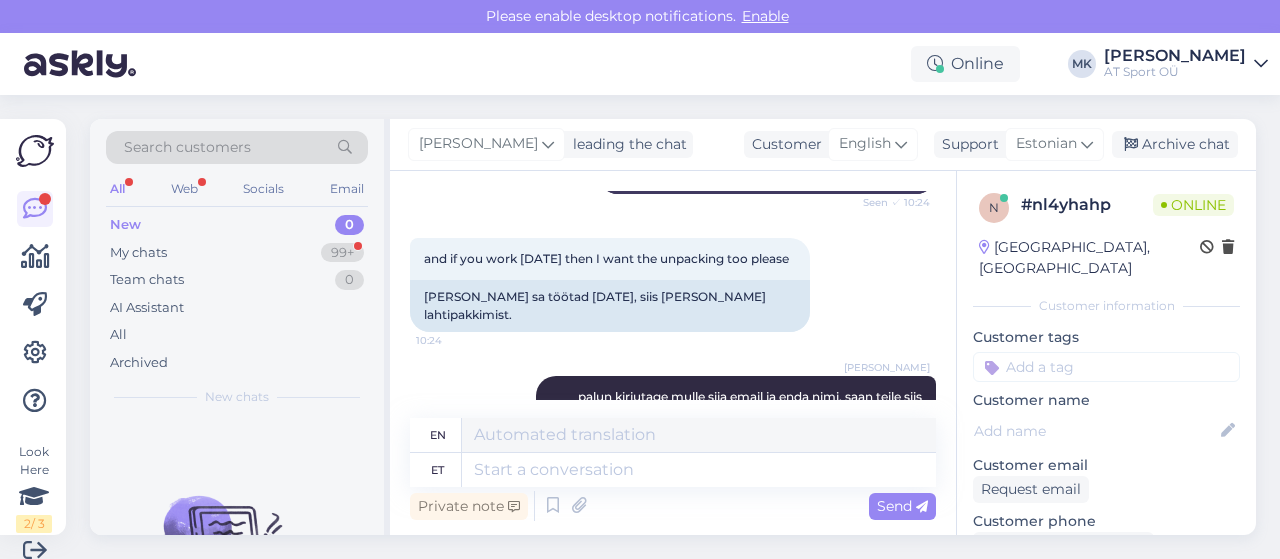 scroll, scrollTop: 4818, scrollLeft: 0, axis: vertical 